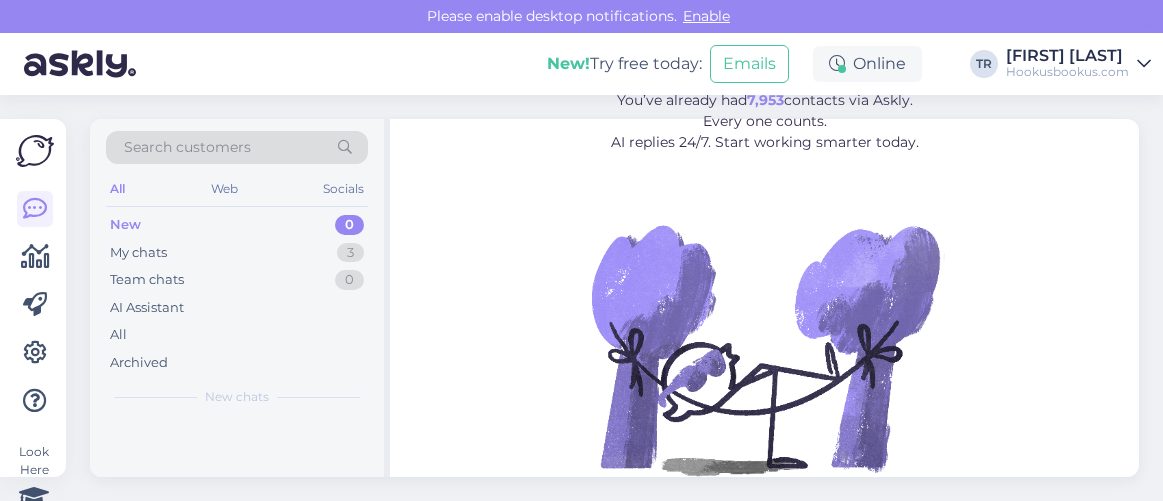 scroll, scrollTop: 0, scrollLeft: 0, axis: both 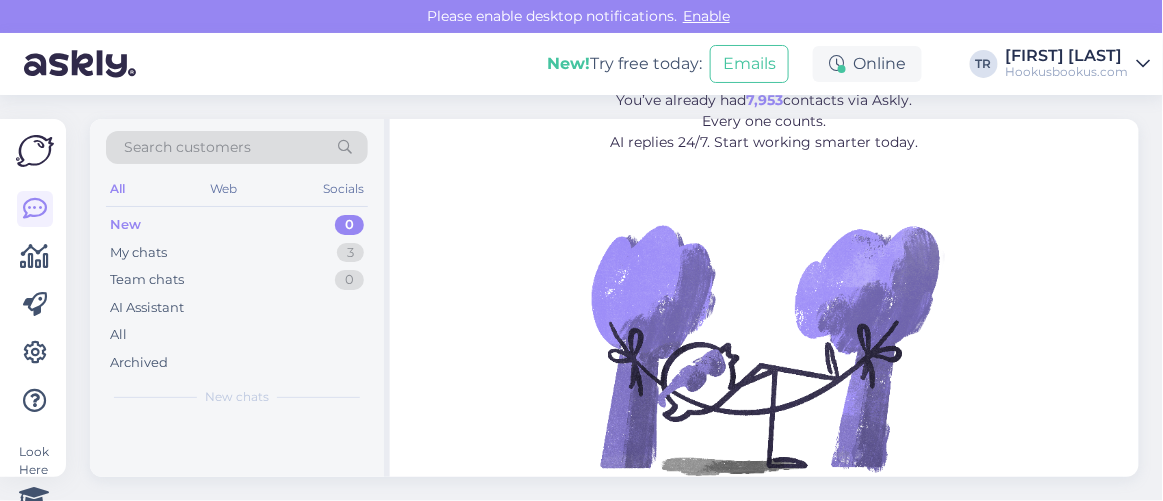 click on "My chats 3" at bounding box center (237, 253) 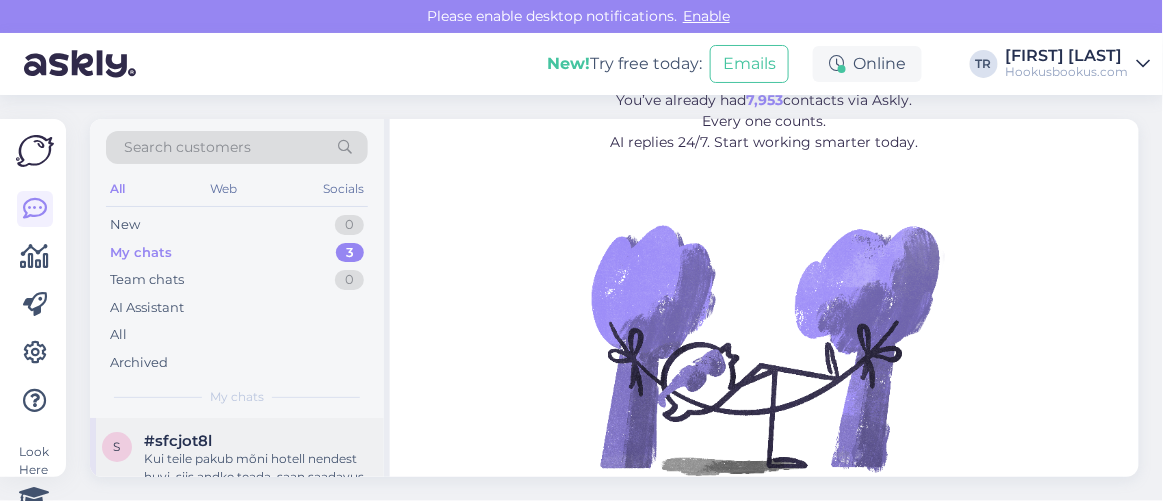 click on "#sfcjot8l" at bounding box center [258, 441] 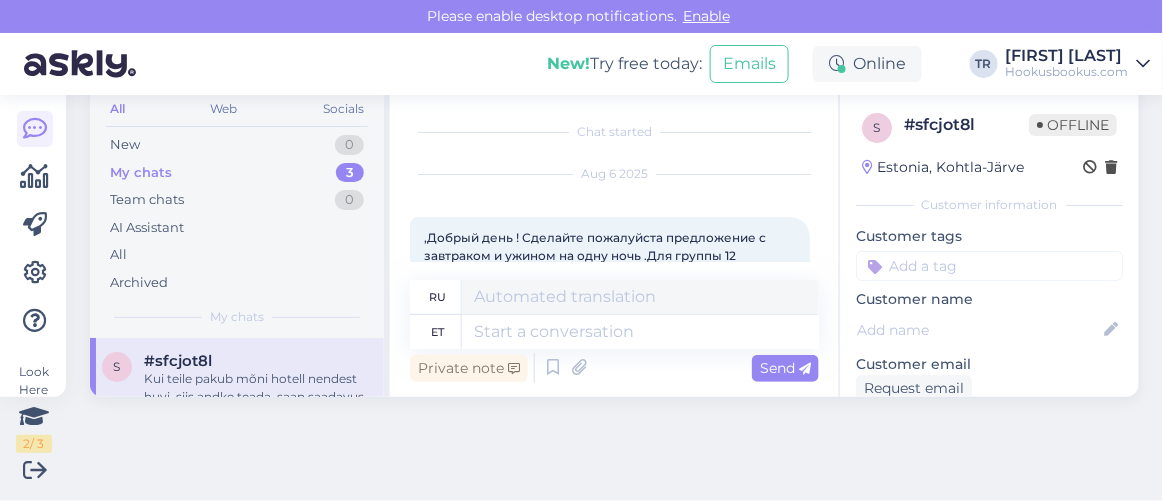 scroll, scrollTop: 2176, scrollLeft: 0, axis: vertical 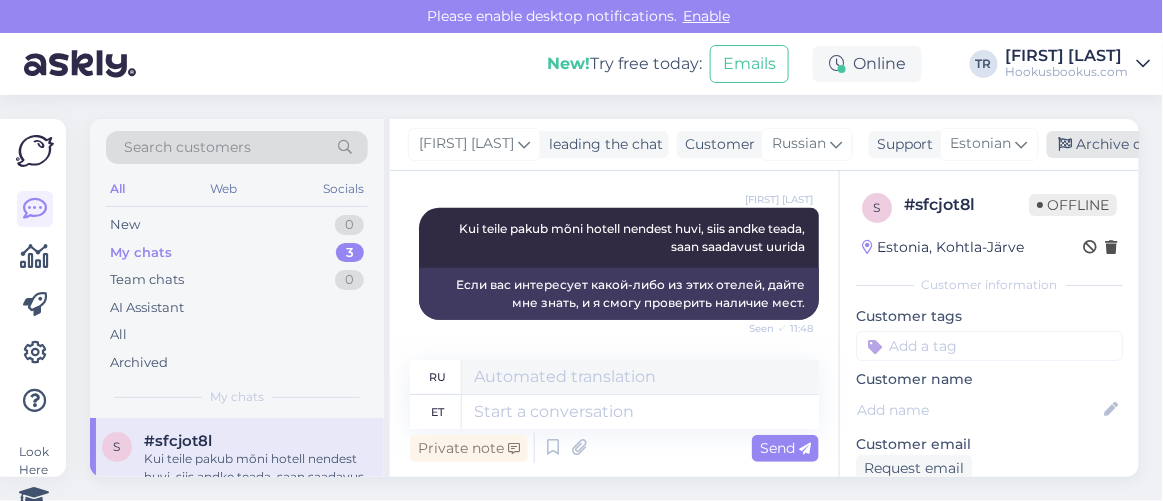 click on "Archive chat" at bounding box center (1110, 144) 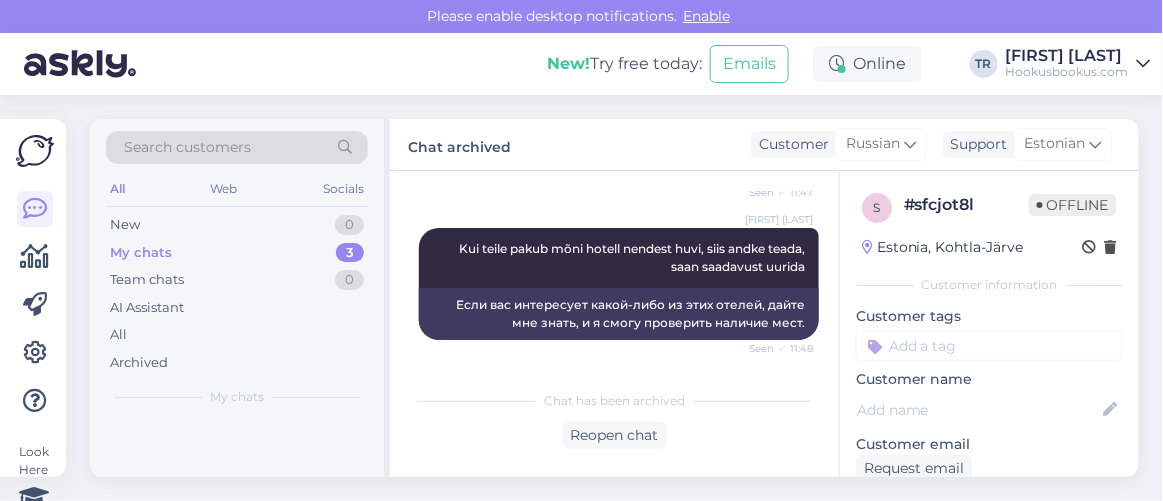 scroll, scrollTop: 2161, scrollLeft: 0, axis: vertical 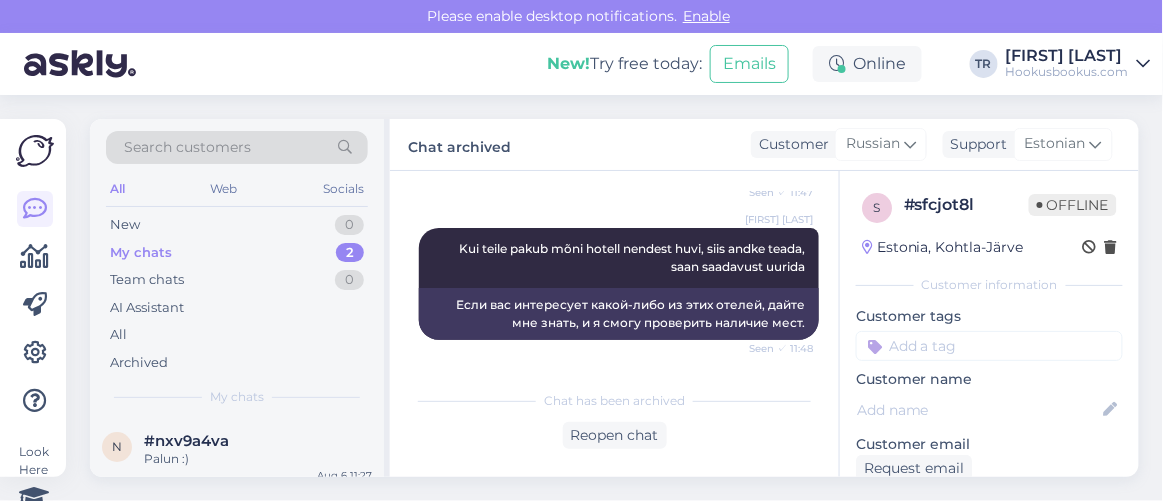 click on "Search customers All Web Socials New 0 My chats 2 Team chats 0 AI Assistant All Archived My chats n #nxv9a4va Palun :) Aug 6 11:27  m mariia.piyta@mail.ru Kahjuks mitte. Võtan täna uuesti hotelliga ühendust. Aug 6 8:41  Chat archived Customer Russian Support Estonian Chat started Aug 6 2025 ,Добрый день ! Сделайте пожалуйста предложение с завтраком и ужином на одну ночь .Для группы 12 взрослых .6 комнат рядом . . 11:38  Tere päevast! Palun tehke pakkumine koos hommiku- ja õhtusöögiga üheks õhtuks. 12 täiskasvanust koosnevale grupile. 6 kõrvutiasetsevat tuba. Triin Raudtamm Добрый день Seen ✓ 11:39  Добрый день Triin Raudtamm Palun täpsustage kuhu hotelli ja millal Te soovite puhkama minna? Seen ✓ 11:40  Уточните, пожалуйста, в какой отель и когда вы хотели бы поехать на отдых? 11:41  Meritoni spaahotell. 20.-21.september." at bounding box center [620, 298] 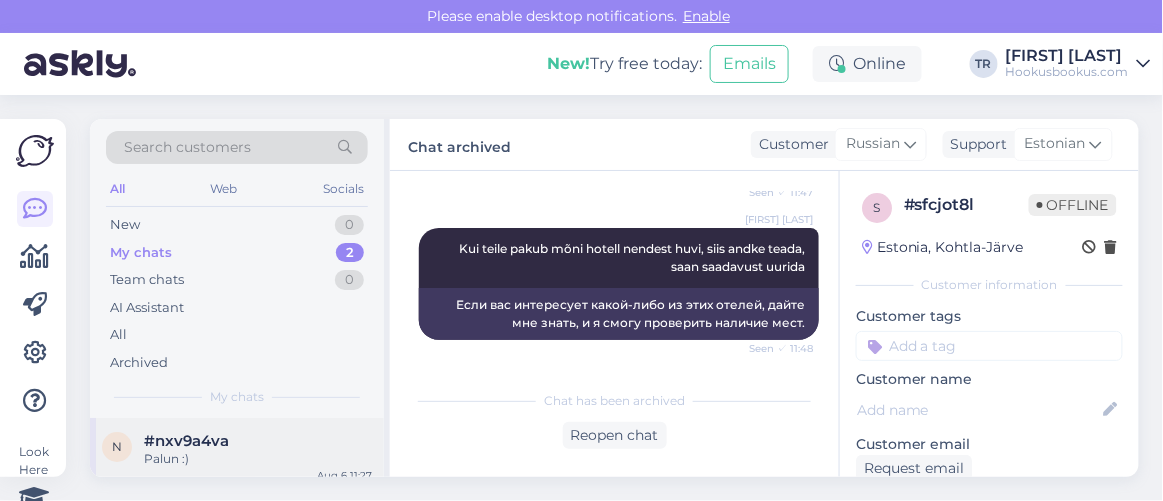click on "Palun :)" at bounding box center [258, 459] 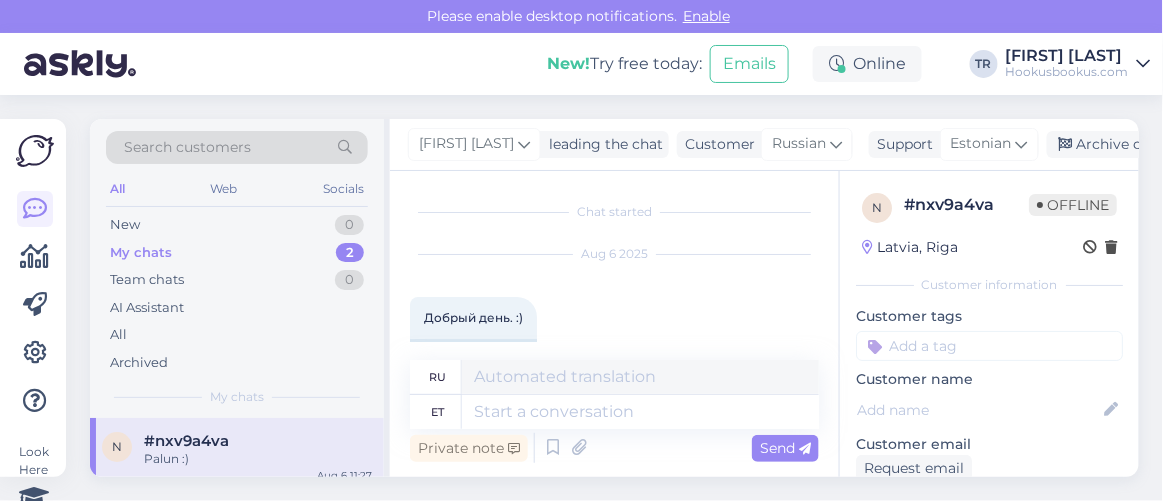 scroll, scrollTop: 862, scrollLeft: 0, axis: vertical 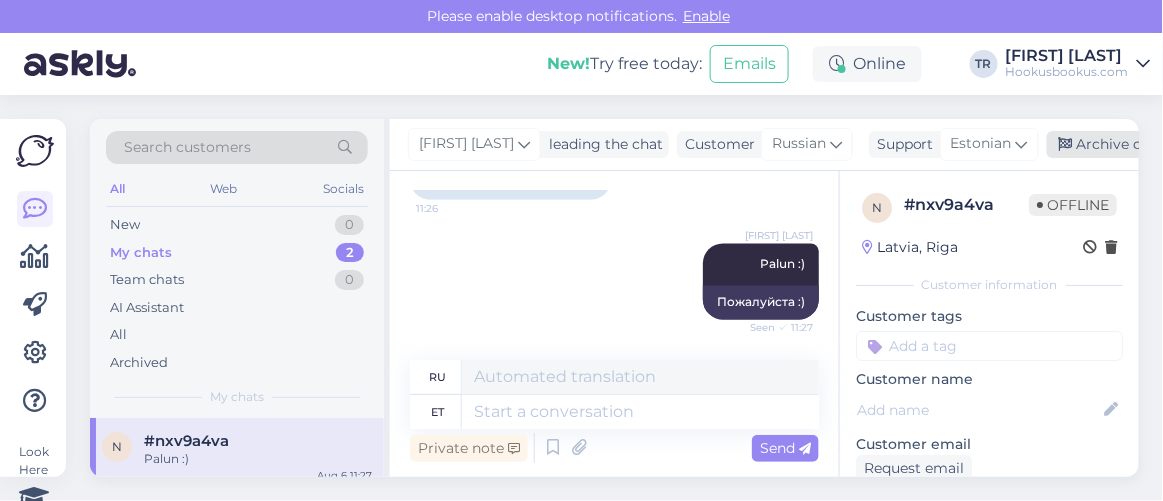 click at bounding box center [1066, 145] 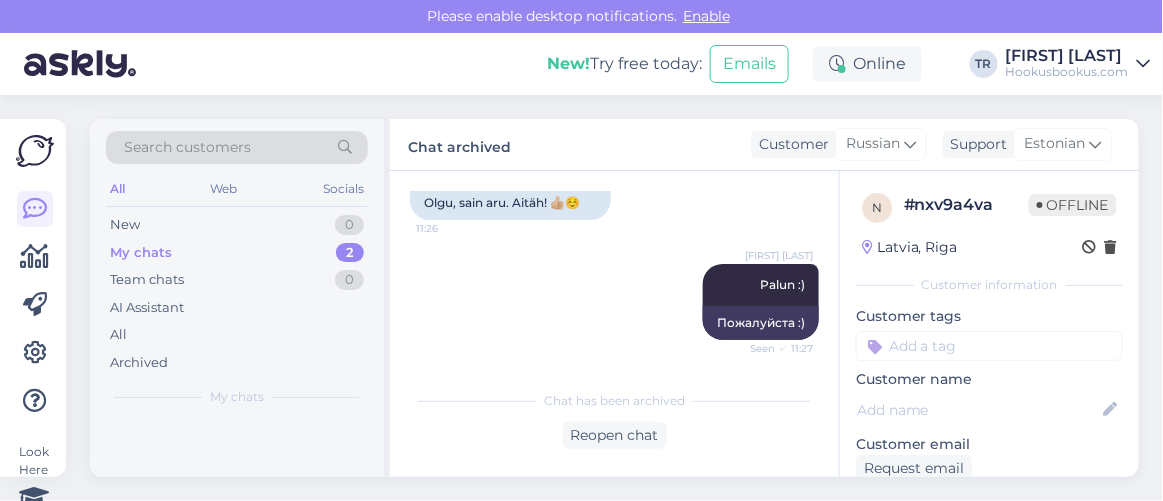 scroll, scrollTop: 842, scrollLeft: 0, axis: vertical 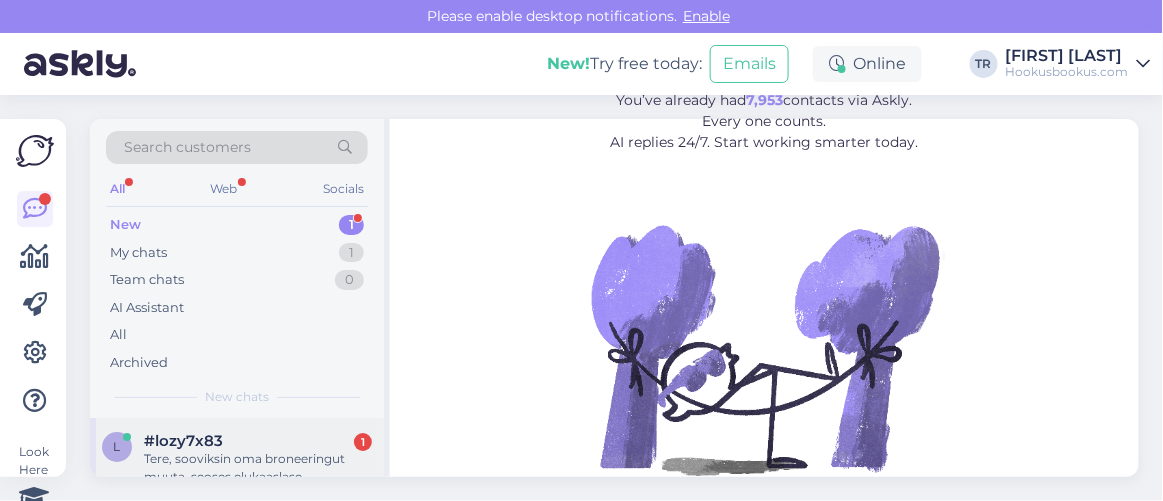 click on "#lozy7x83" at bounding box center (183, 441) 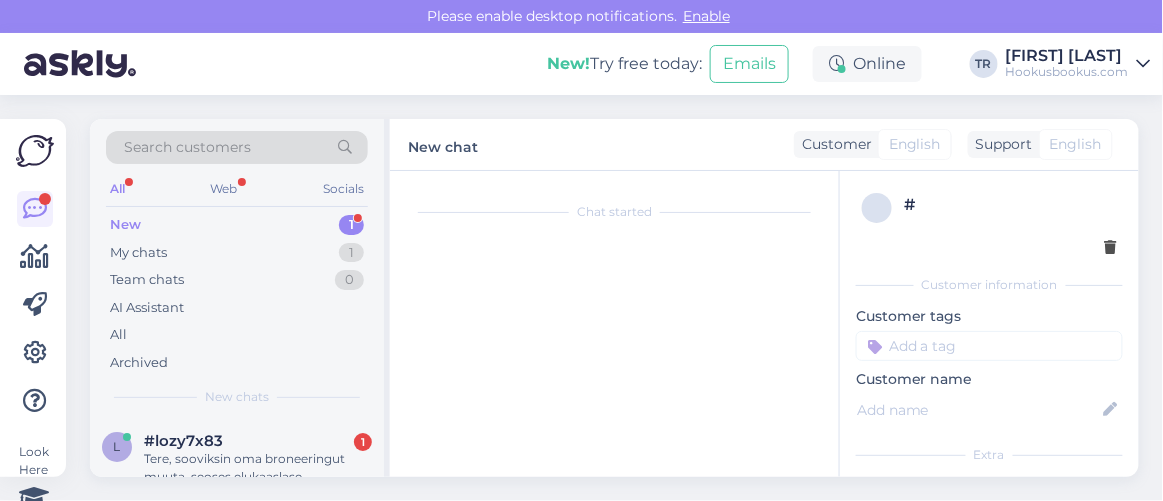 scroll, scrollTop: 80, scrollLeft: 0, axis: vertical 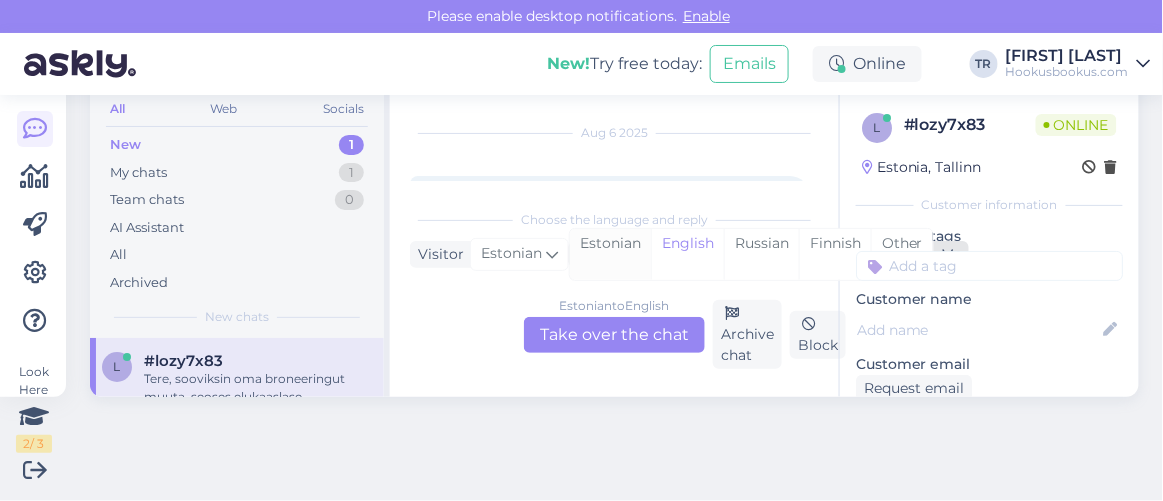 click on "Estonian" at bounding box center [610, 254] 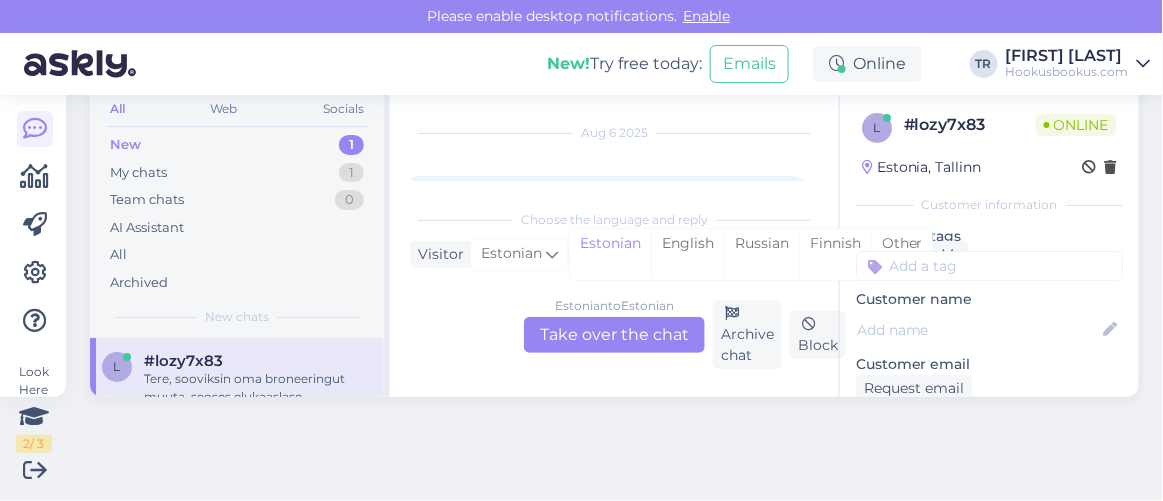 click on "Estonian  to  Estonian Take over the chat" at bounding box center (614, 335) 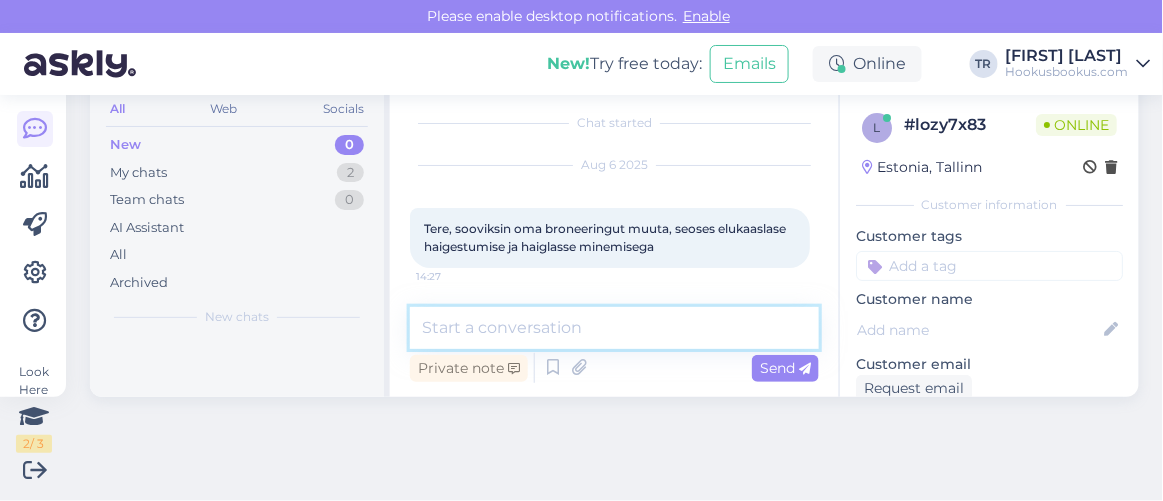 click at bounding box center [614, 328] 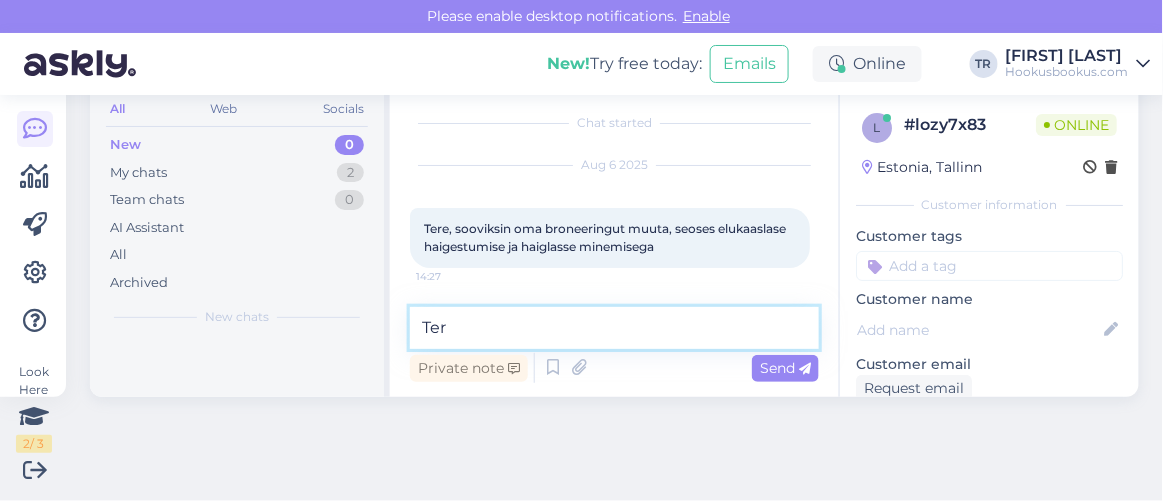 type on "Tere" 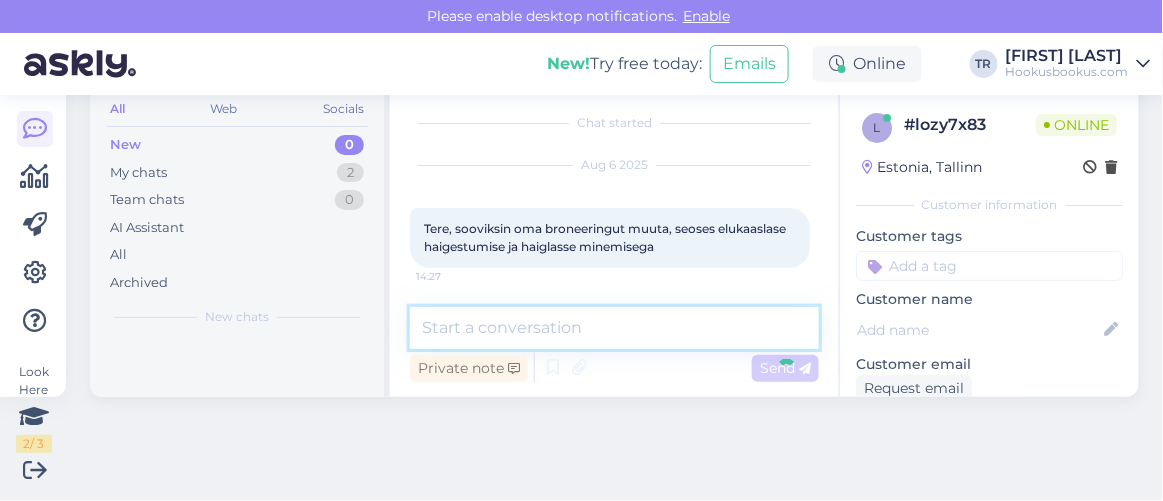 scroll, scrollTop: 95, scrollLeft: 0, axis: vertical 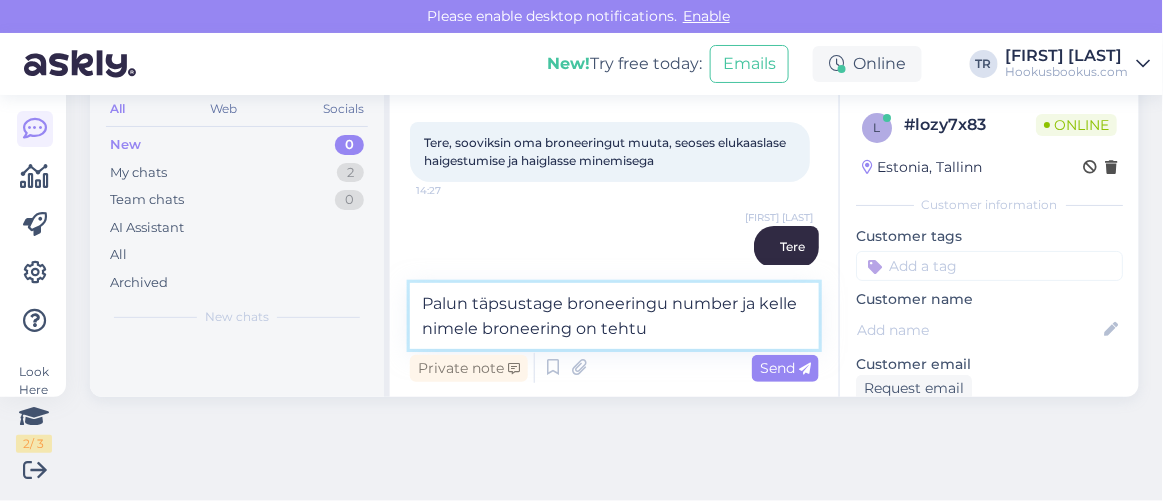 type on "Palun täpsustage broneeringu number ja kelle nimele broneering on tehtud" 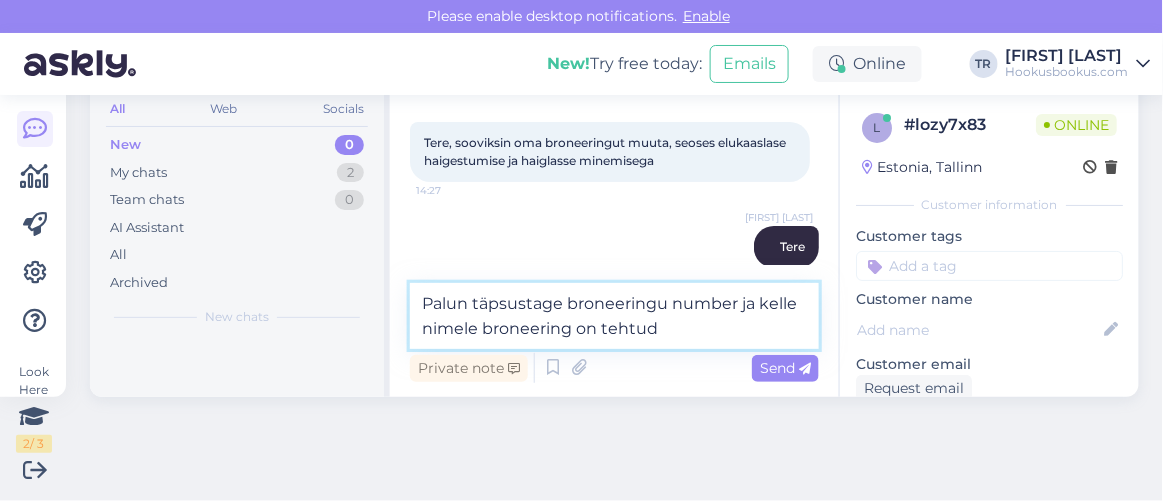 type 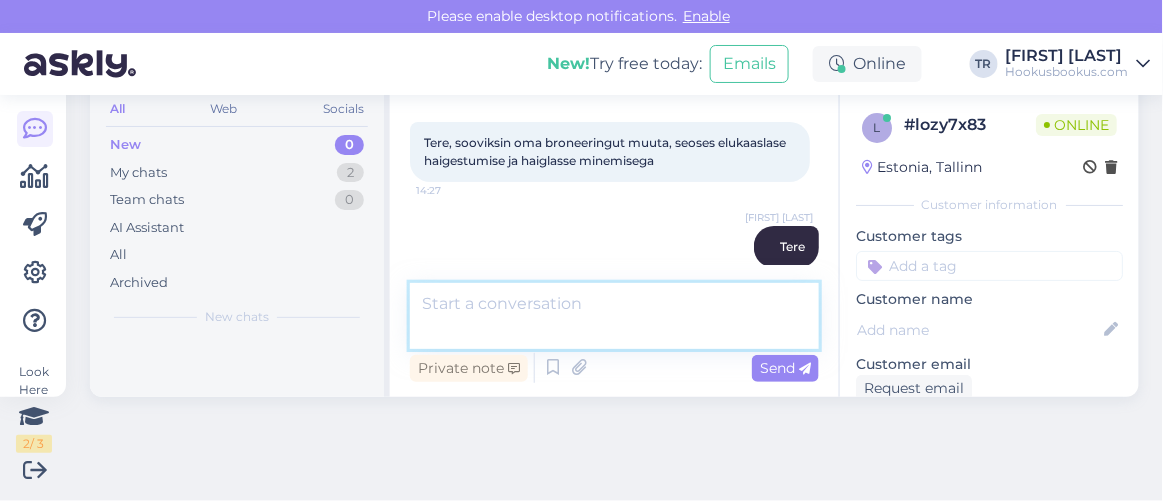 scroll, scrollTop: 199, scrollLeft: 0, axis: vertical 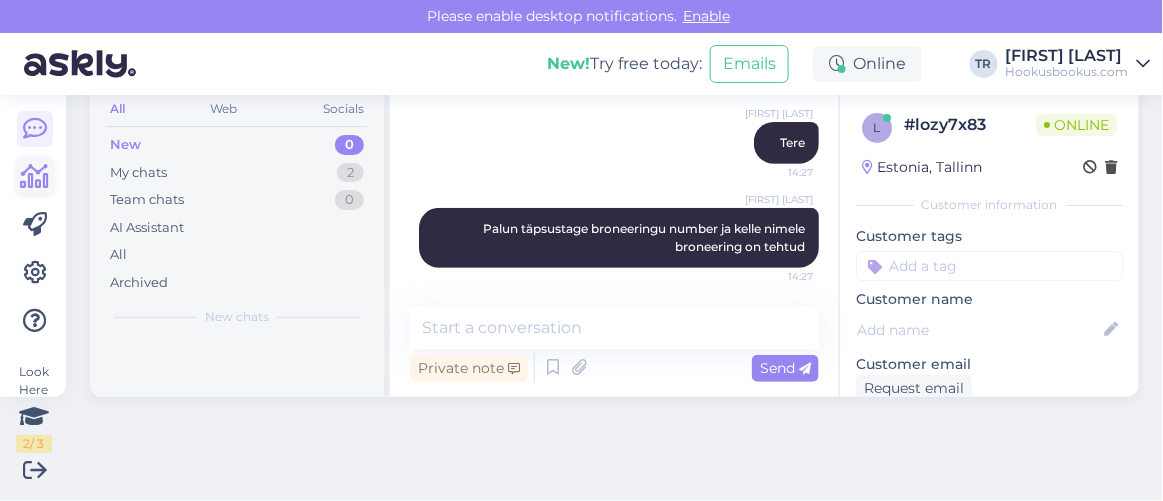 click at bounding box center (35, 177) 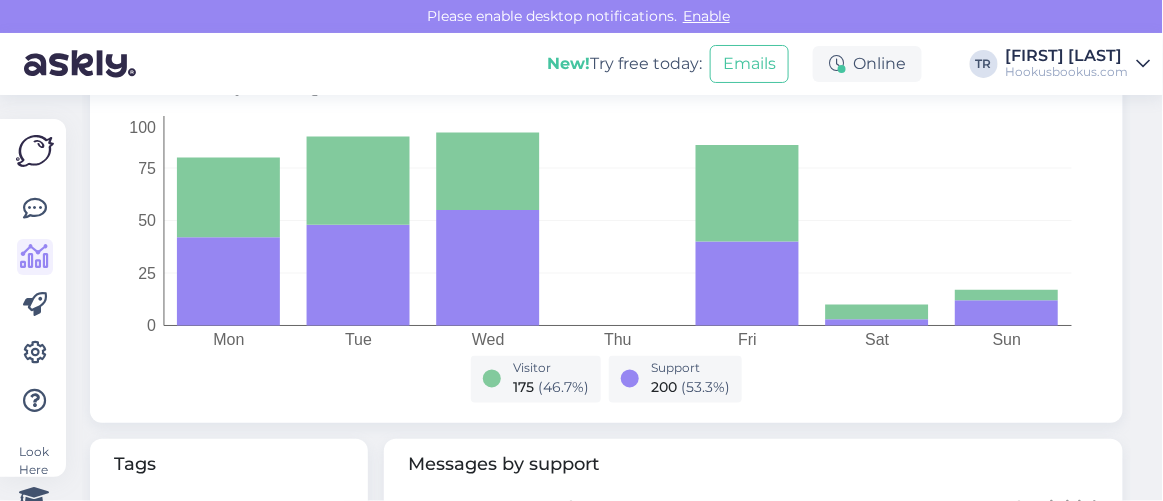 scroll, scrollTop: 999, scrollLeft: 0, axis: vertical 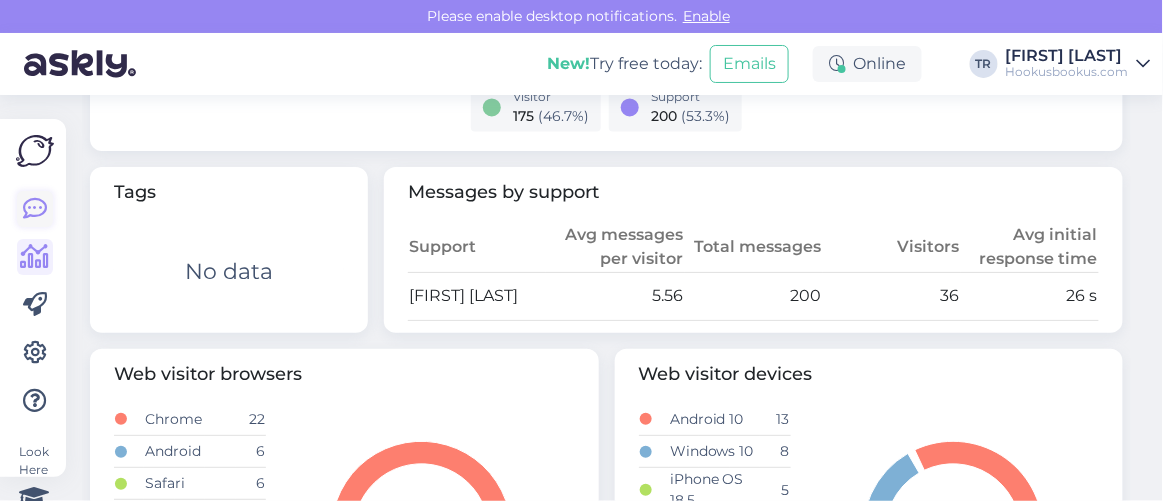 click at bounding box center [35, 209] 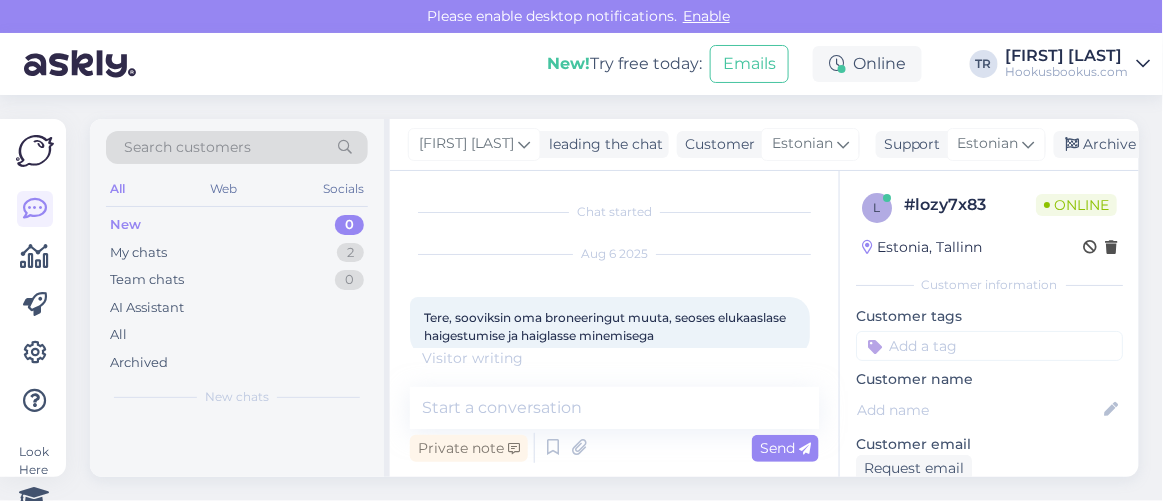scroll, scrollTop: 80, scrollLeft: 0, axis: vertical 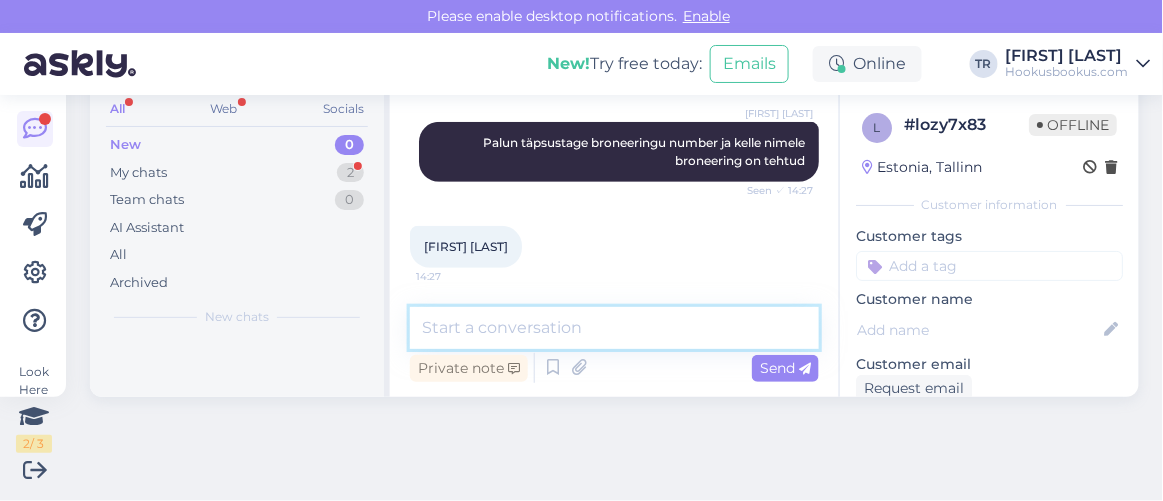 click at bounding box center (614, 328) 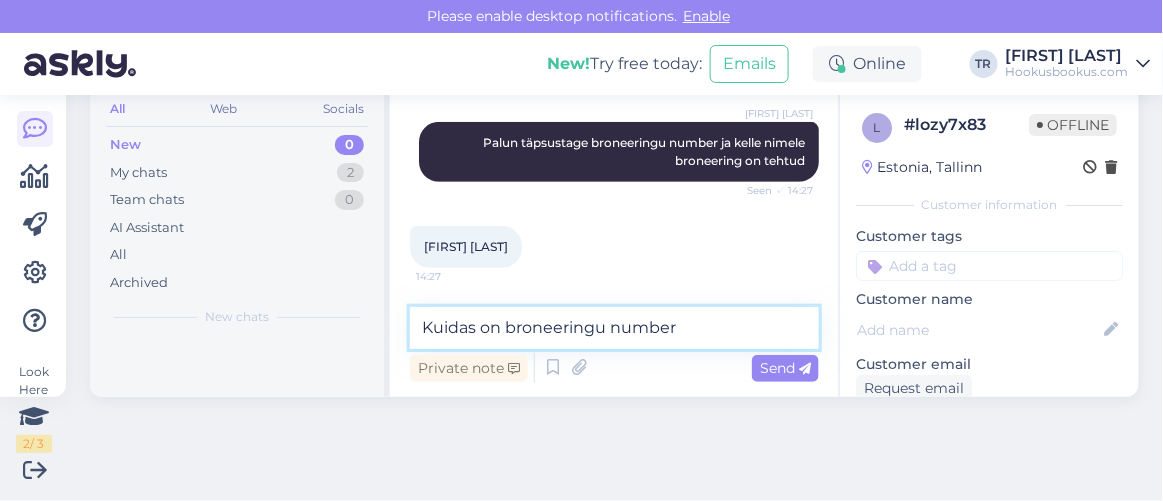type on "Kuidas on broneeringu number?" 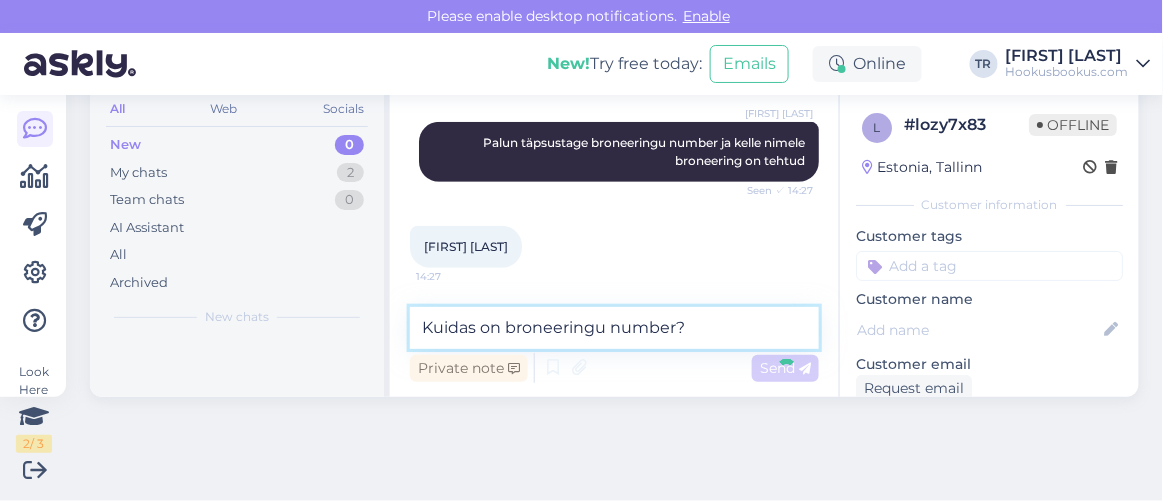 type 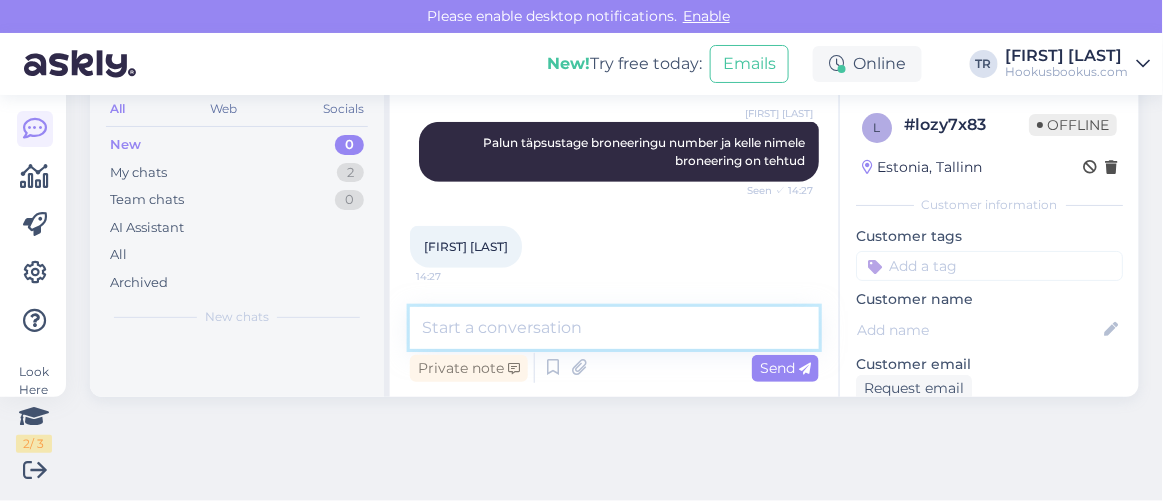 scroll, scrollTop: 371, scrollLeft: 0, axis: vertical 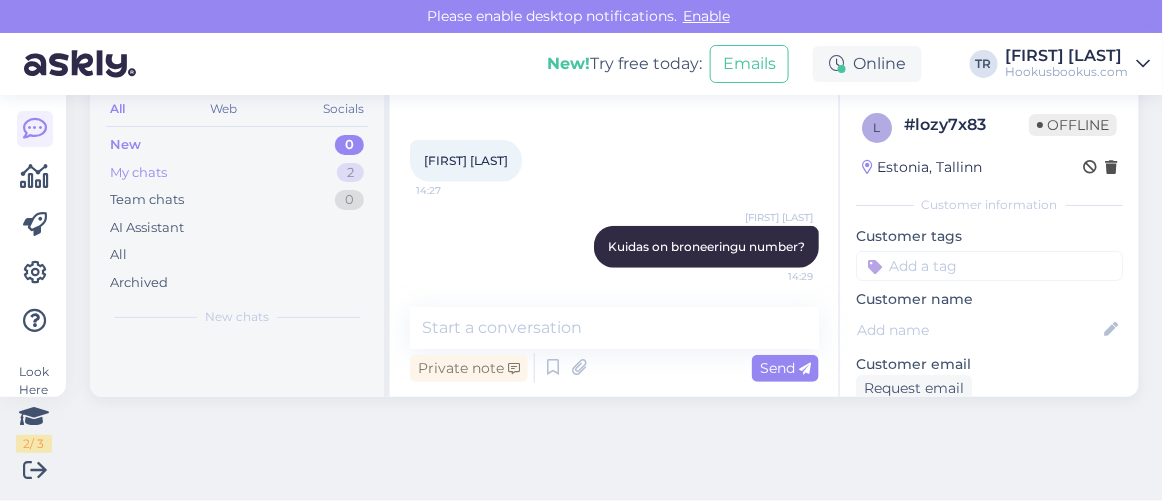 click on "My chats 2" at bounding box center [237, 173] 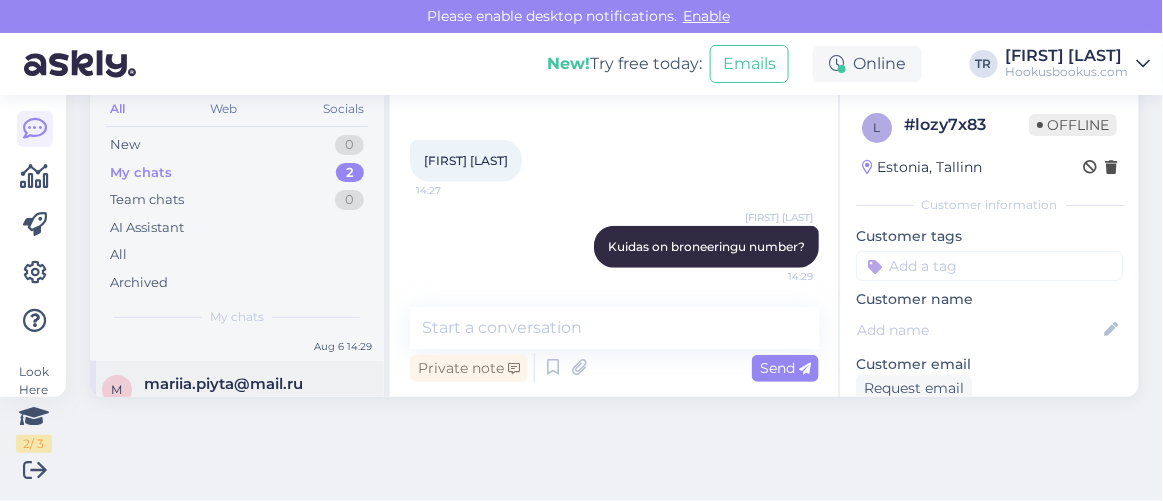 scroll, scrollTop: 90, scrollLeft: 0, axis: vertical 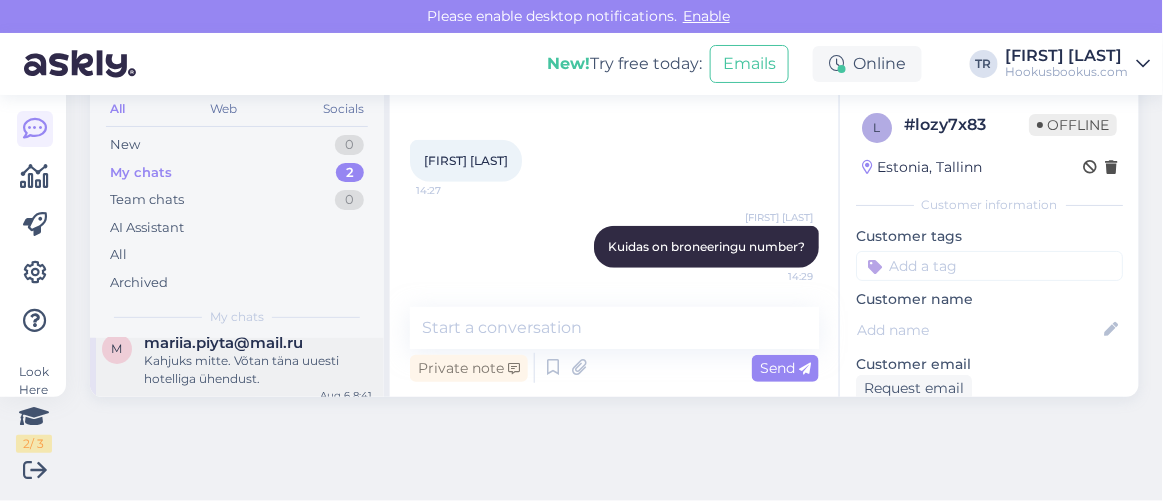 click on "Kahjuks mitte. Võtan täna uuesti hotelliga ühendust." at bounding box center [258, 370] 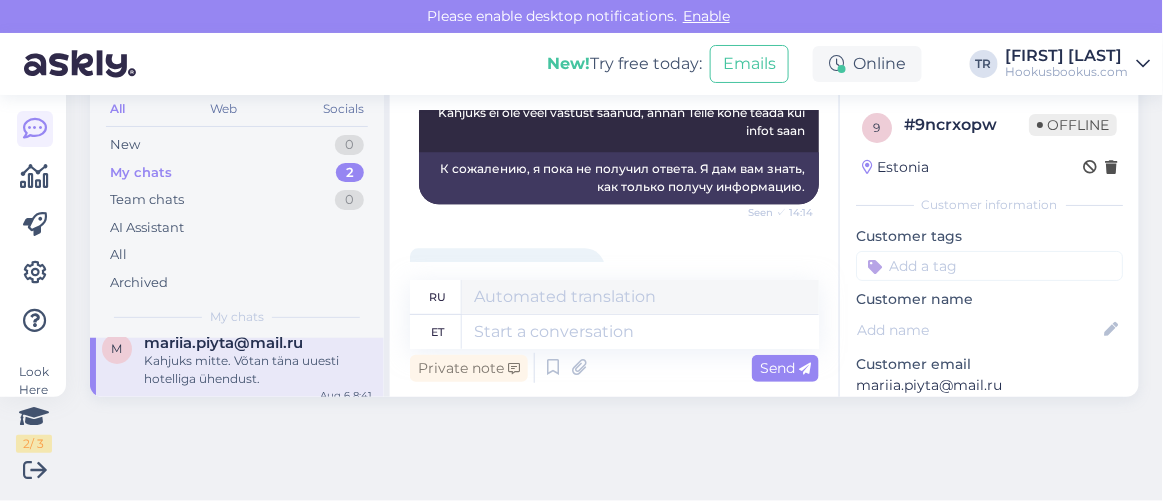 scroll, scrollTop: 3216, scrollLeft: 0, axis: vertical 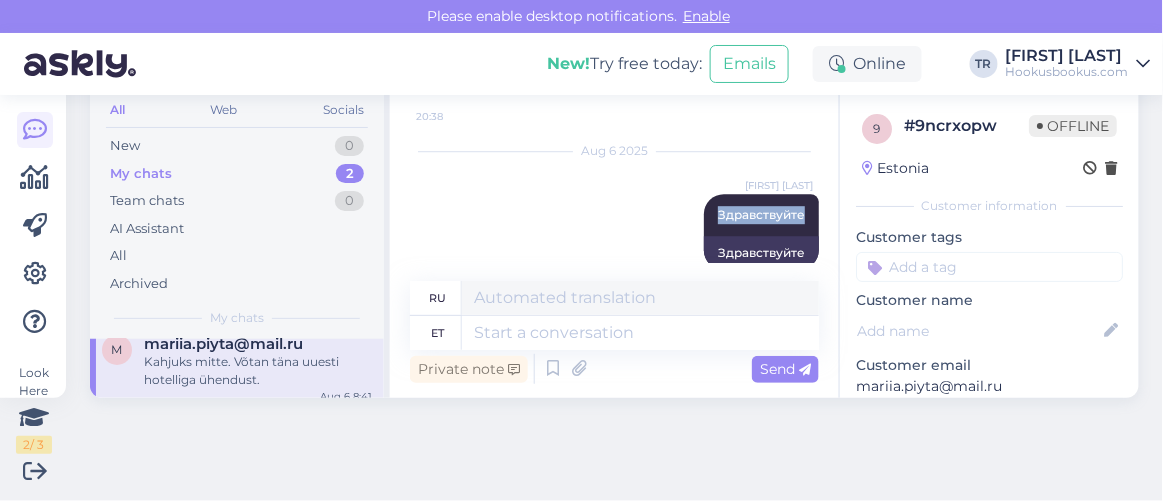 drag, startPoint x: 692, startPoint y: 245, endPoint x: 804, endPoint y: 244, distance: 112.00446 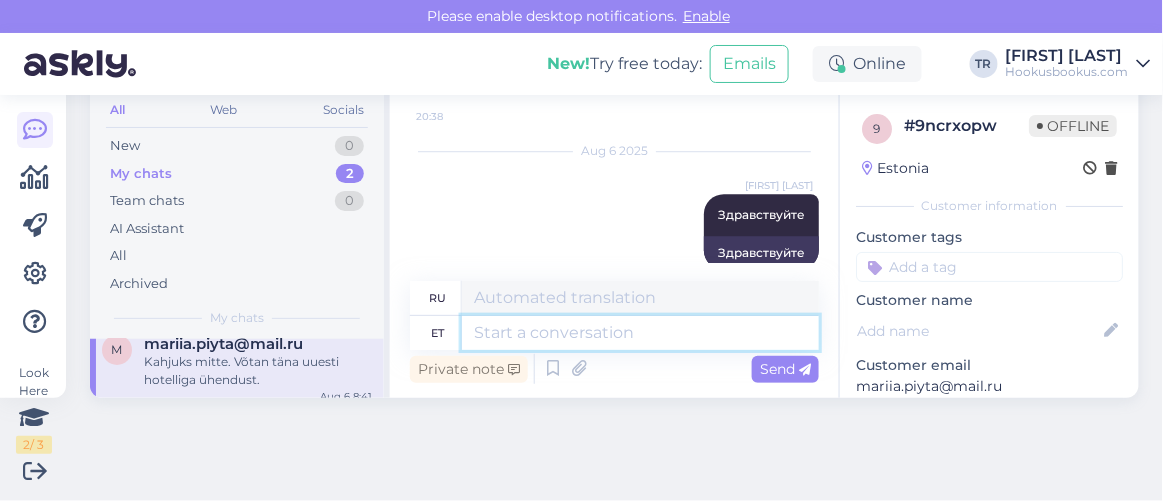click at bounding box center [640, 333] 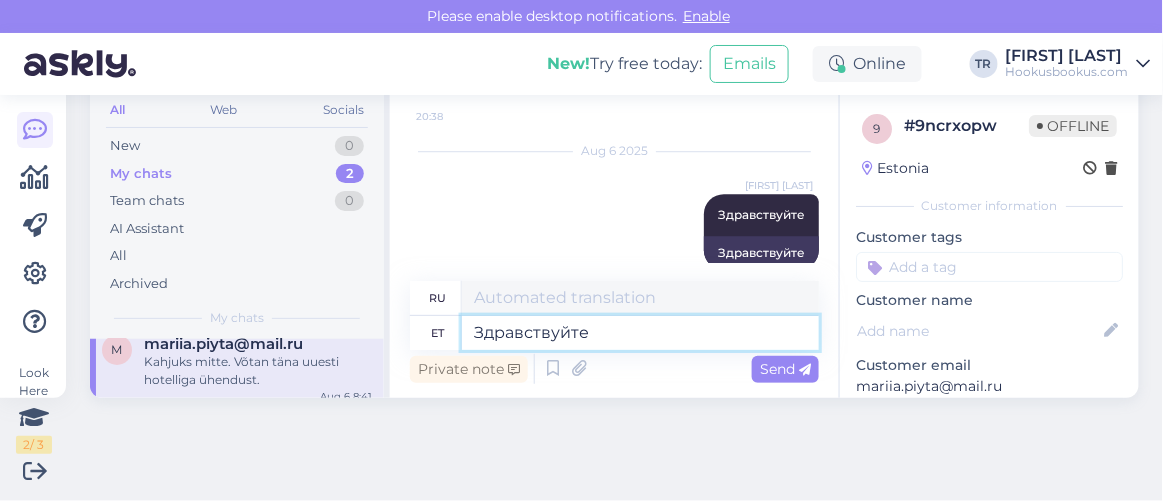type on "Привет" 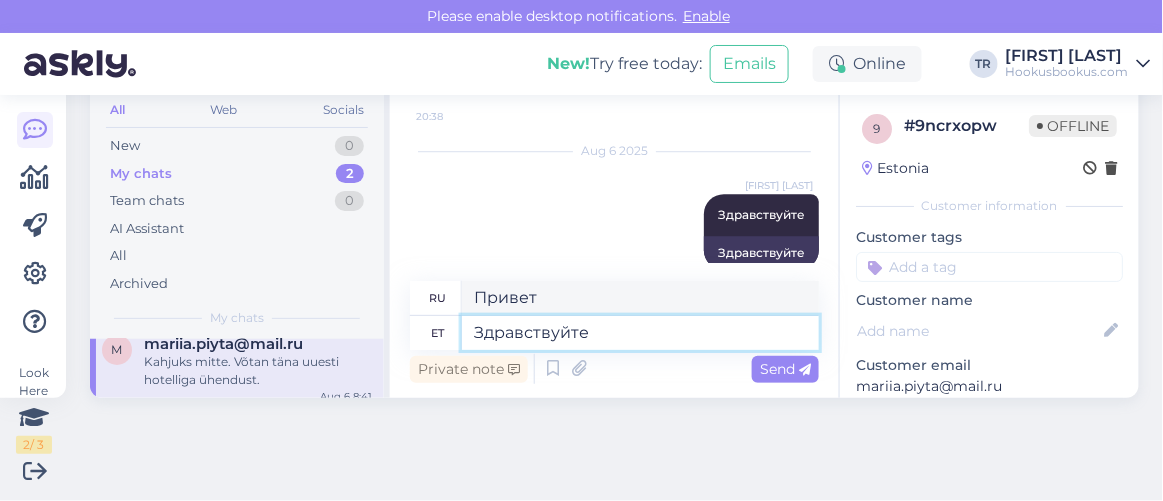 type on "Здравствуйте" 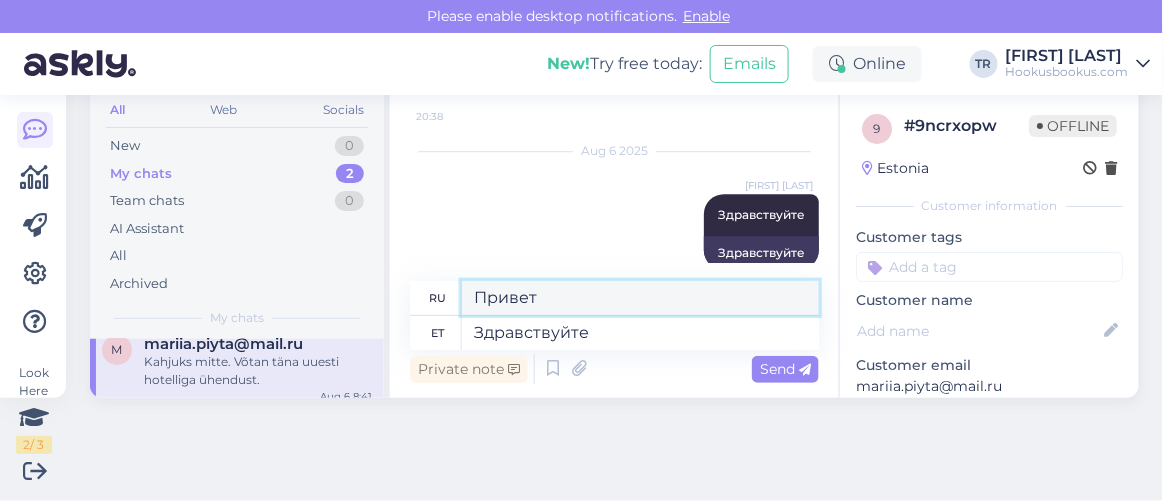 click on "Привет" at bounding box center [640, 298] 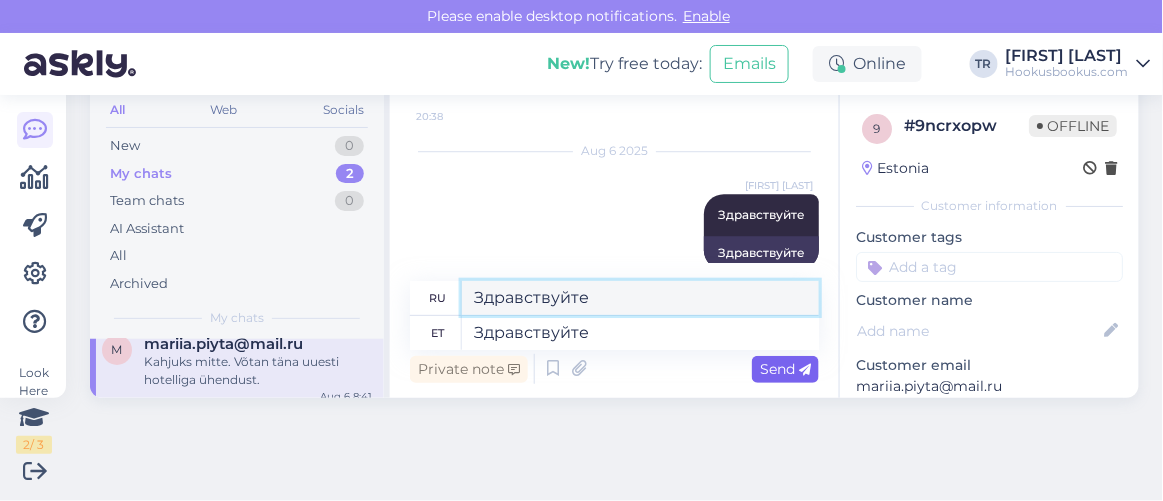 type on "Здравствуйте" 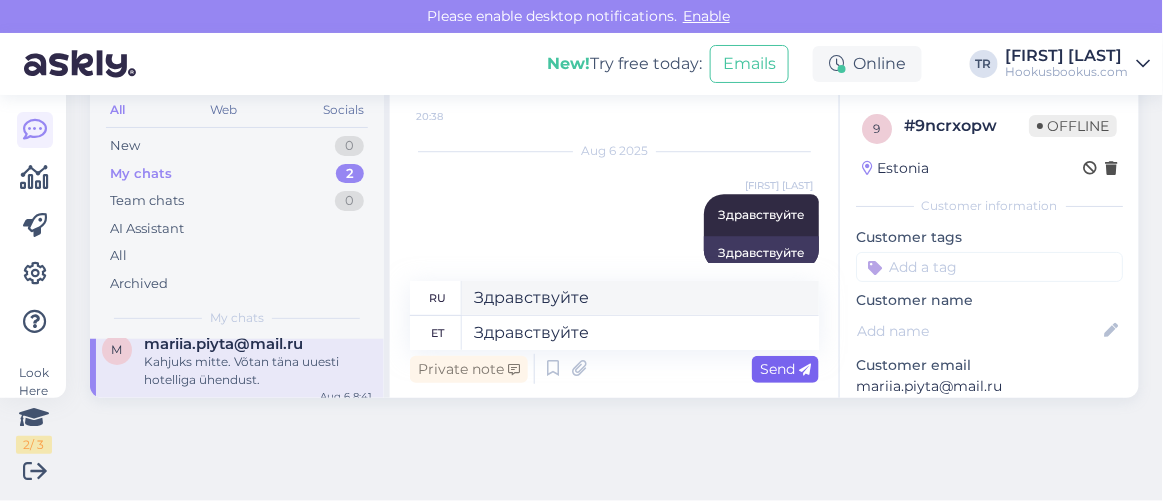 click on "Send" at bounding box center [785, 369] 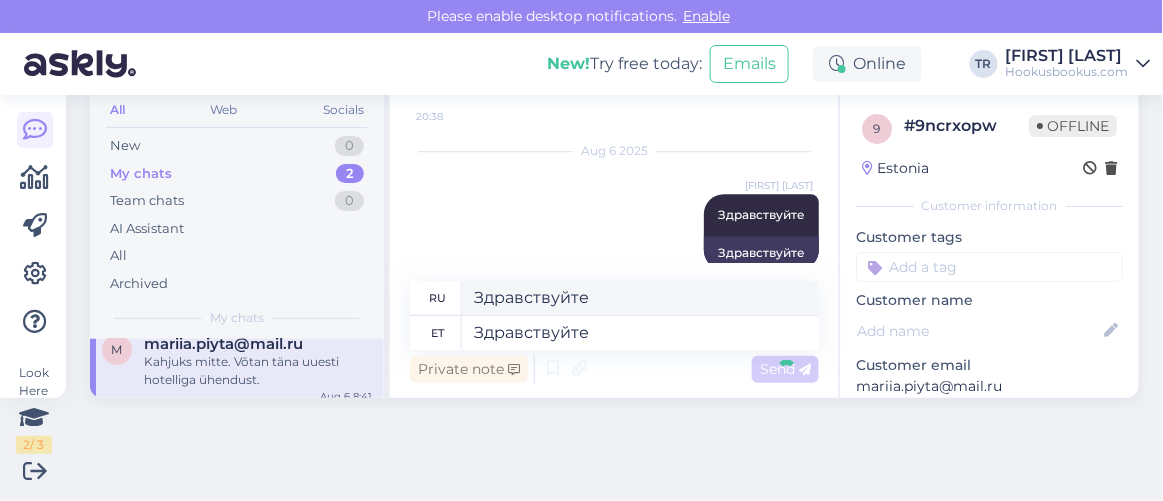 type 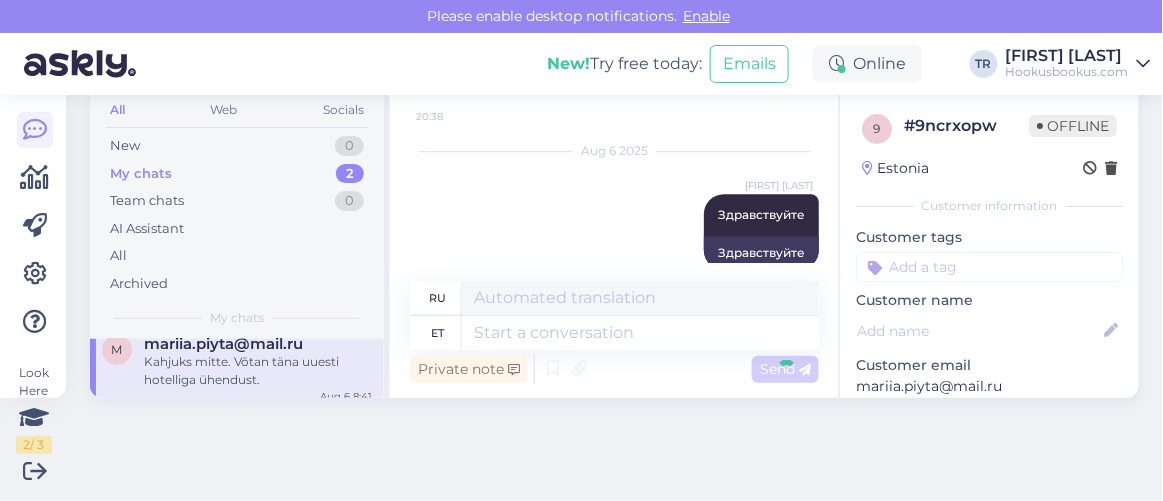 scroll, scrollTop: 3518, scrollLeft: 0, axis: vertical 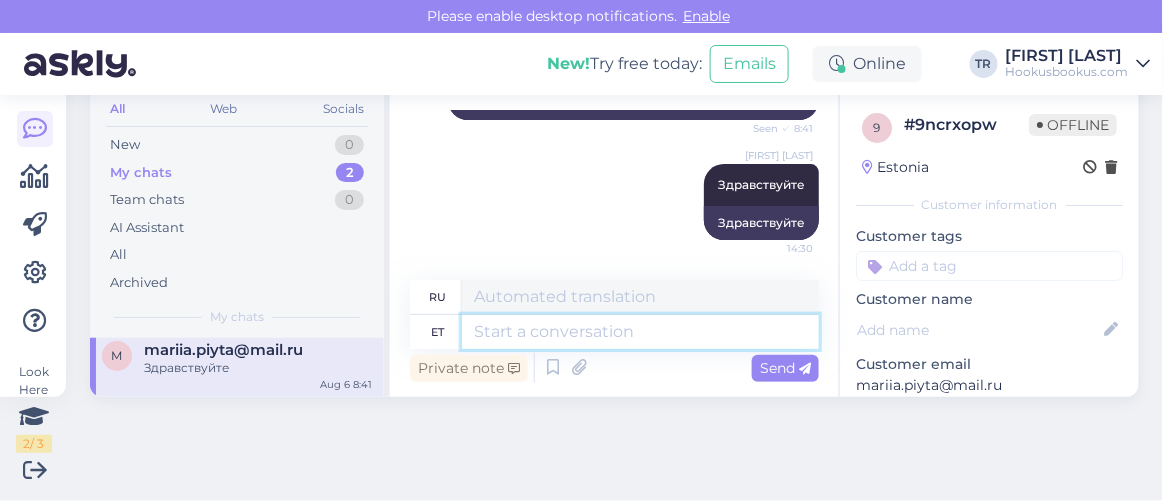 click at bounding box center [640, 332] 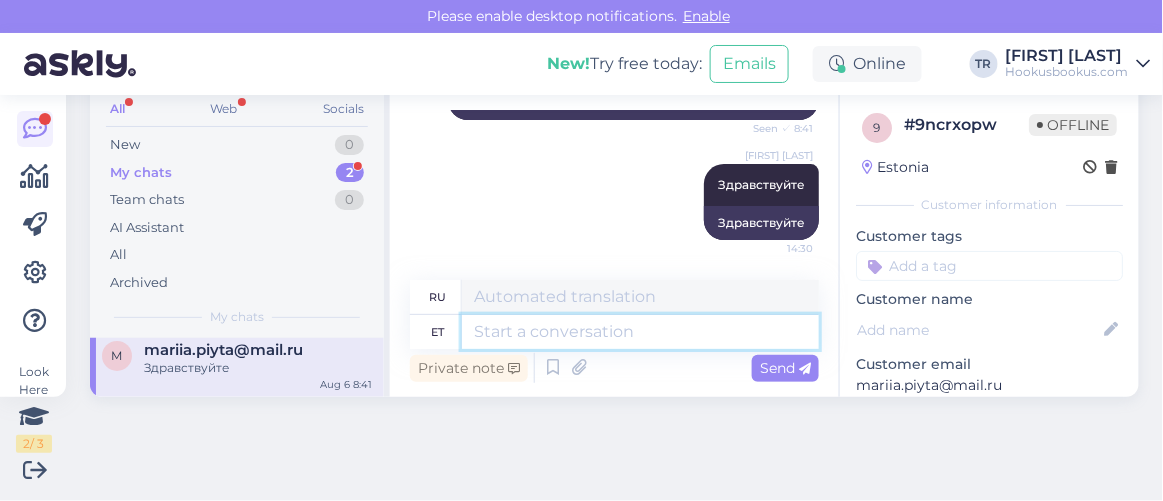 click at bounding box center [640, 332] 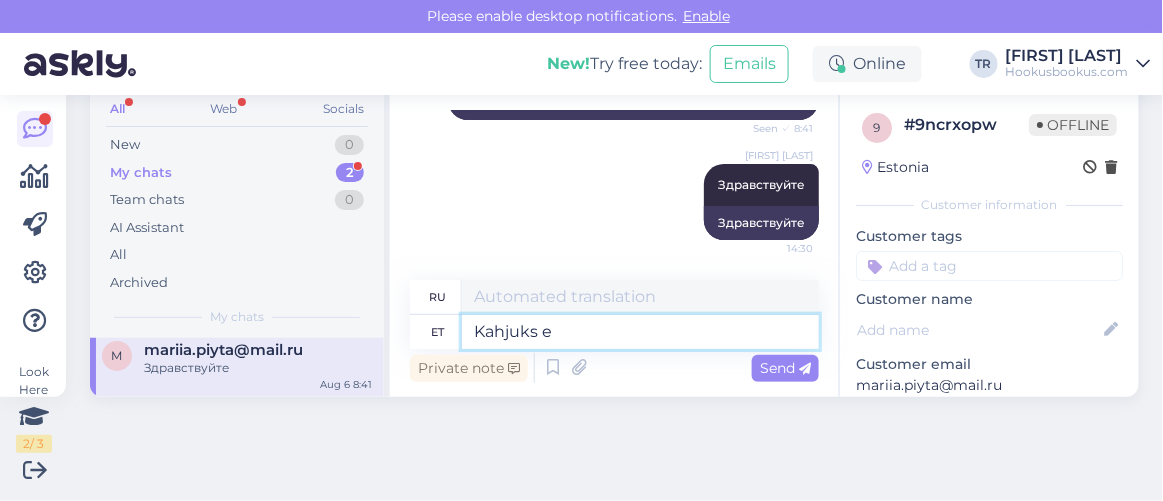 type on "Kahjuks ei" 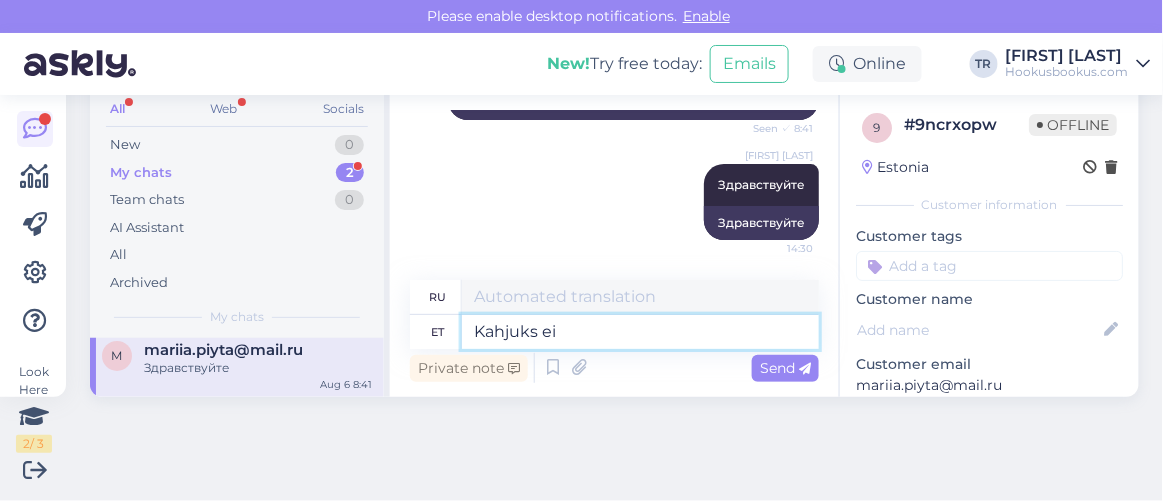 type on "К сожалению" 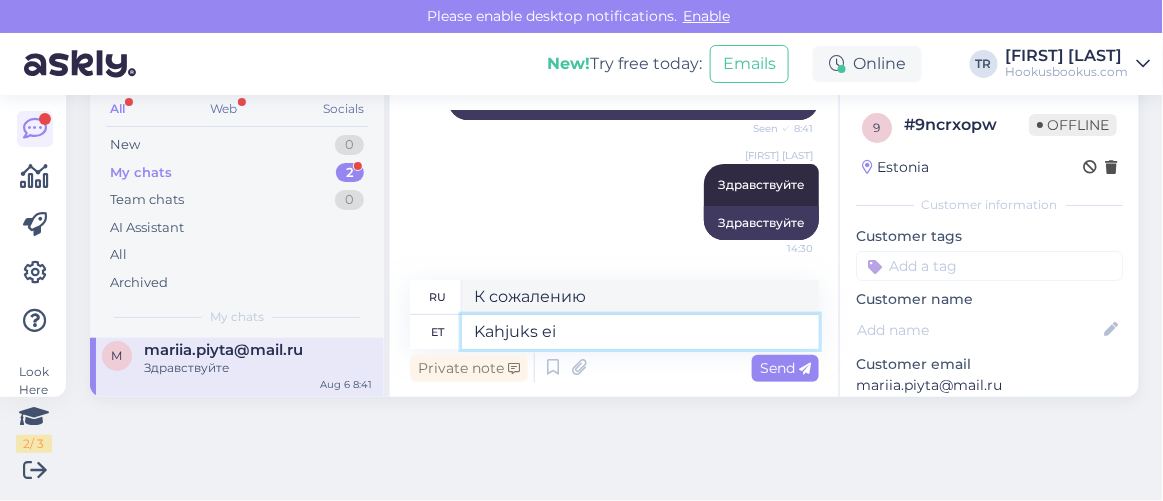 type on "Kahjuks ei o" 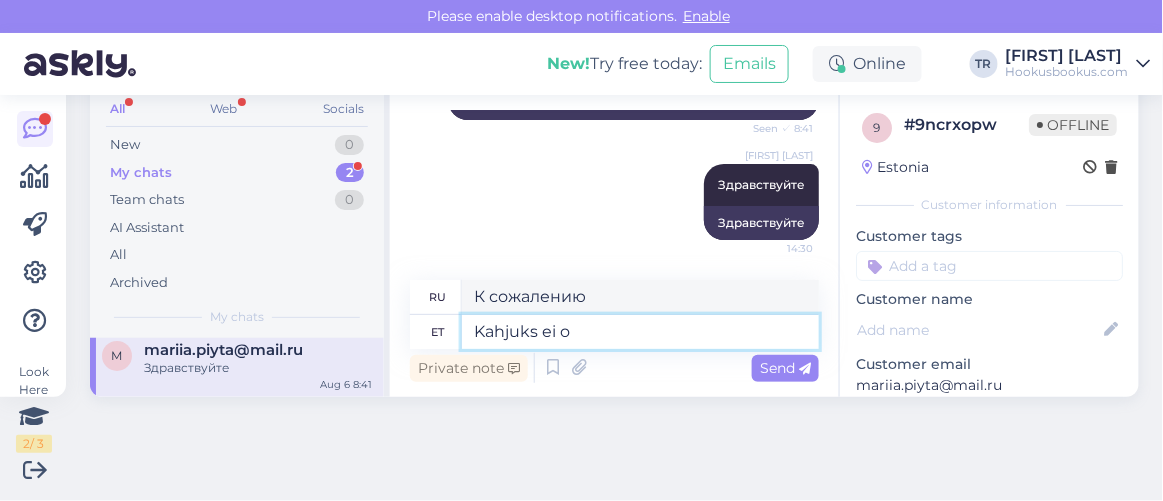 type on "К сожалению, нет." 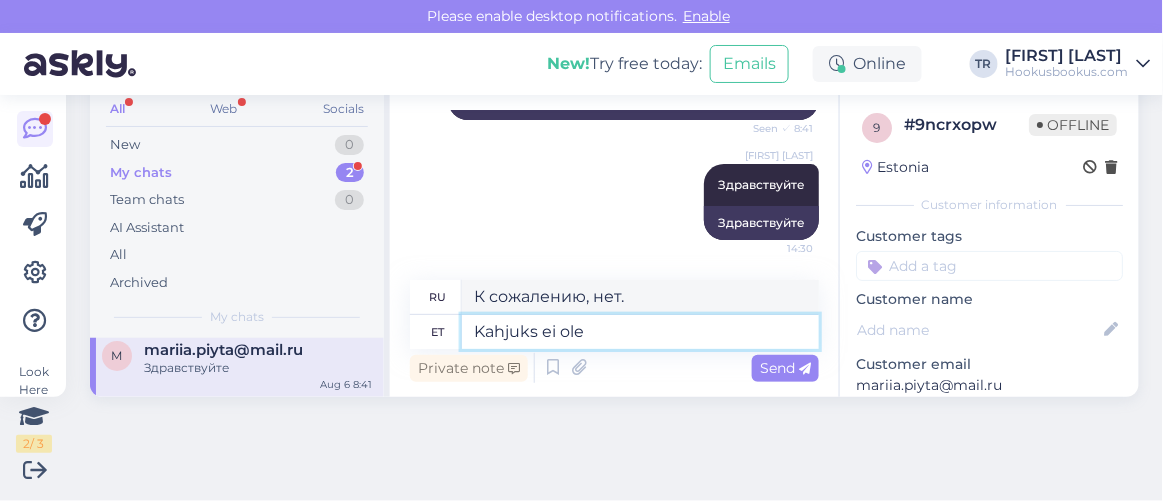 type on "Kahjuks ei ole" 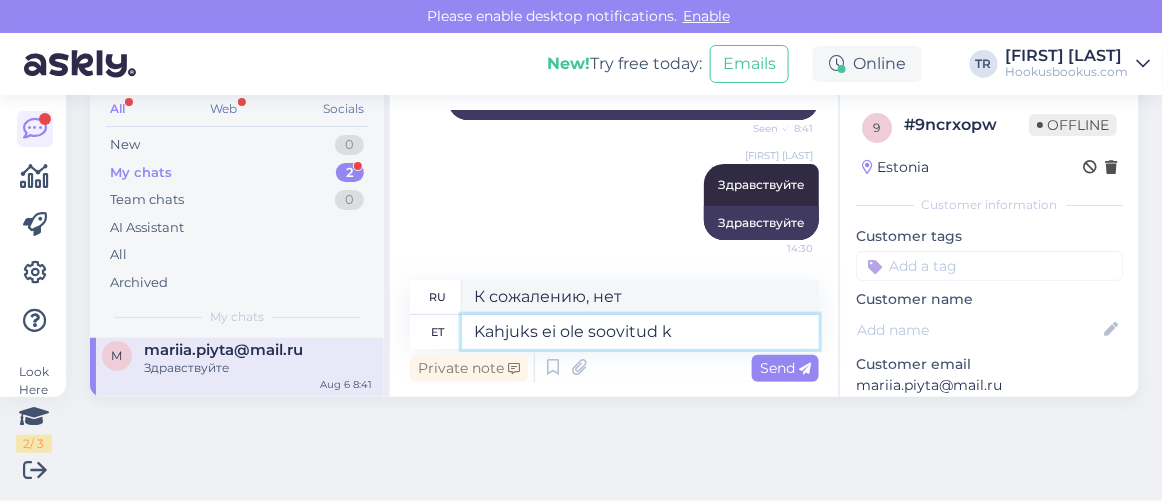 type on "Kahjuks ei ole soovitud ku" 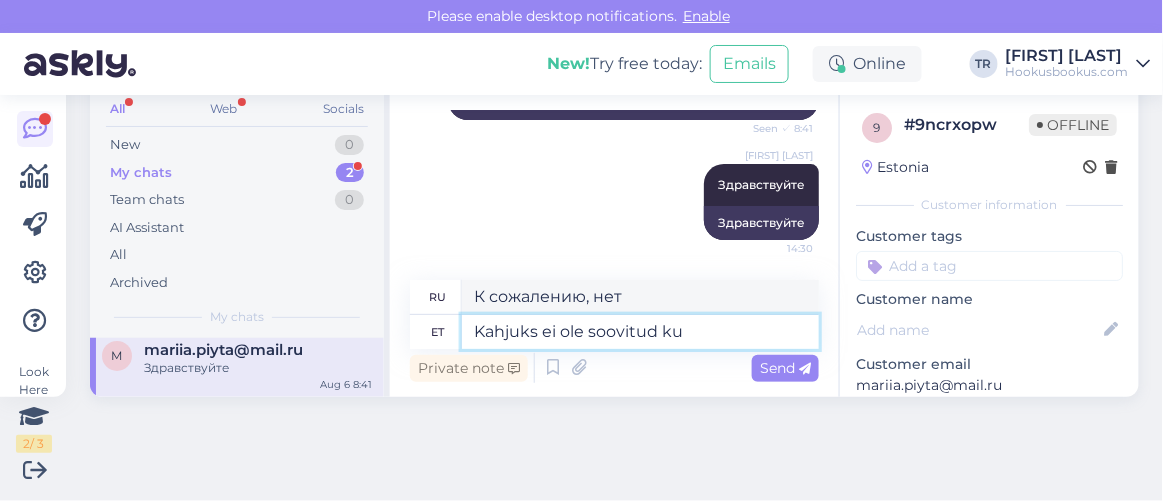 type on "К сожалению, нежелательно." 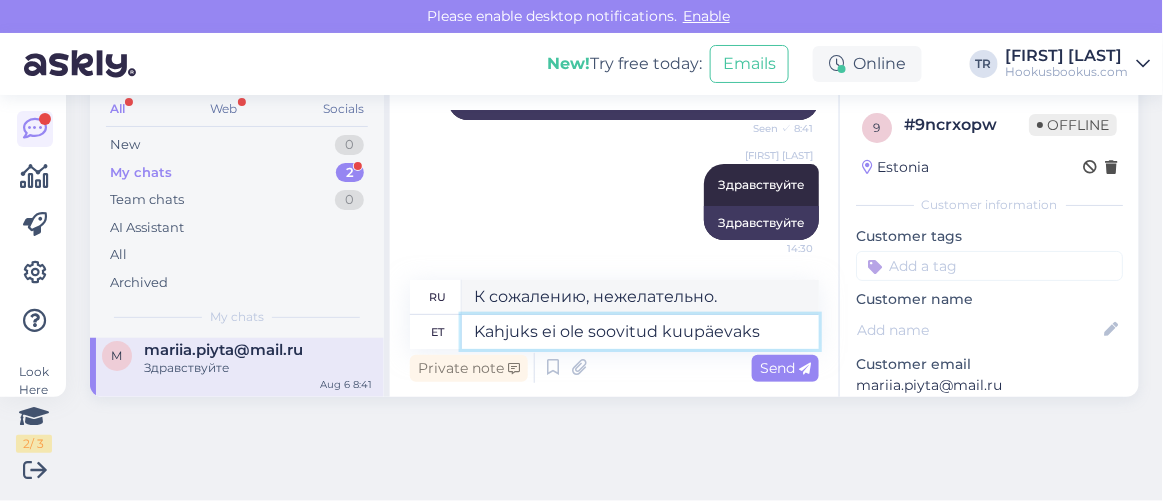 type on "Kahjuks ei ole soovitud kuupäevaks" 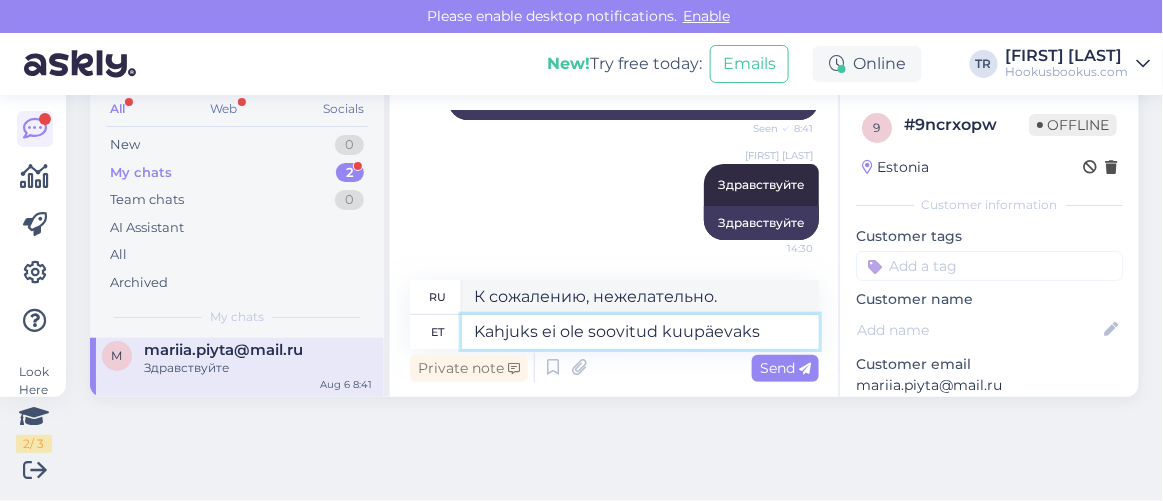 type on "К сожалению, запрошенная дата недоступна." 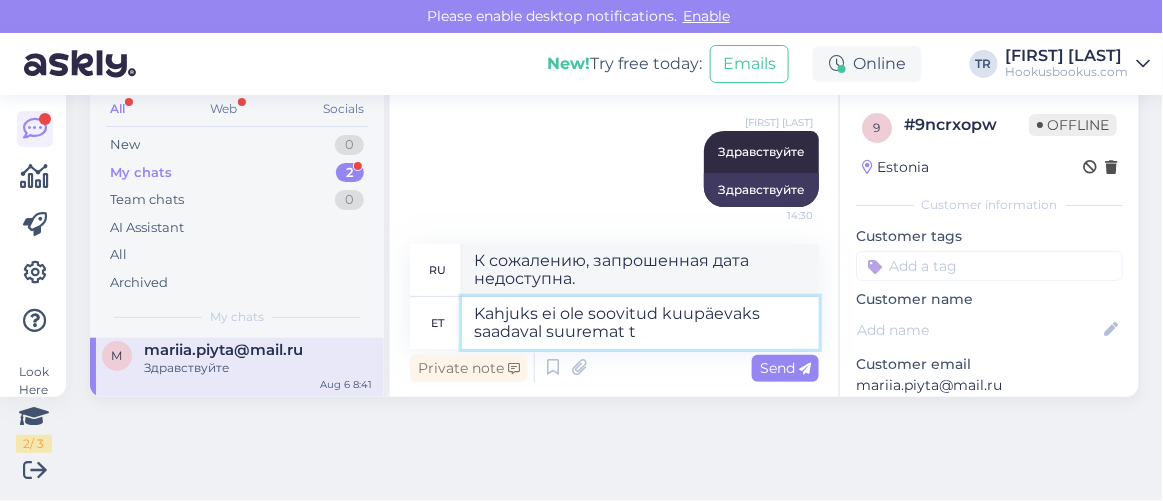 type on "Kahjuks ei ole soovitud kuupäevaks saadaval suuremat tu" 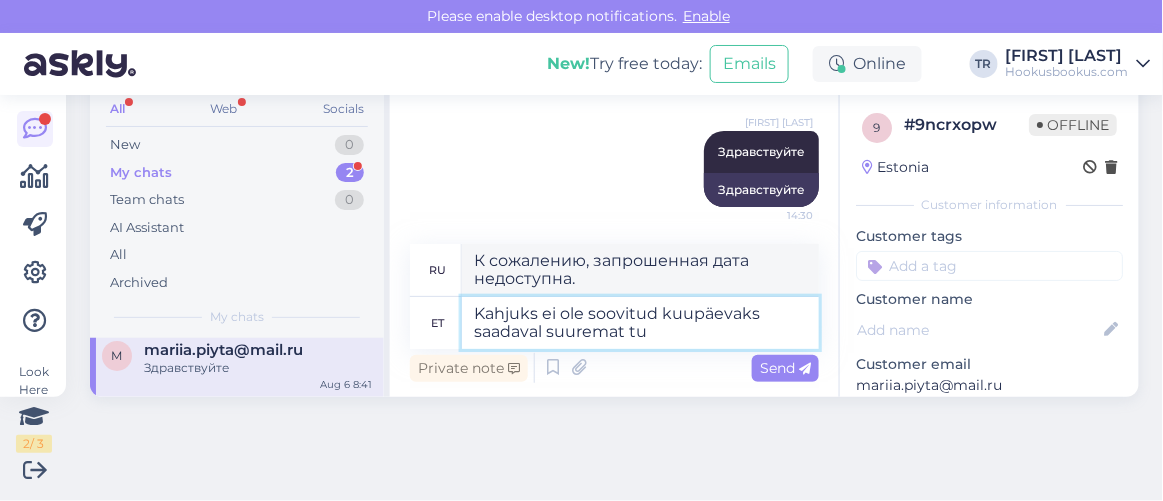 type on "К сожалению, на требуемую дату нет свободного помещения большего размера." 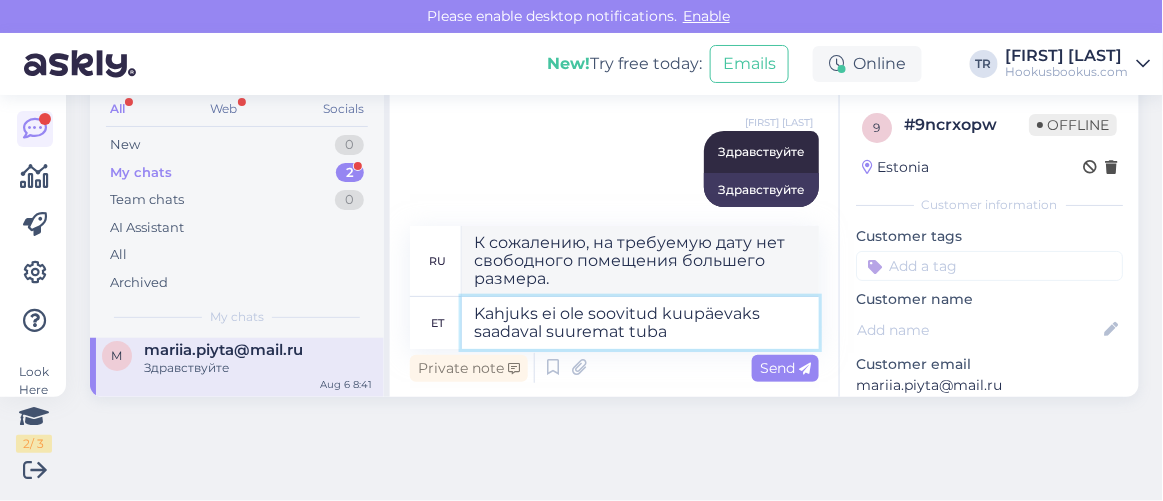 type on "Kahjuks ei ole soovitud kuupäevaks saadaval suuremat tuba." 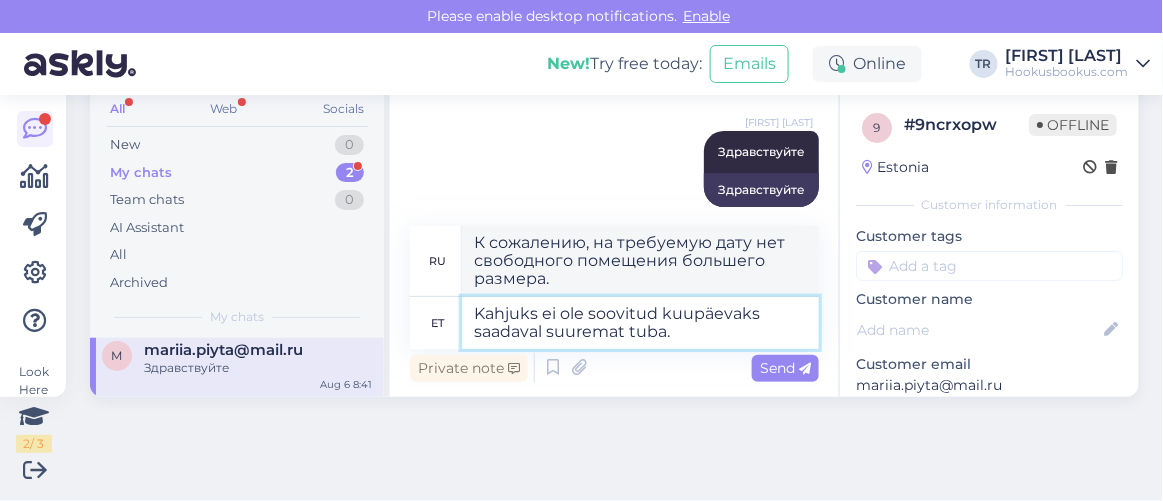 type on "К сожалению, на запрашиваемую дату большего размера номер недоступен." 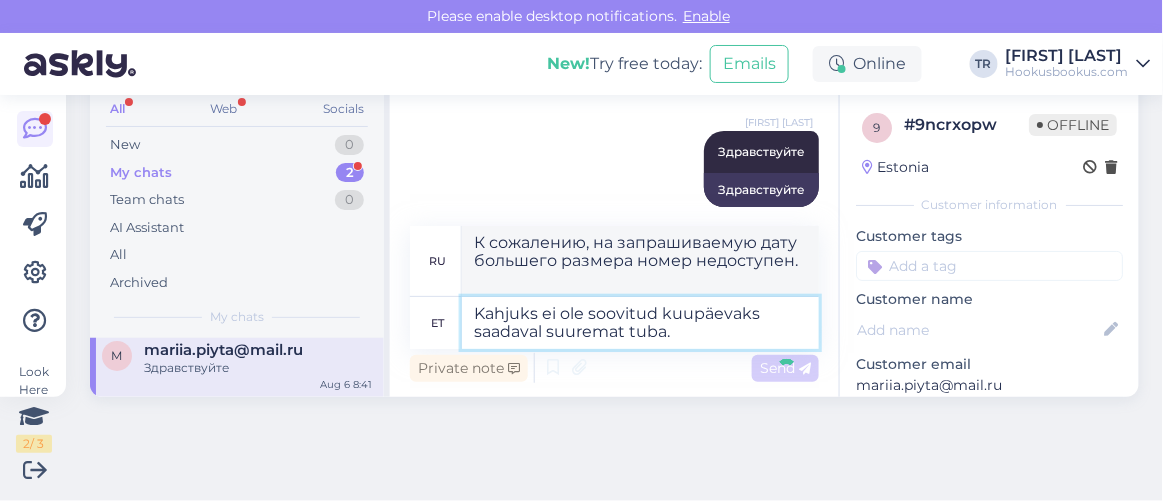 type 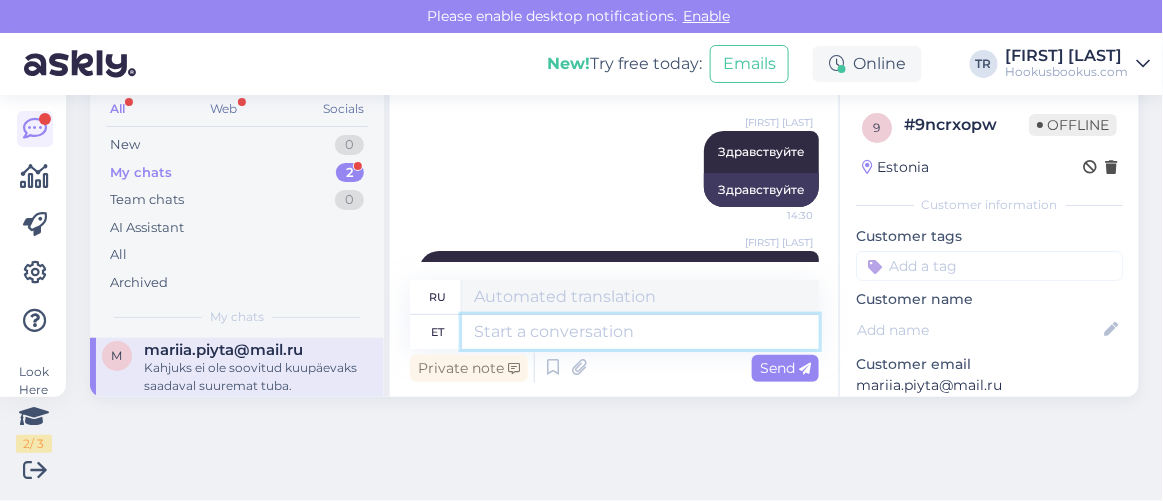 scroll, scrollTop: 3674, scrollLeft: 0, axis: vertical 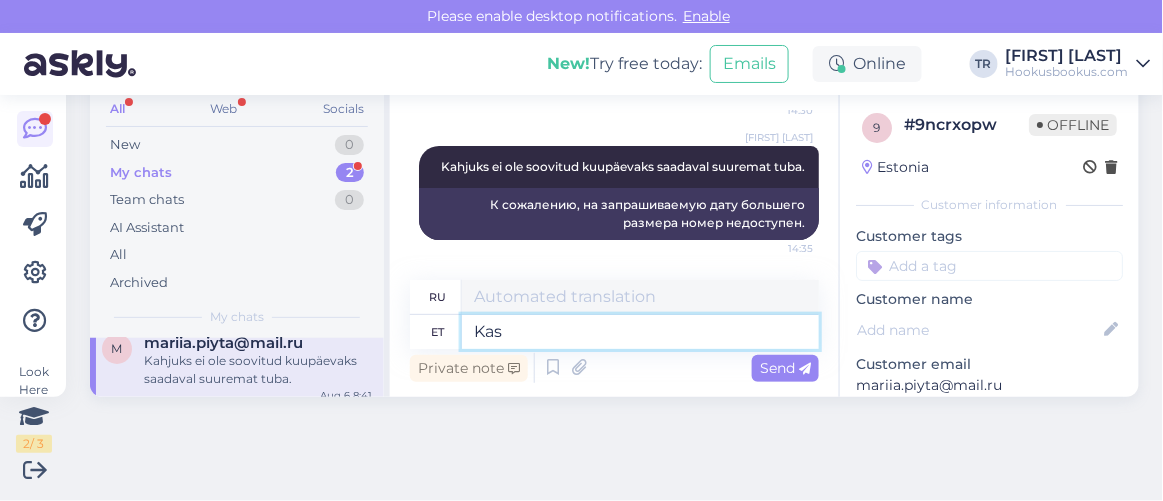 type on "Kas" 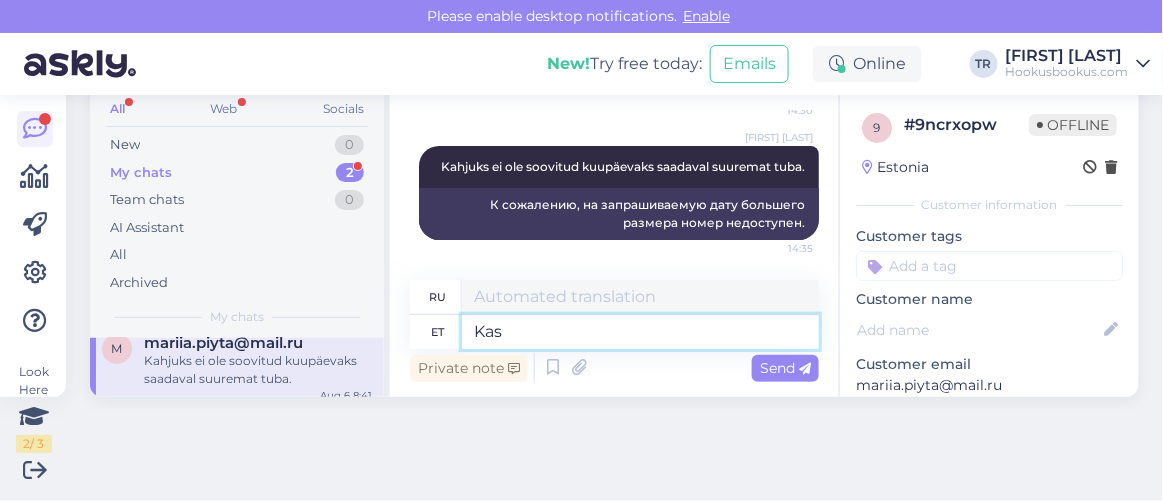 type on "Является" 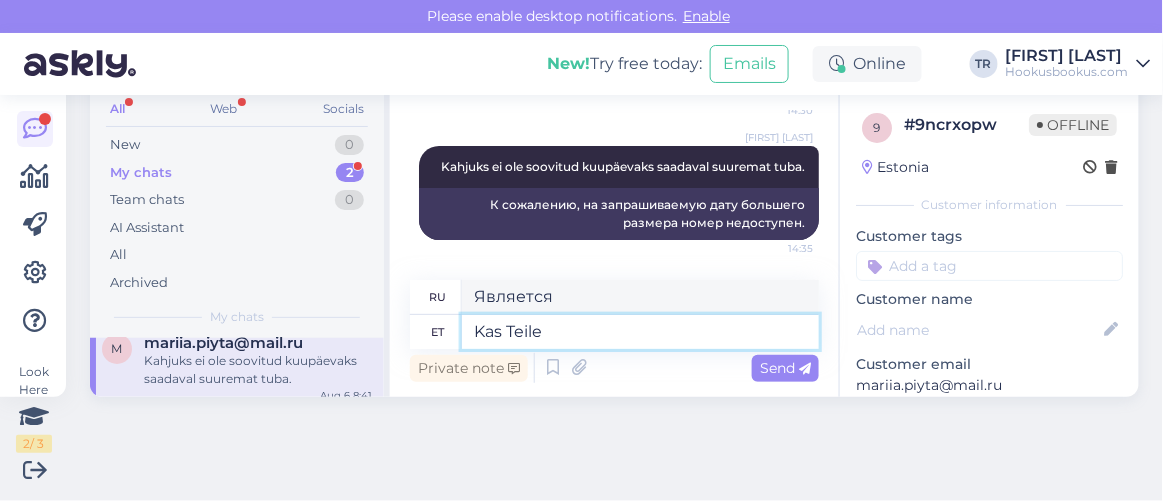 type on "Kas Teile" 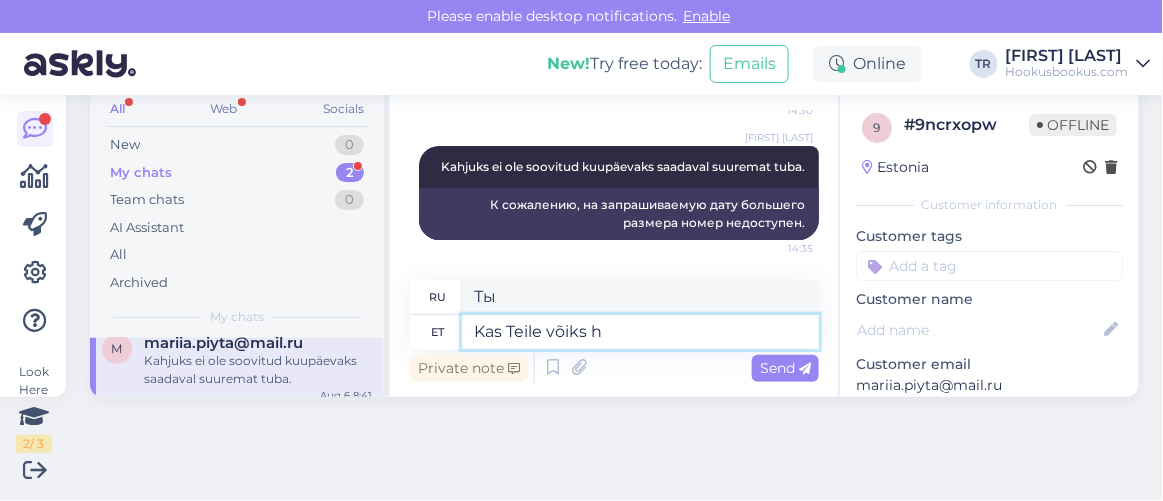 type on "Kas Teile võiks hu" 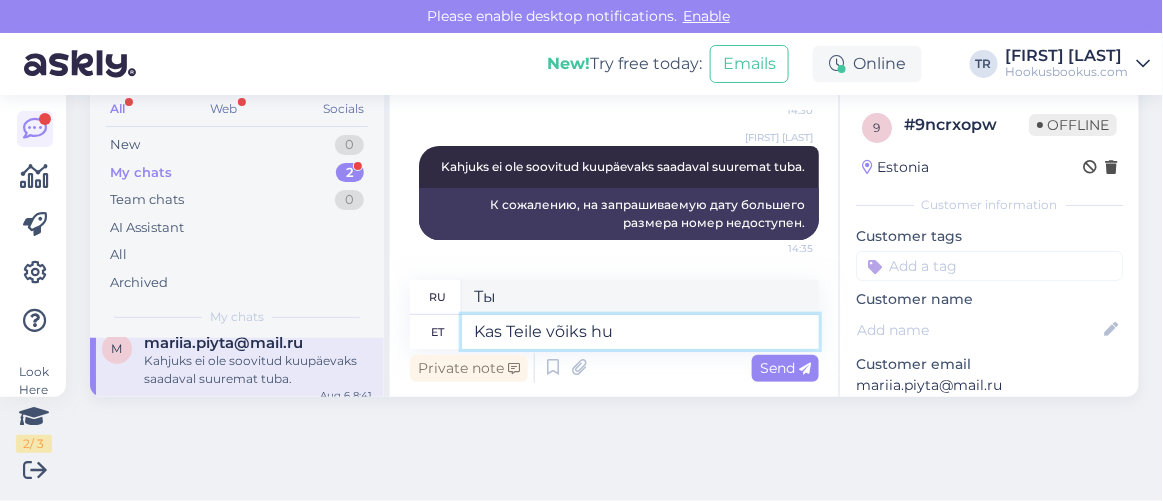 type on "Не могли бы Вы" 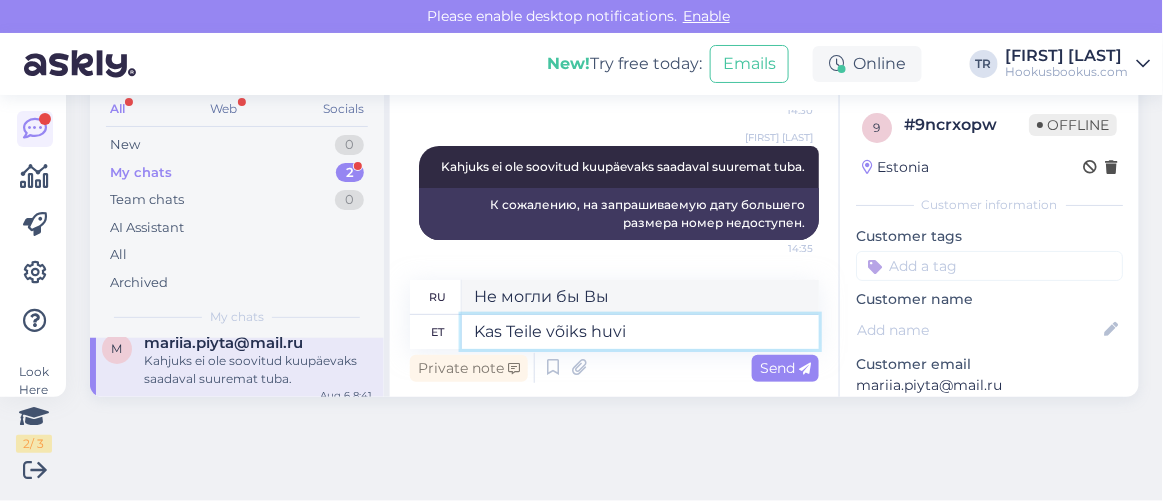 type on "Kas Teile võiks huvi" 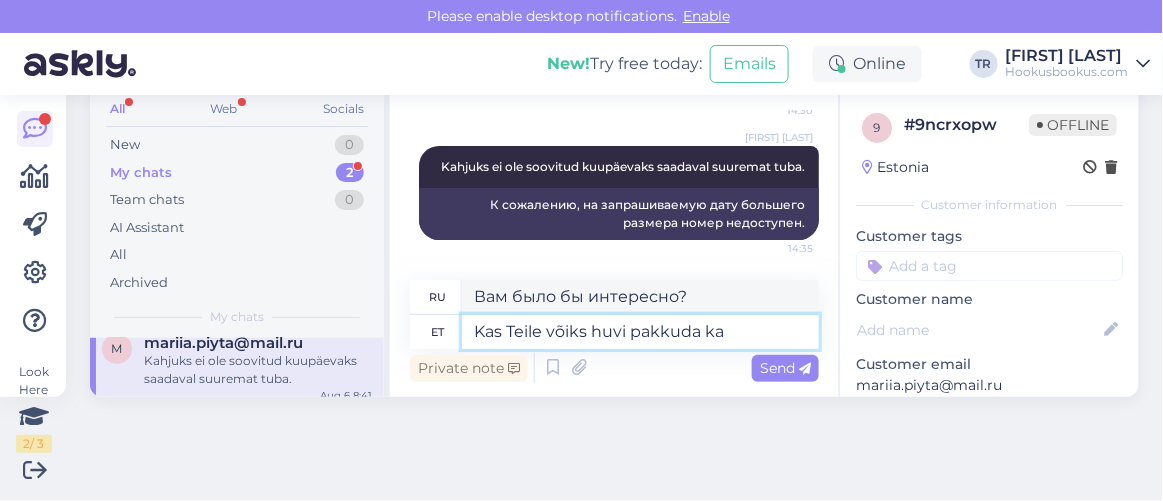 type on "Kas Teile võiks huvi pakkuda ka m" 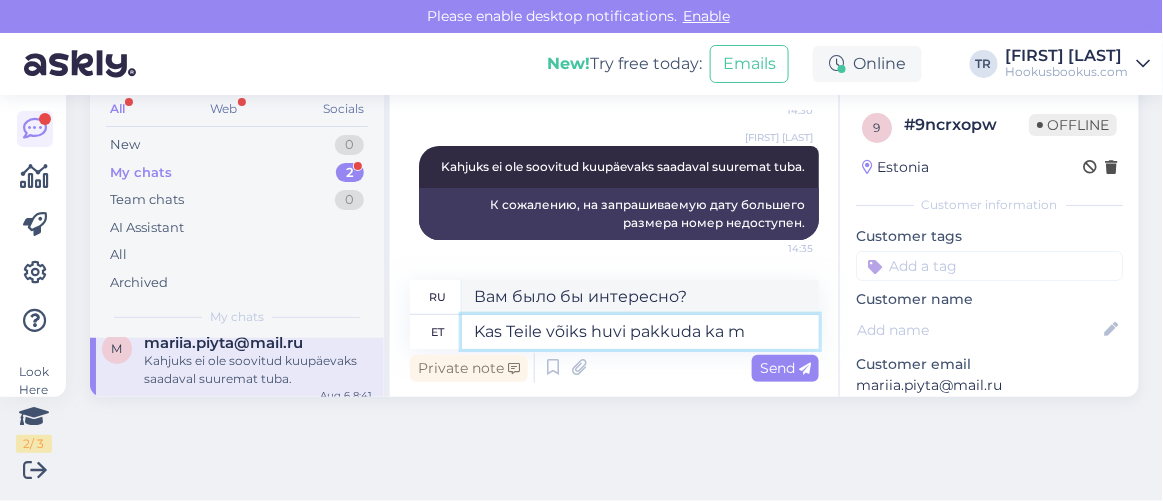 type on "Вас также интересует" 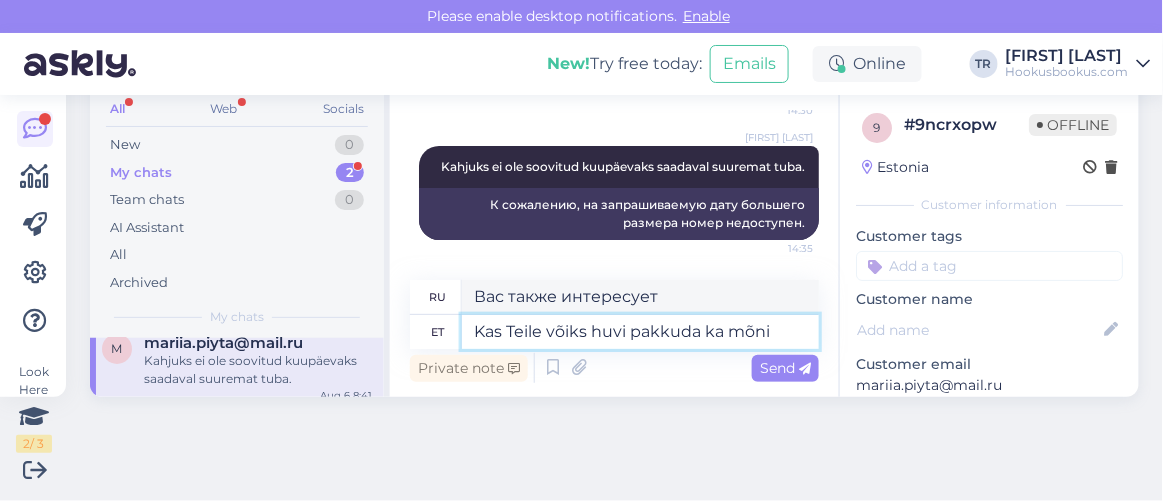 type on "Kas Teile võiks huvi pakkuda ka mõni m" 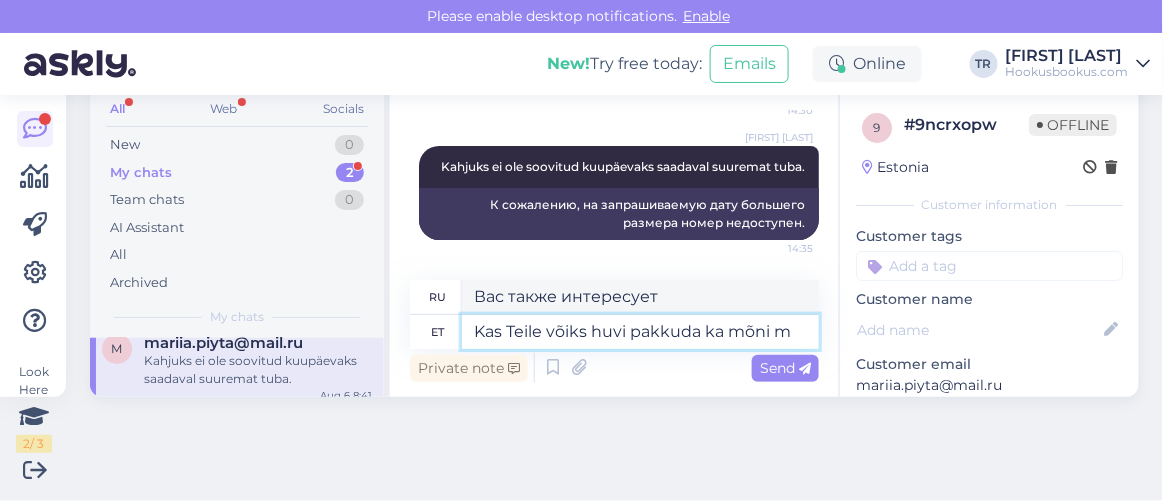 type on "Вас это заинтересует?" 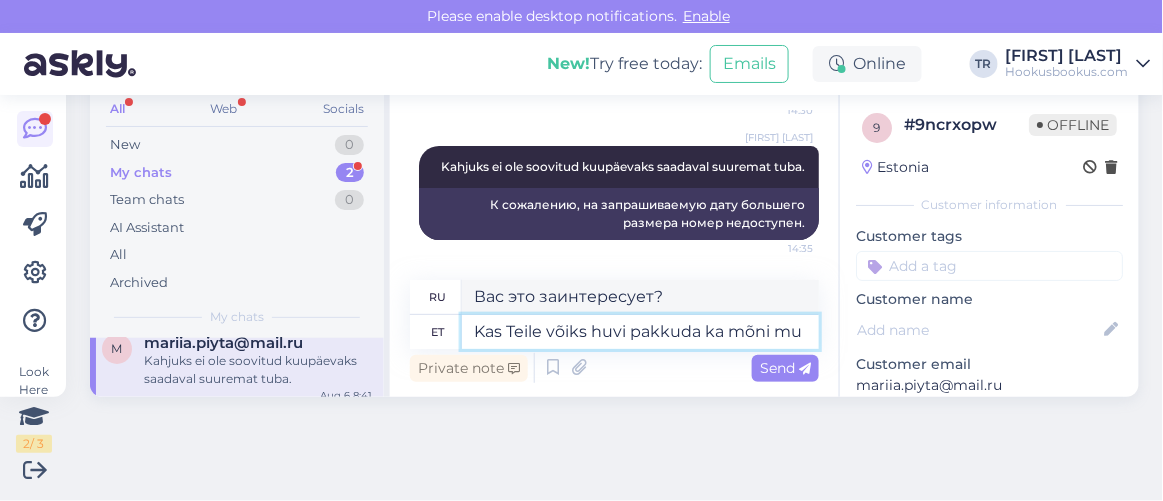 scroll, scrollTop: 3692, scrollLeft: 0, axis: vertical 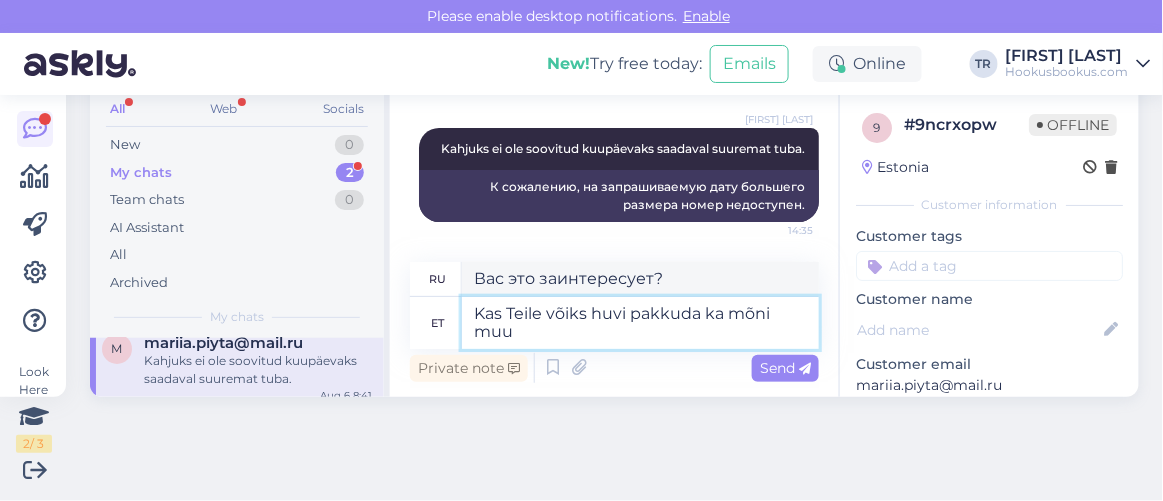 type on "Kas Teile võiks huvi pakkuda ka mõni muu" 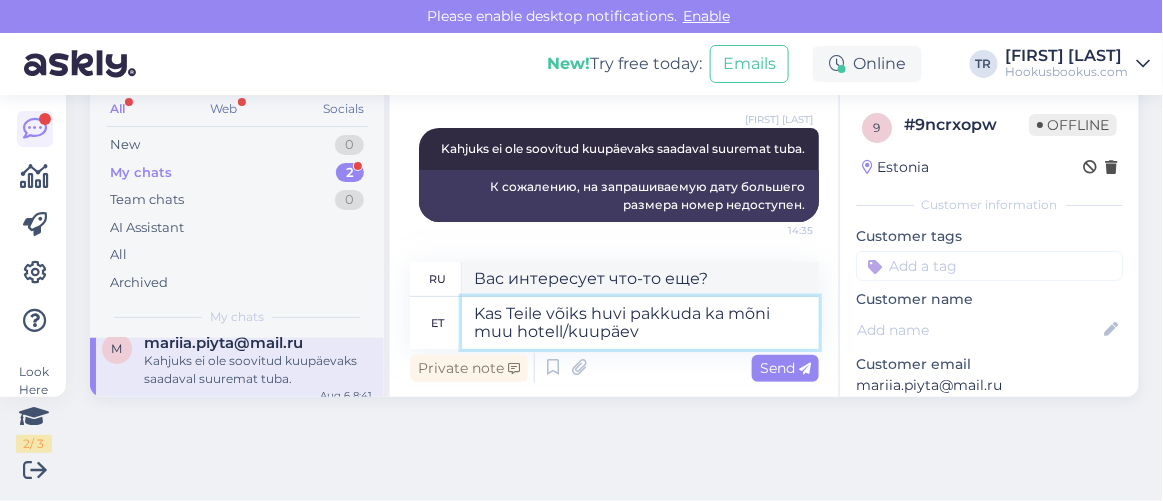 type on "Kas Teile võiks huvi pakkuda ka mõni muu hotell/kuupäev?" 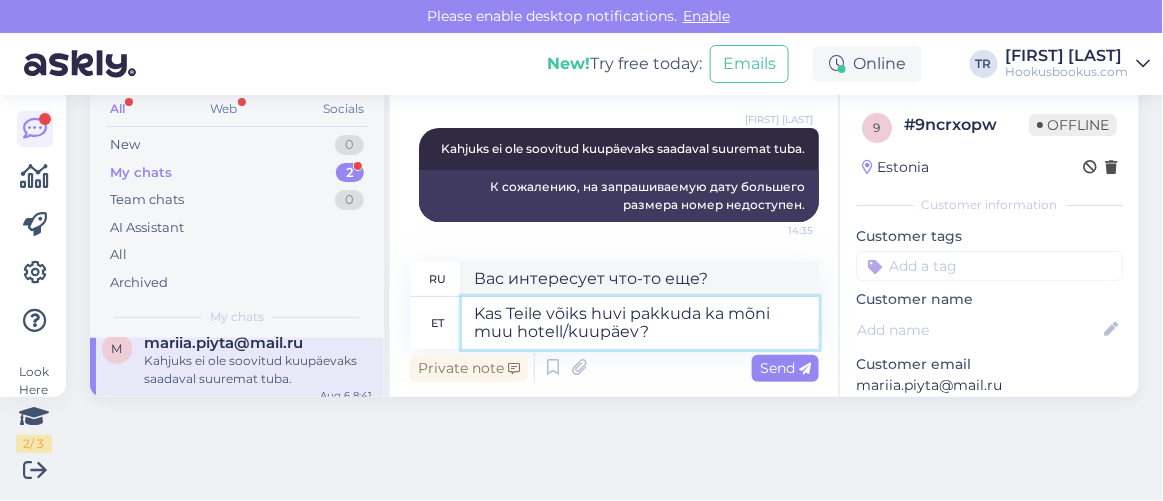 type on "Вас интересует другой отель/дата?" 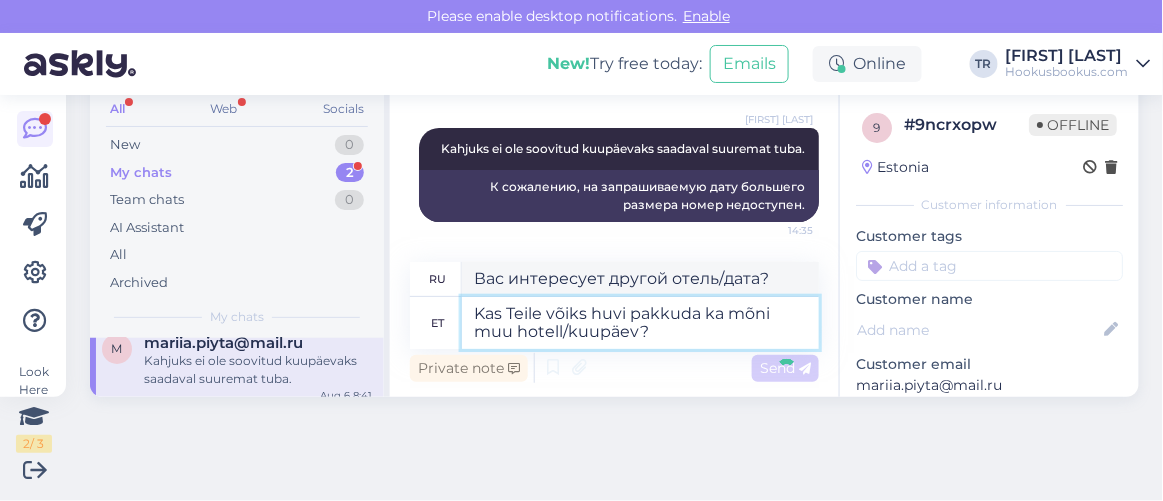 type 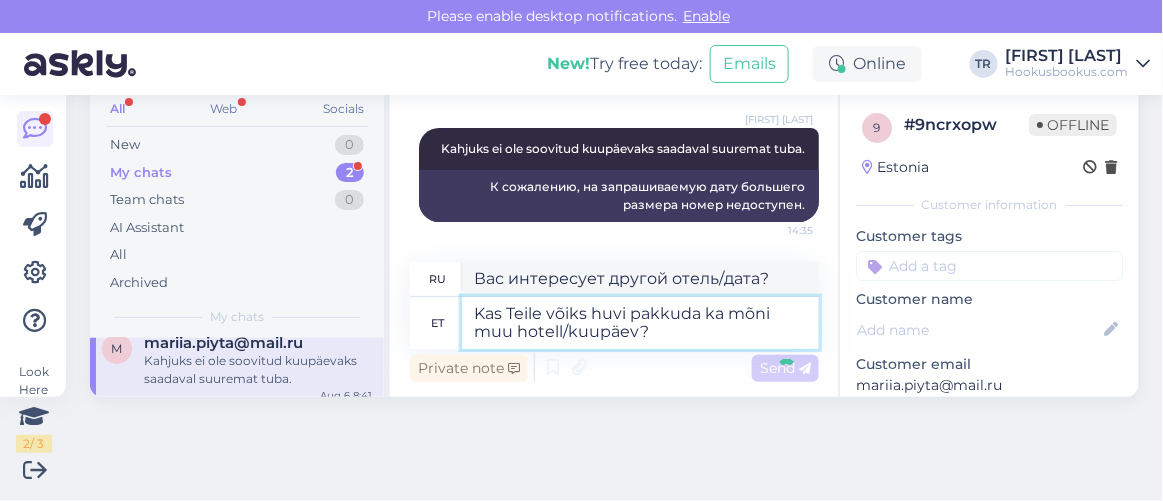 type 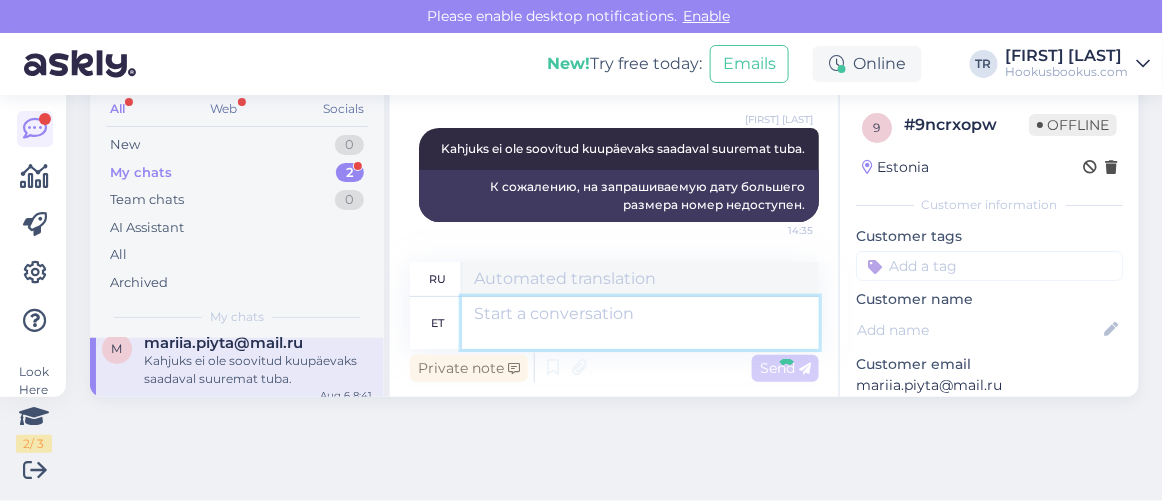 scroll, scrollTop: 3812, scrollLeft: 0, axis: vertical 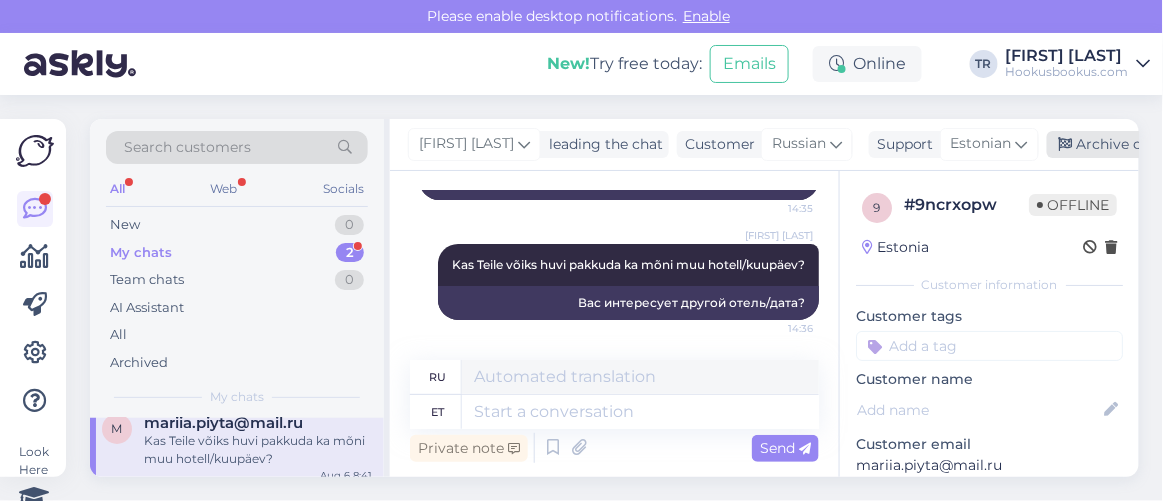 click on "Archive chat" at bounding box center (1110, 144) 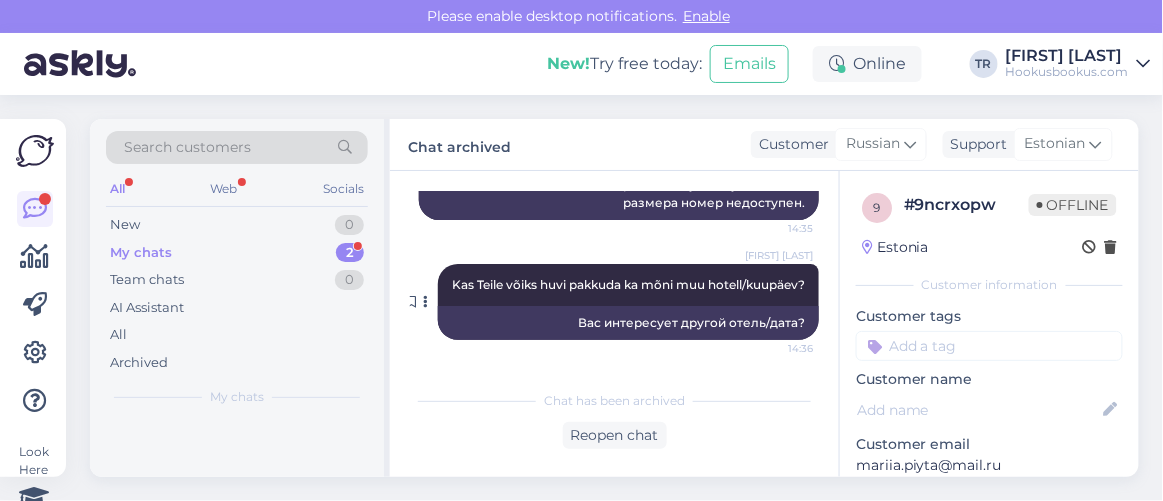 scroll, scrollTop: 0, scrollLeft: 0, axis: both 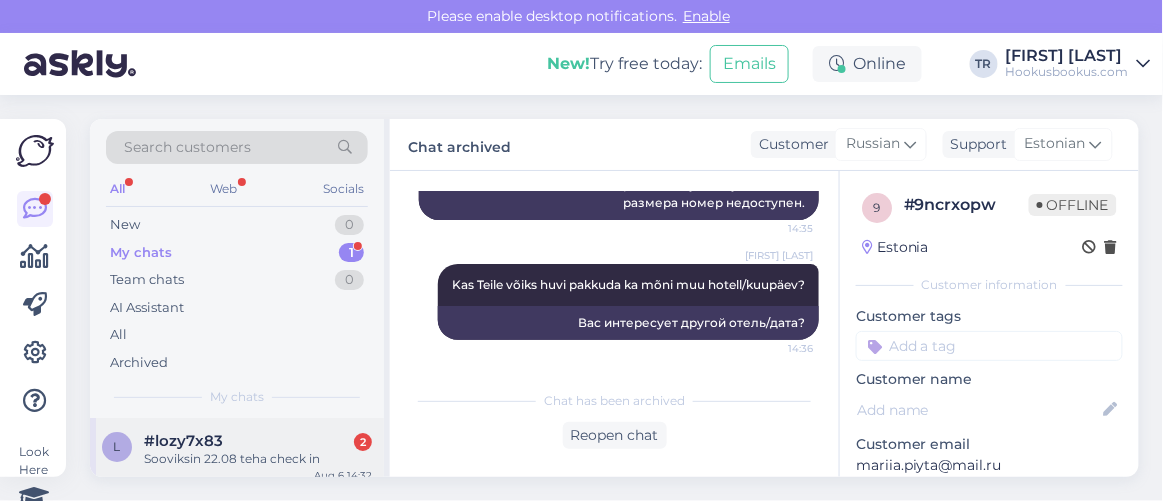 click on "#lozy7x83 2" at bounding box center (258, 441) 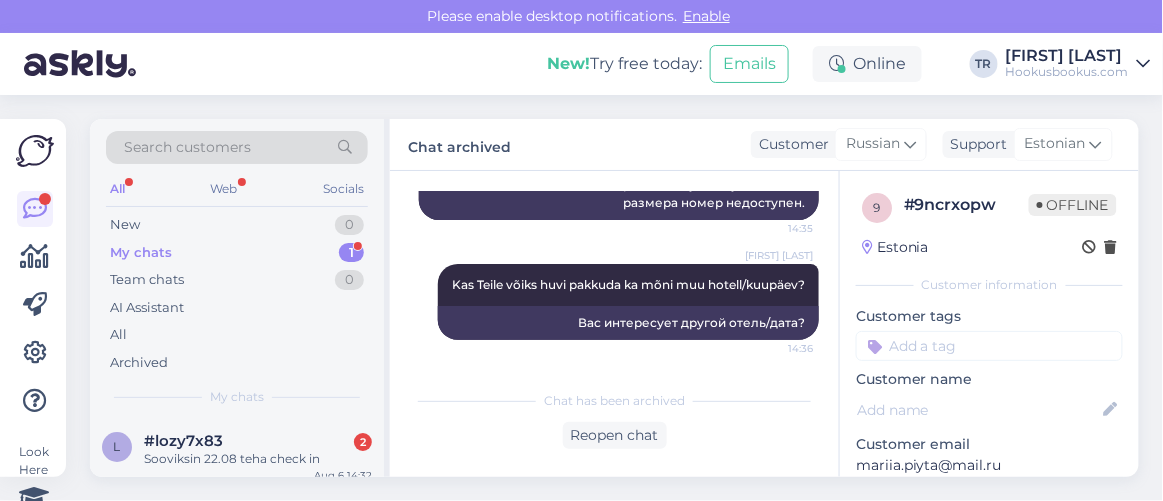 scroll, scrollTop: 543, scrollLeft: 0, axis: vertical 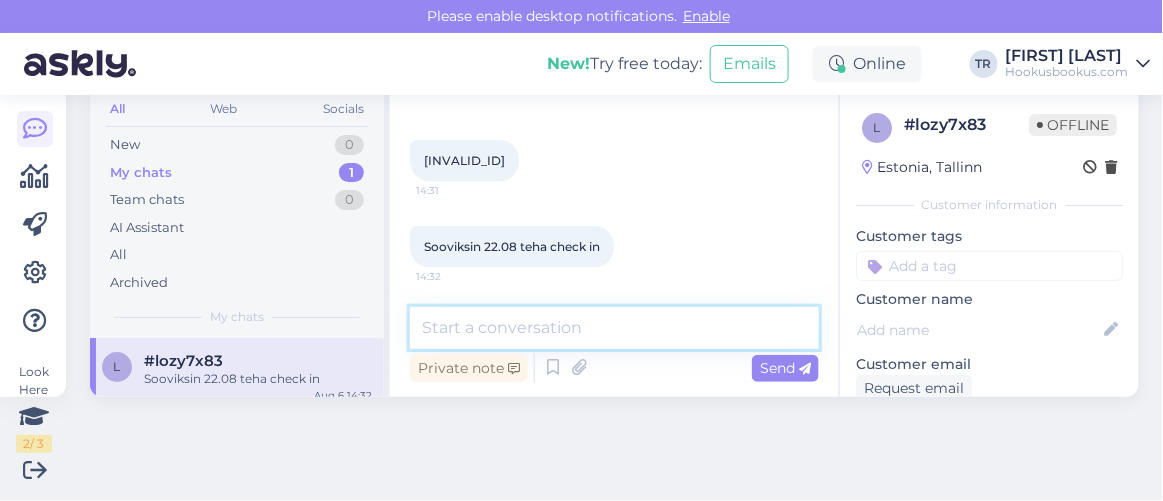 click at bounding box center [614, 328] 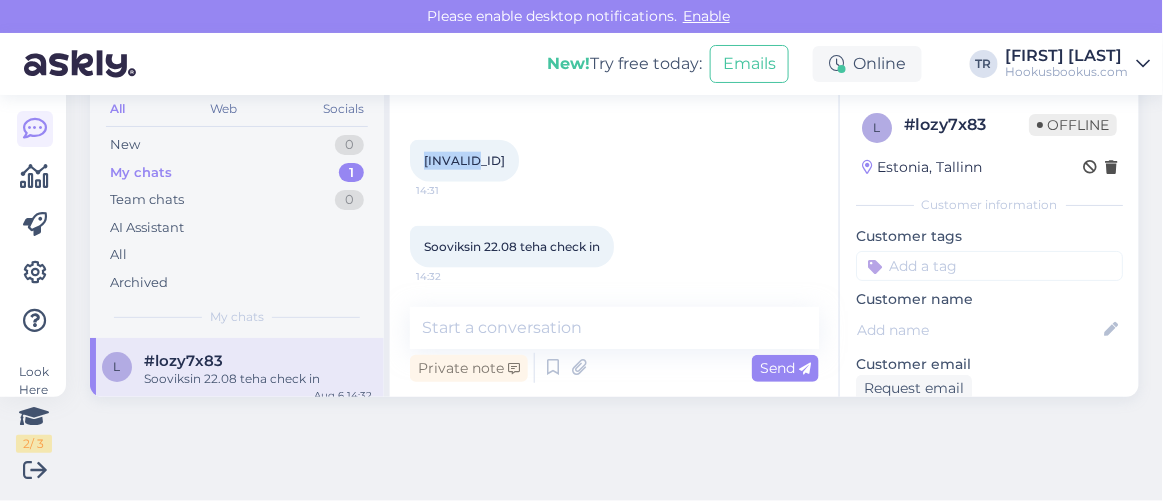 drag, startPoint x: 479, startPoint y: 157, endPoint x: 426, endPoint y: 158, distance: 53.009434 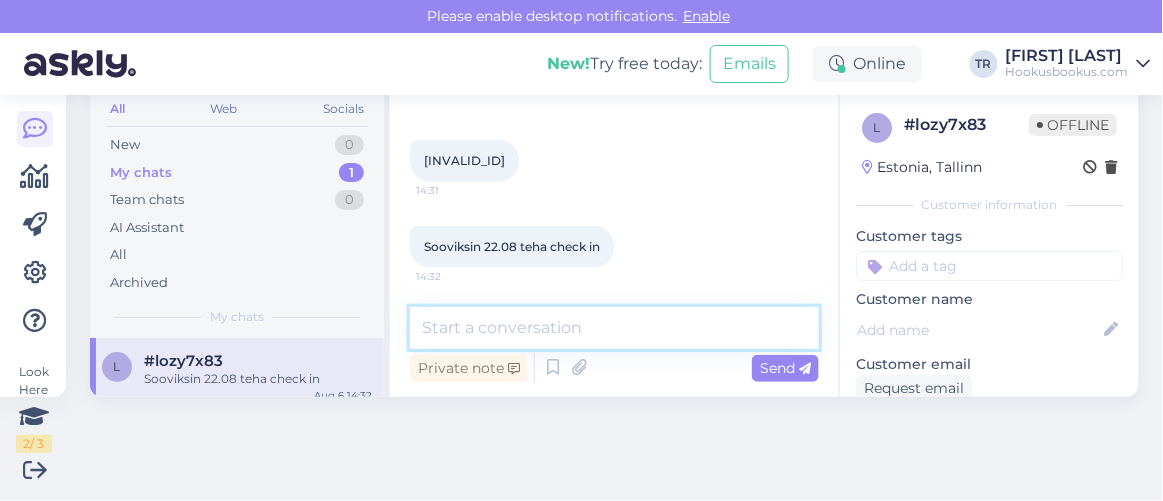 click at bounding box center (614, 328) 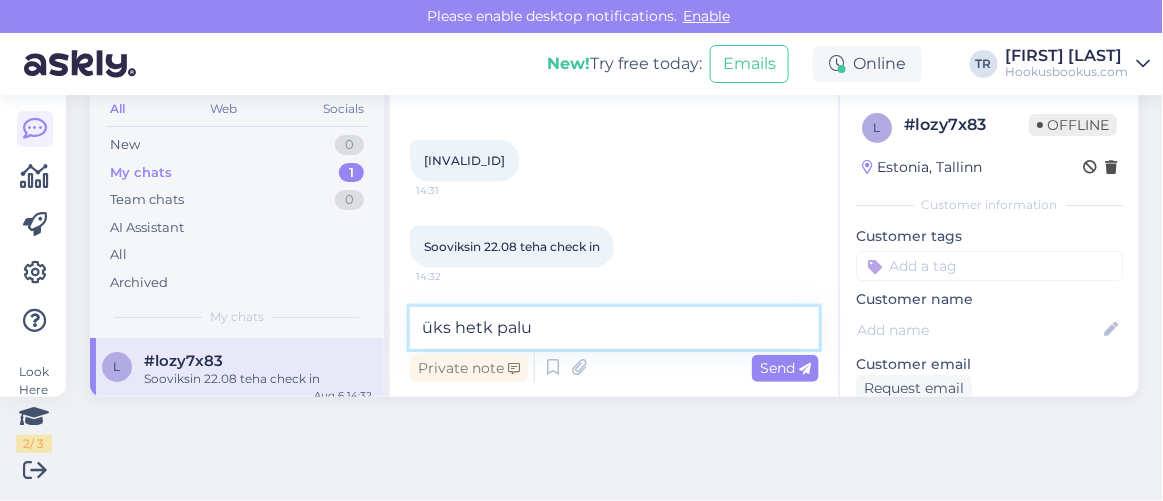 type on "üks hetk palun" 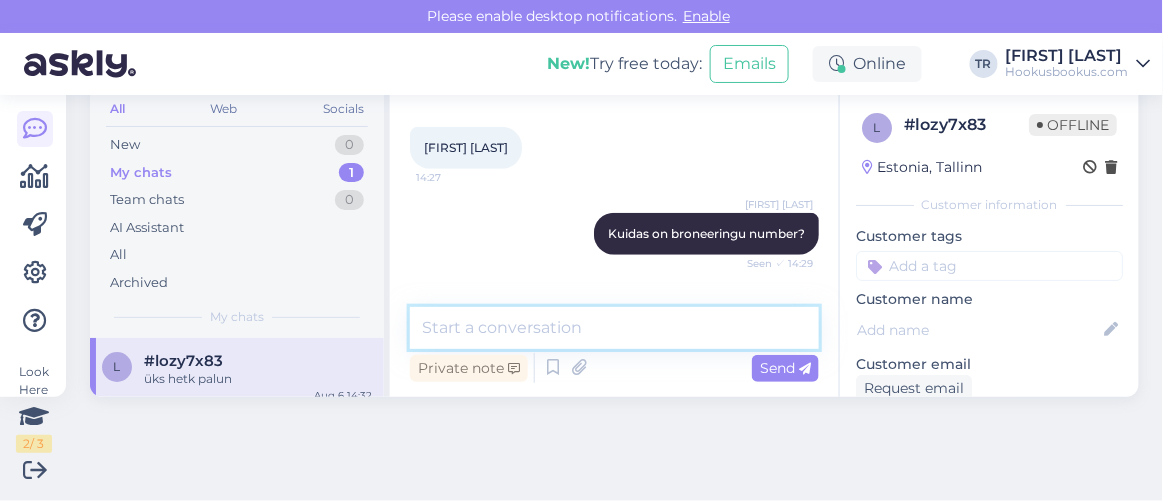 scroll, scrollTop: 356, scrollLeft: 0, axis: vertical 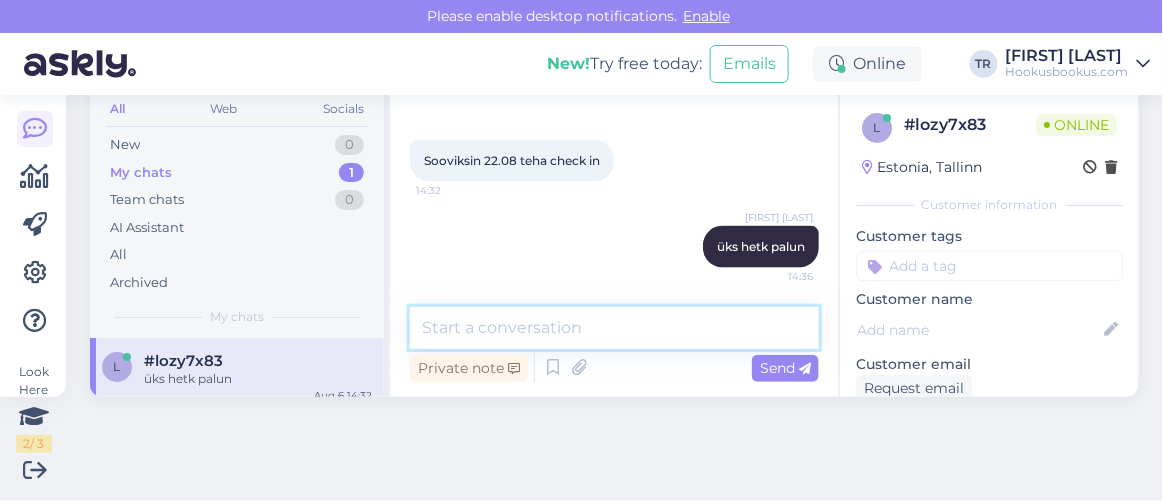 click at bounding box center (614, 328) 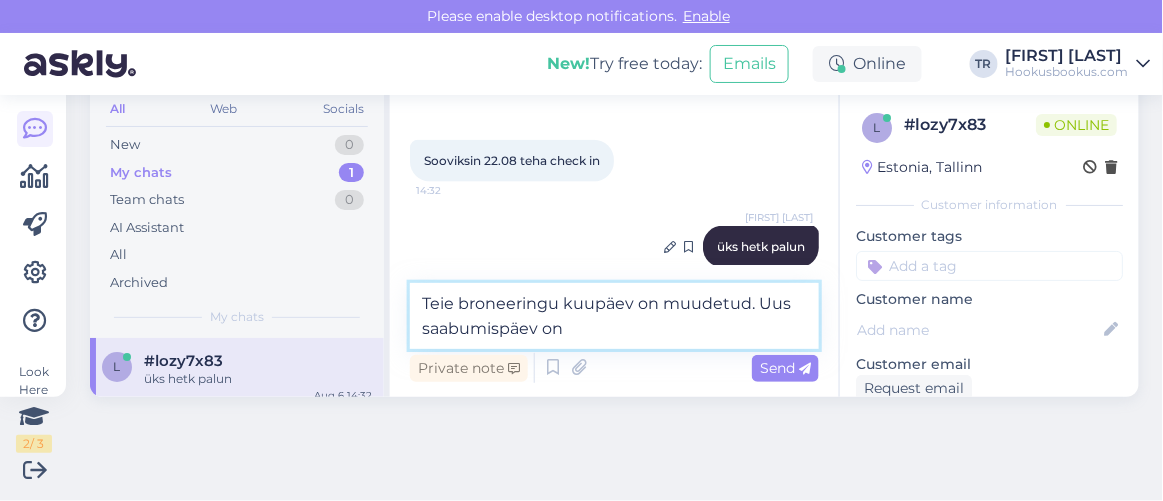 paste on "22.08.2025" 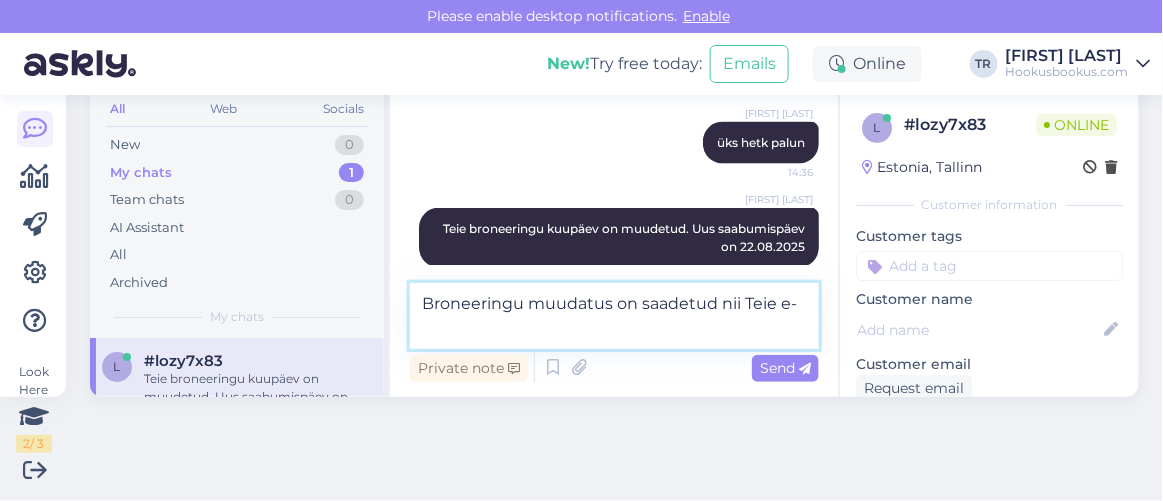scroll, scrollTop: 757, scrollLeft: 0, axis: vertical 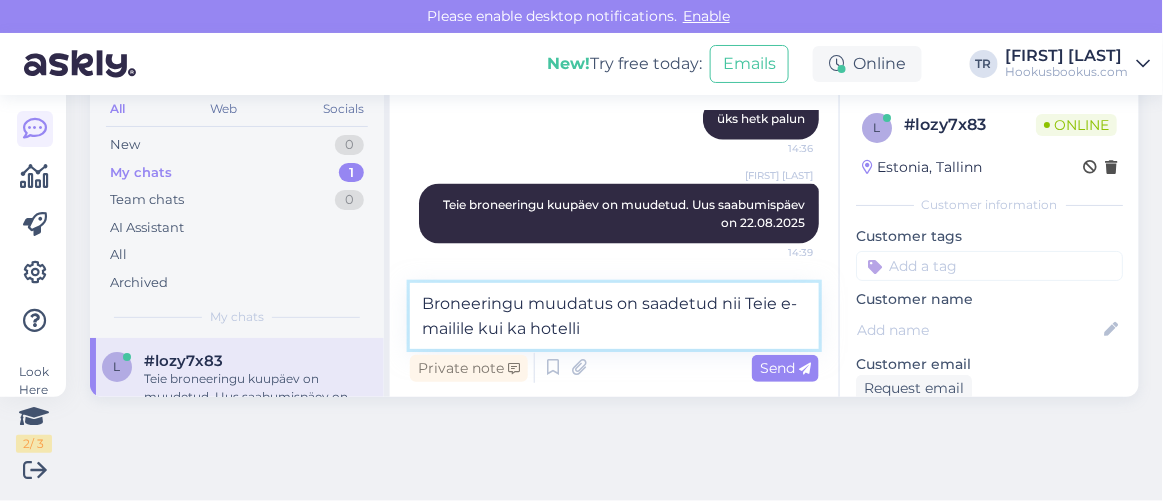 type on "Broneeringu muudatus on saadetud nii Teie e-mailile kui ka hotelli." 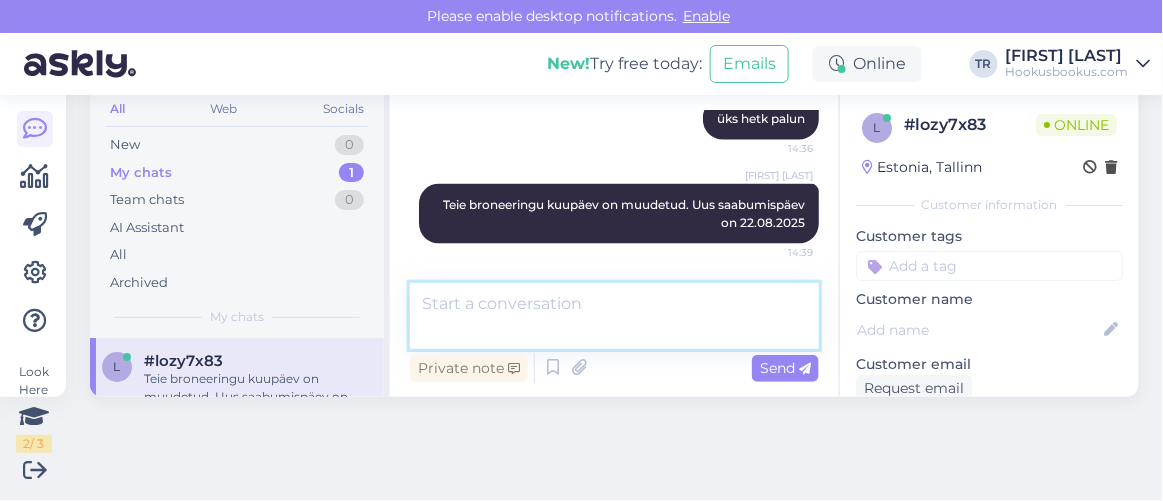 scroll, scrollTop: 837, scrollLeft: 0, axis: vertical 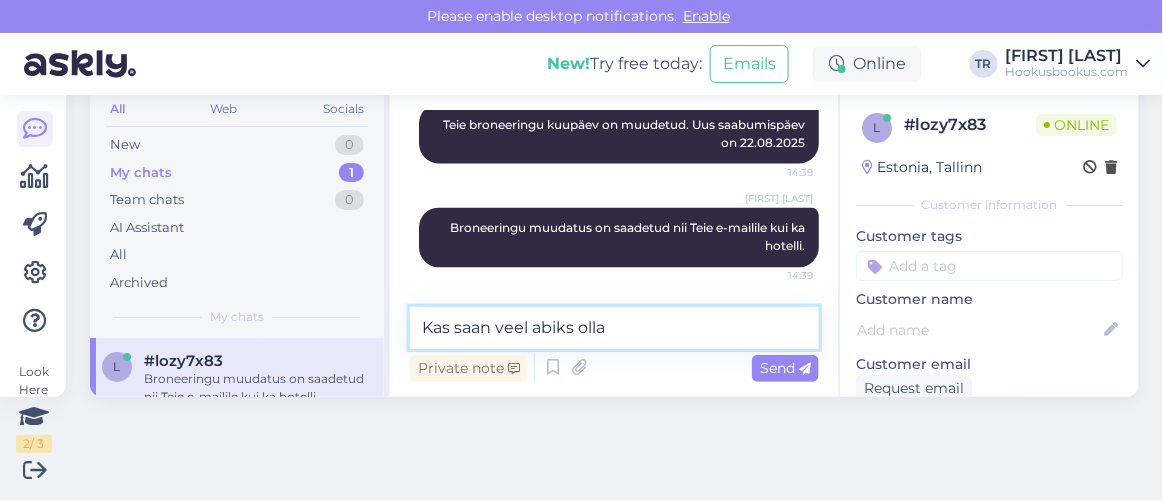 type on "Kas saan veel abiks olla?" 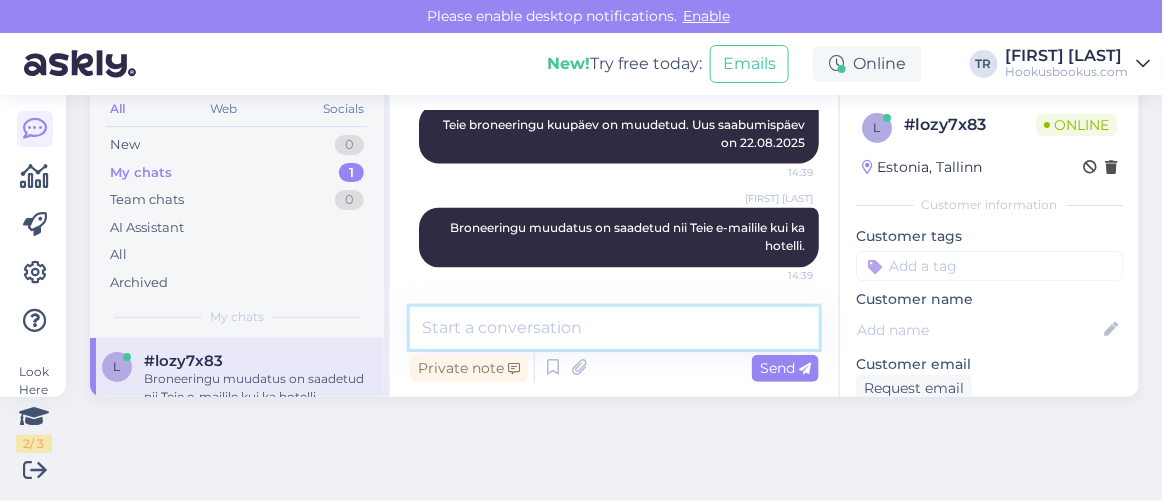 scroll, scrollTop: 923, scrollLeft: 0, axis: vertical 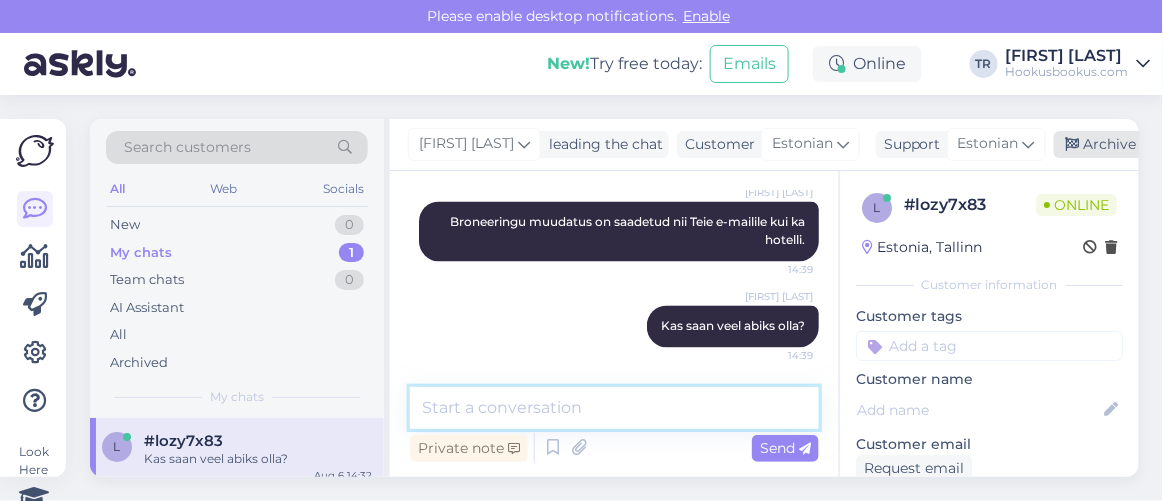 type 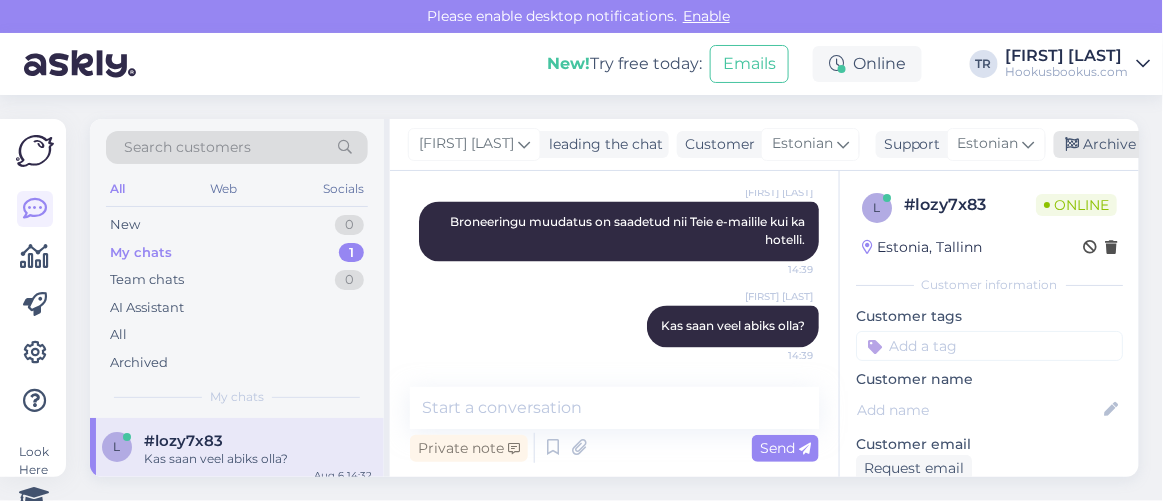 click on "Archive chat" at bounding box center [1117, 144] 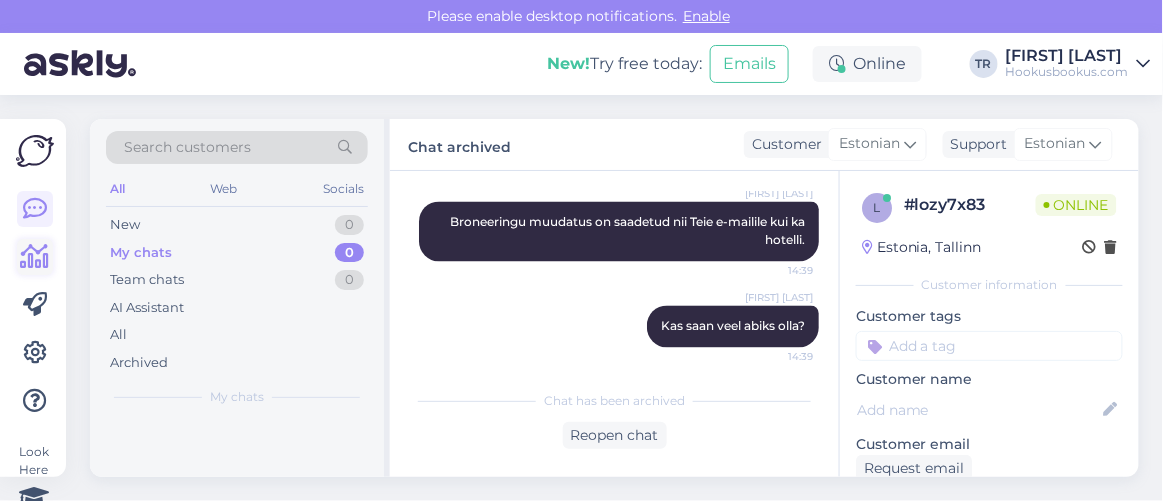 click at bounding box center [35, 257] 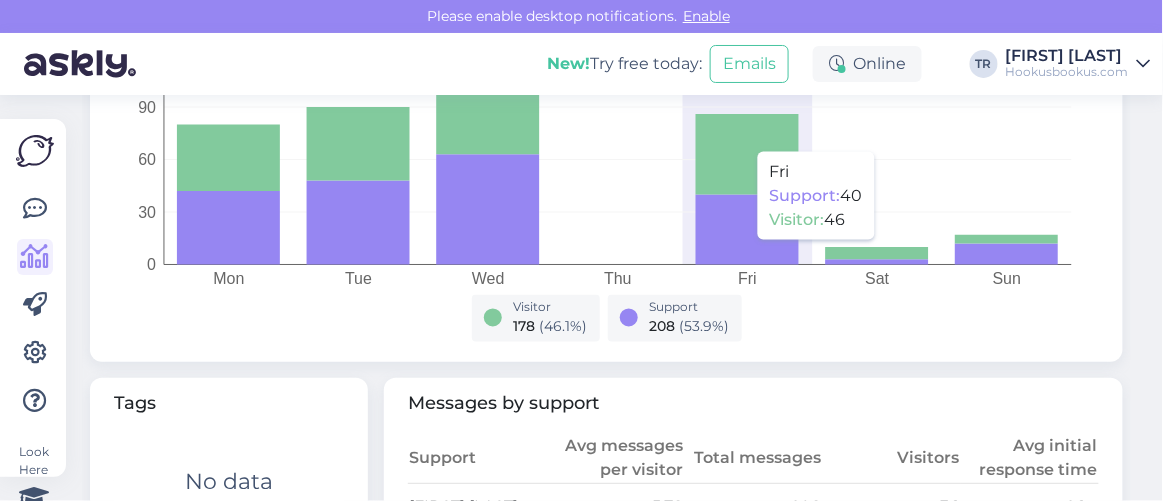 scroll, scrollTop: 909, scrollLeft: 0, axis: vertical 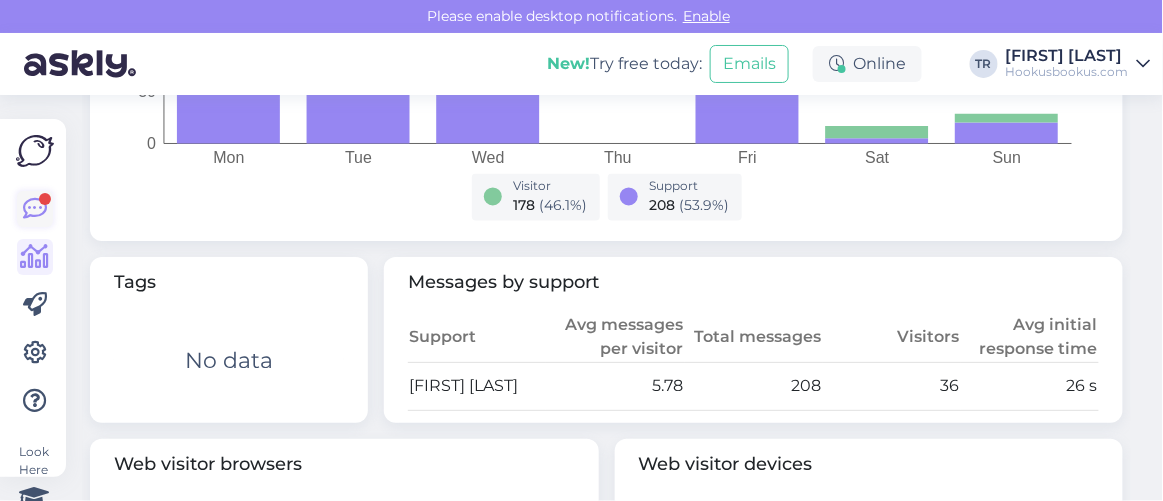 click at bounding box center (35, 209) 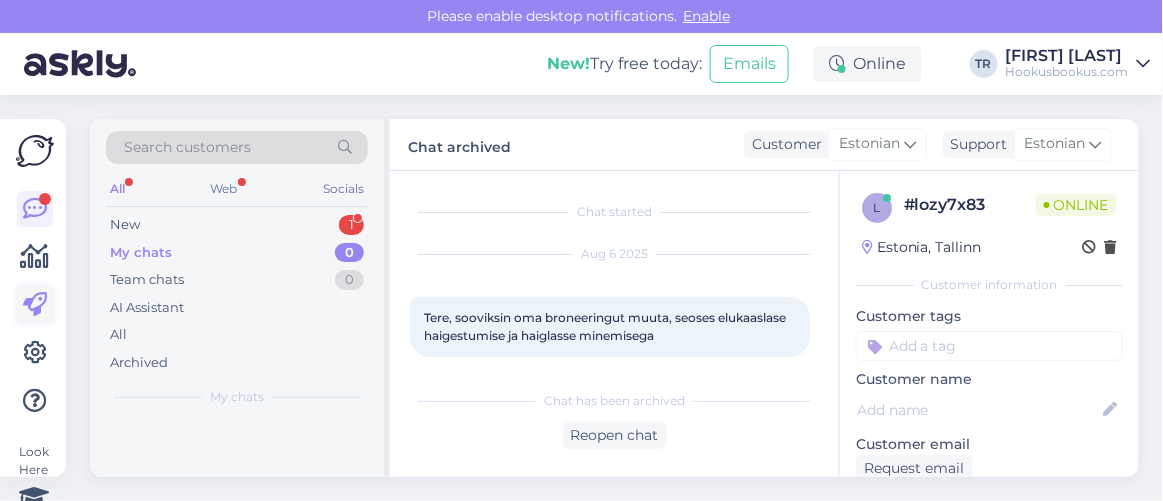 scroll, scrollTop: 80, scrollLeft: 0, axis: vertical 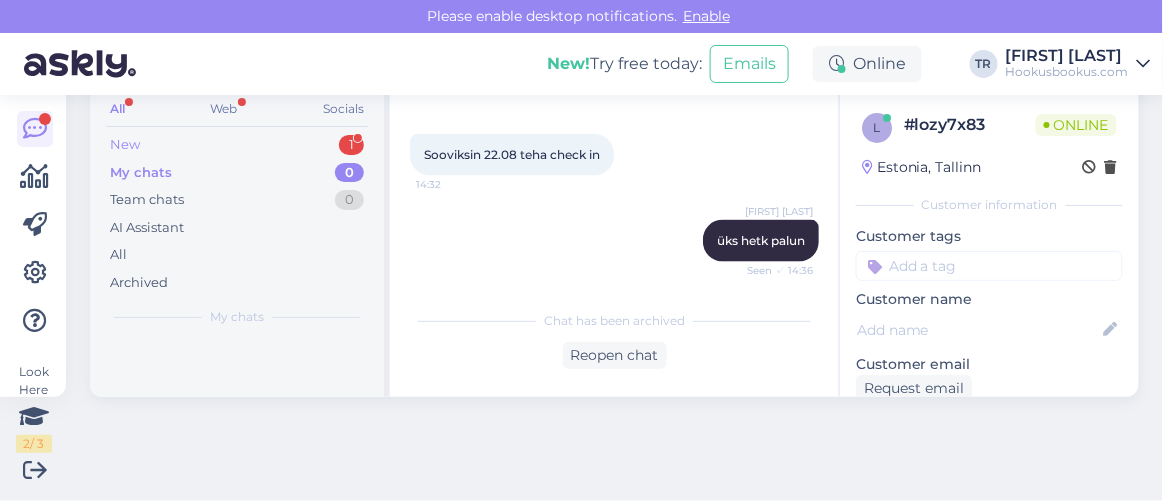 click on "New 1" at bounding box center (237, 145) 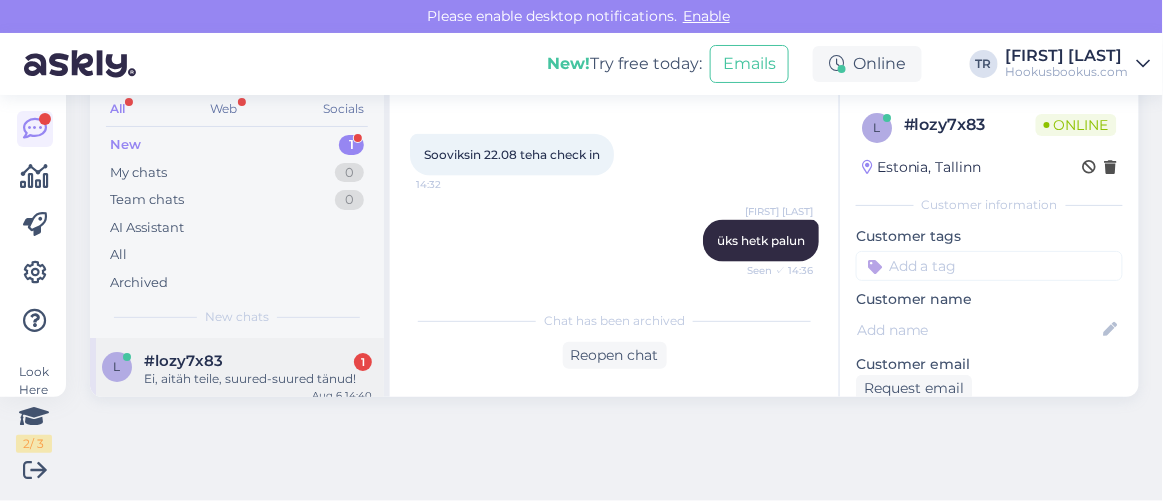 click on "#lozy7x83 1" at bounding box center (258, 361) 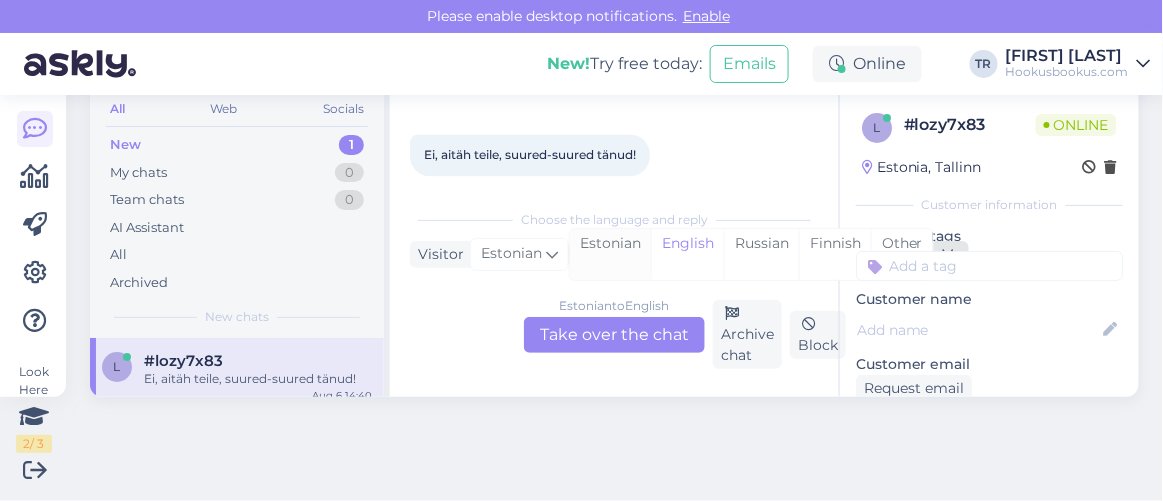 click on "Estonian" at bounding box center (610, 254) 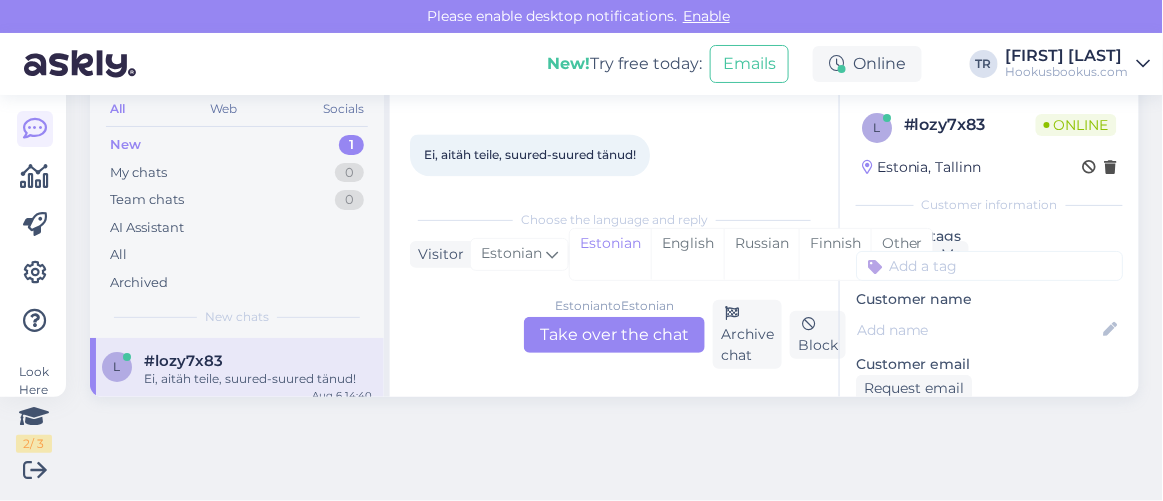 click on "Estonian  to  Estonian Take over the chat" at bounding box center [614, 335] 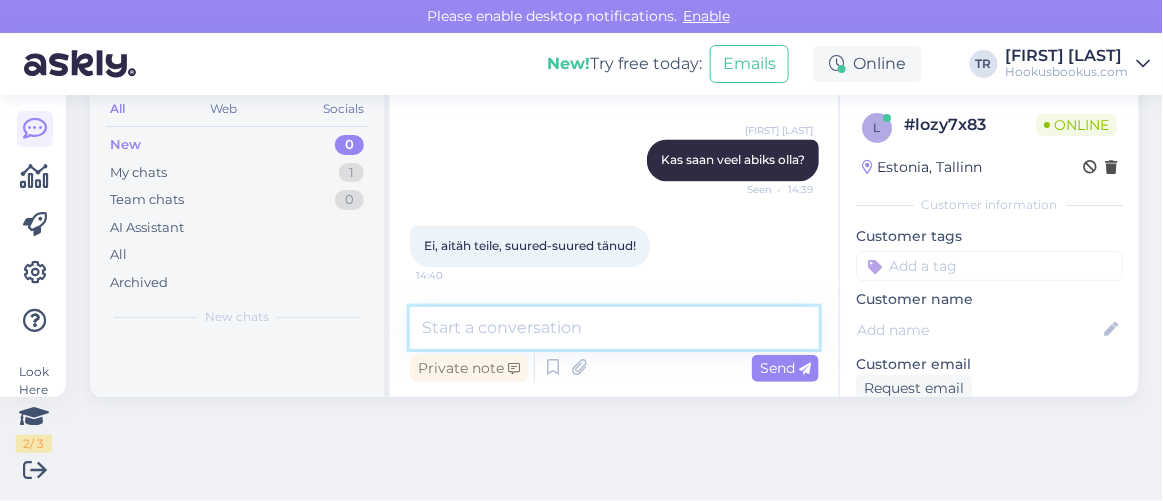 click at bounding box center [614, 328] 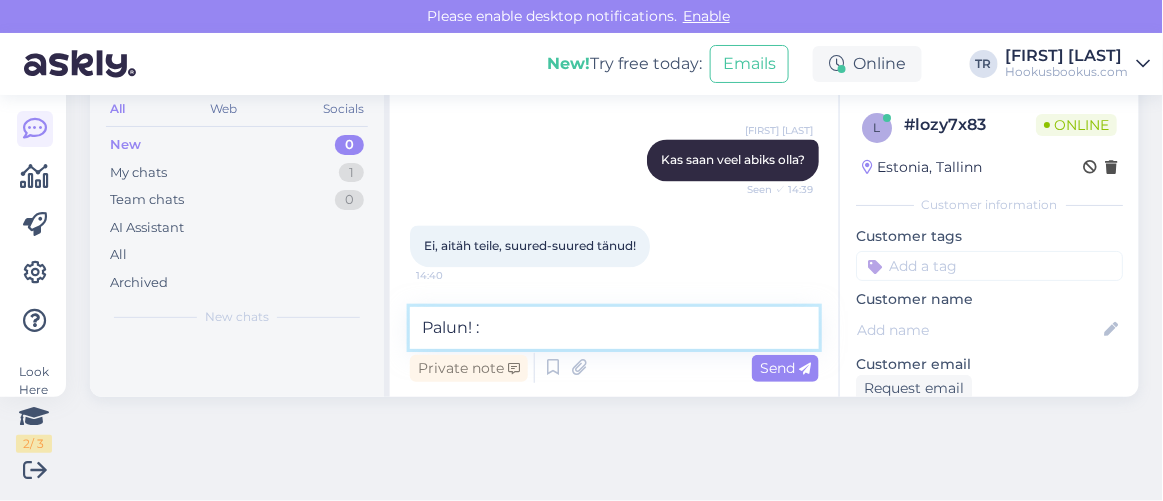 type on "Palun! :)" 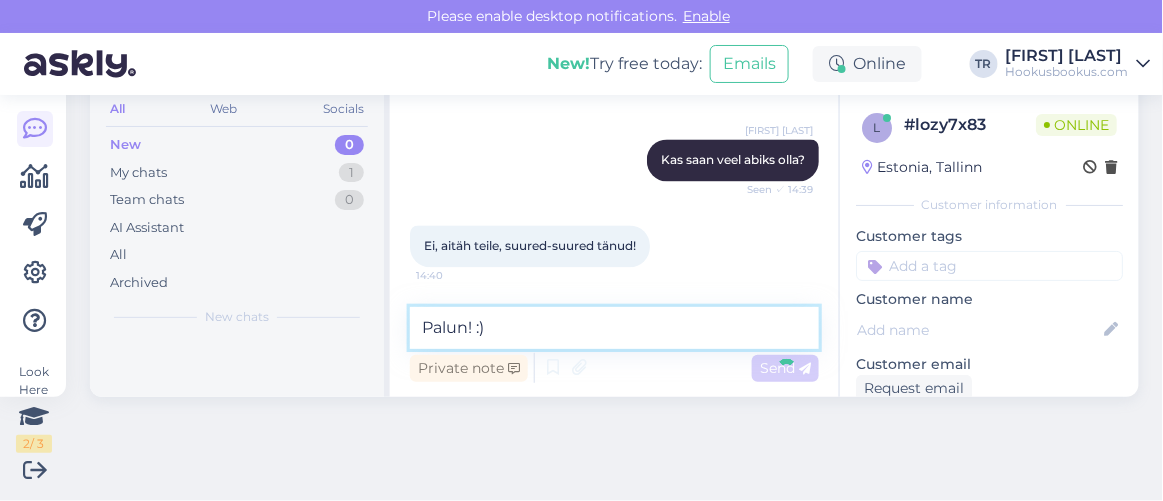 type 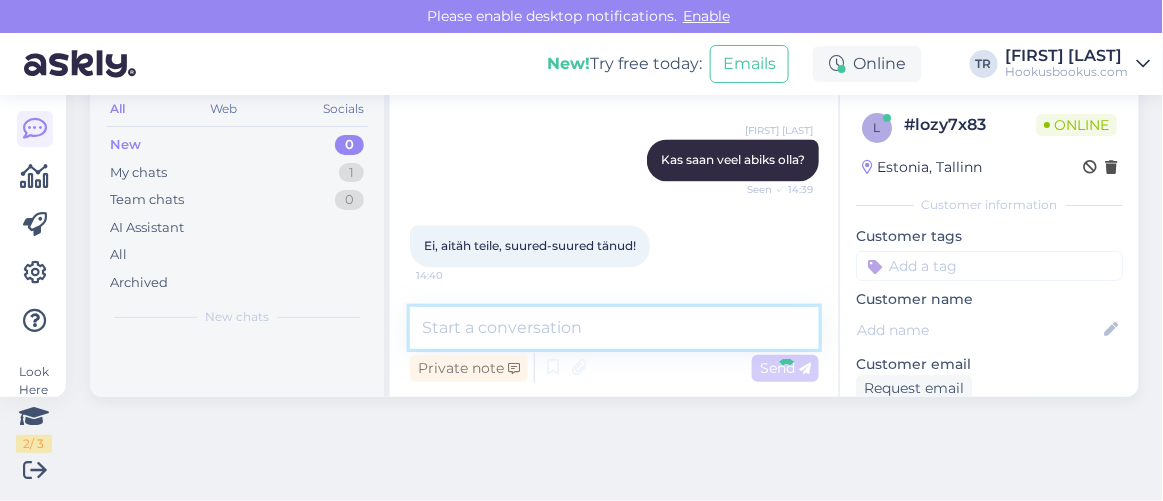 scroll, scrollTop: 1095, scrollLeft: 0, axis: vertical 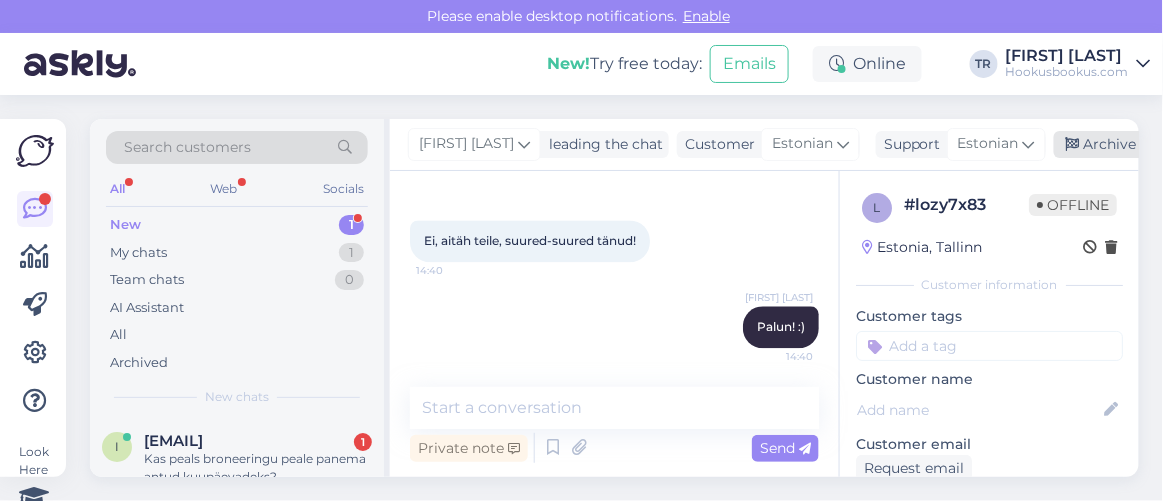 click on "Archive chat" at bounding box center (1117, 144) 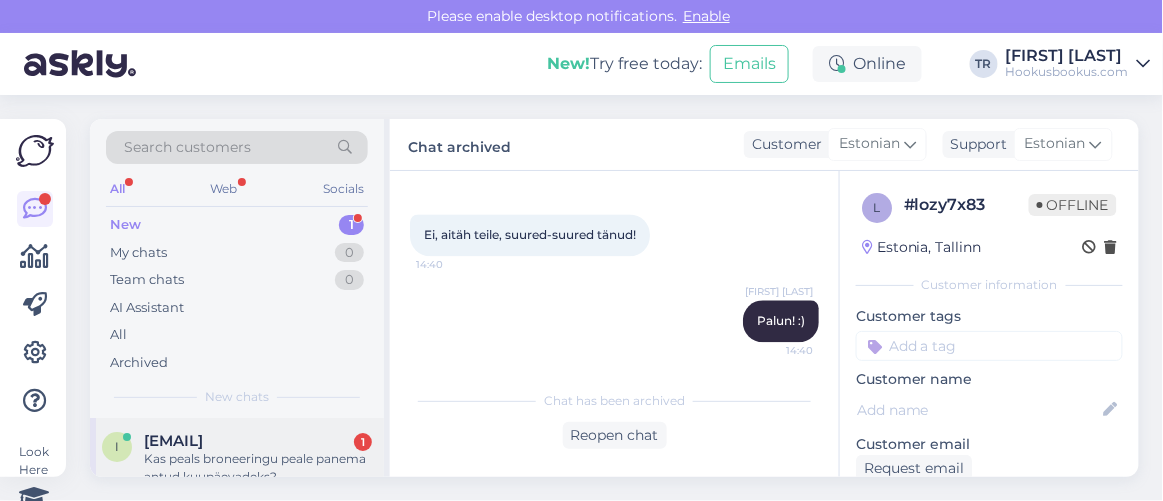 click on "icewarrior1919@gmail.com" at bounding box center [173, 441] 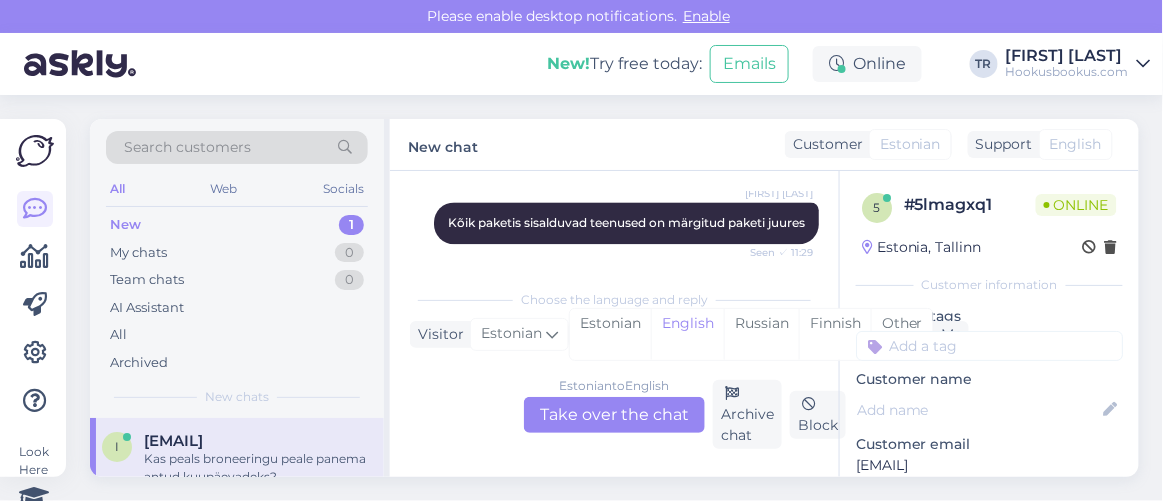 scroll, scrollTop: 1985, scrollLeft: 0, axis: vertical 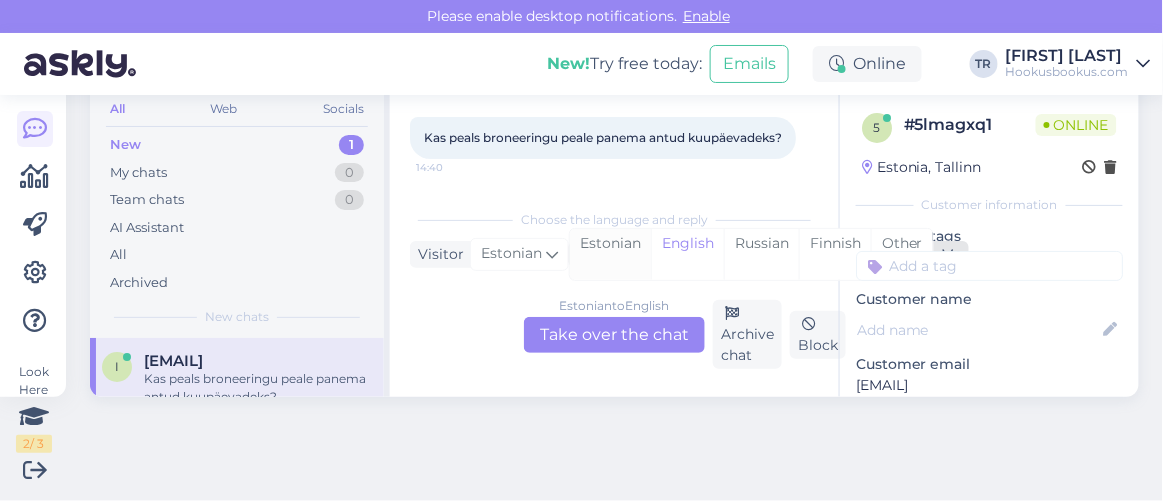 click on "Estonian" at bounding box center (610, 254) 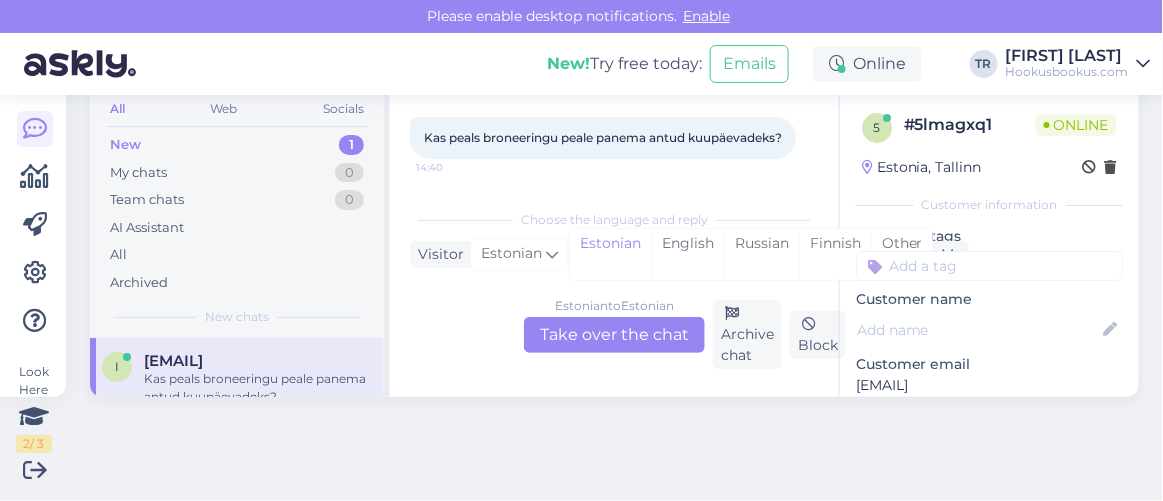 click on "Estonian  to  Estonian Take over the chat" at bounding box center [614, 335] 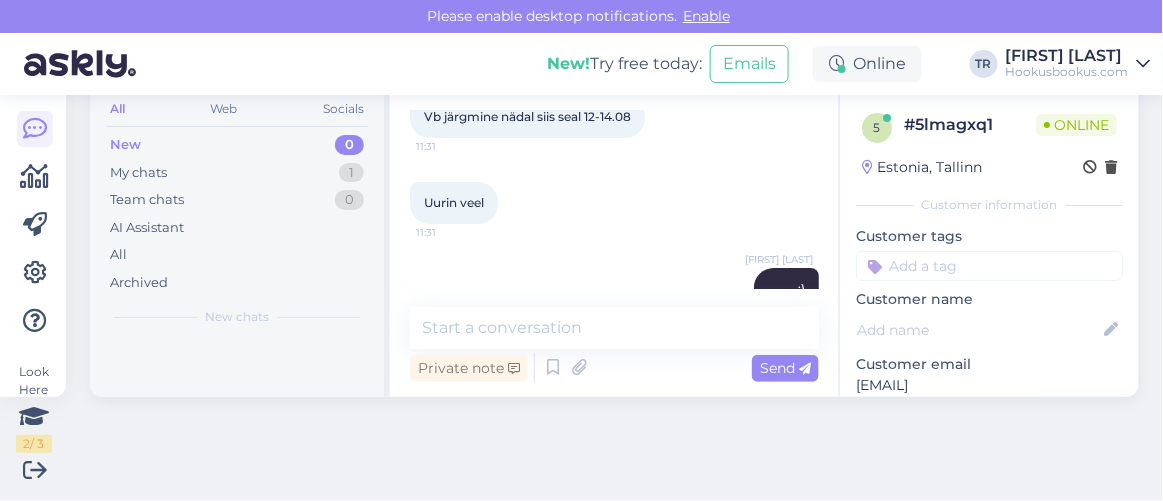 scroll, scrollTop: 1911, scrollLeft: 0, axis: vertical 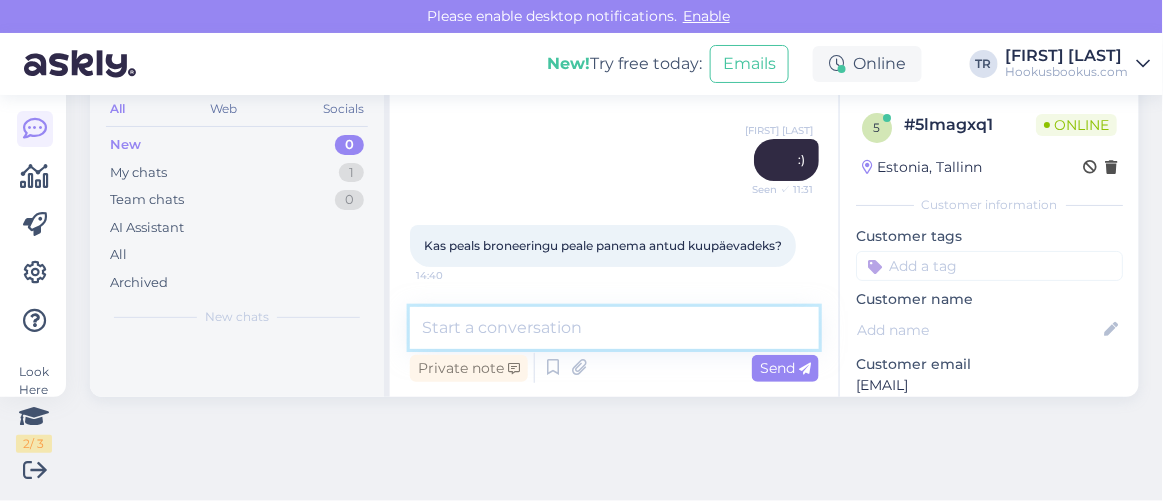 click at bounding box center (614, 328) 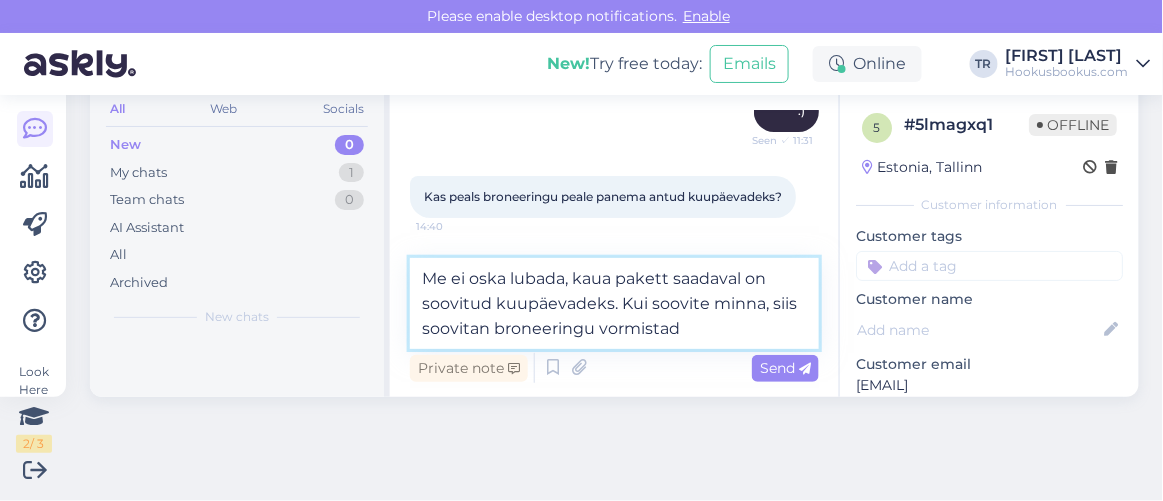 type on "Me ei oska lubada, kaua pakett saadaval on soovitud kuupäevadeks. Kui soovite minna, siis  soovitan broneeringu vormistada" 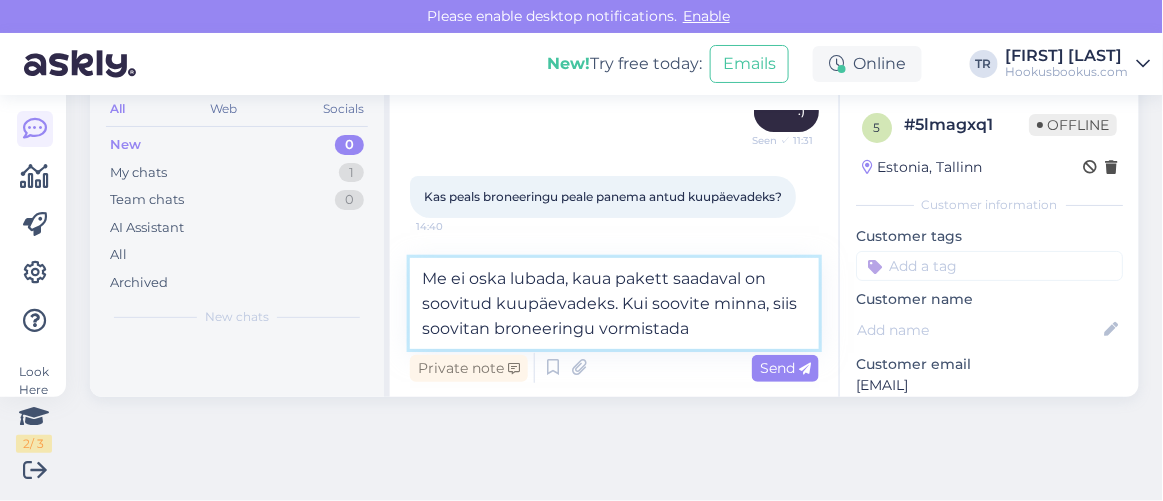type 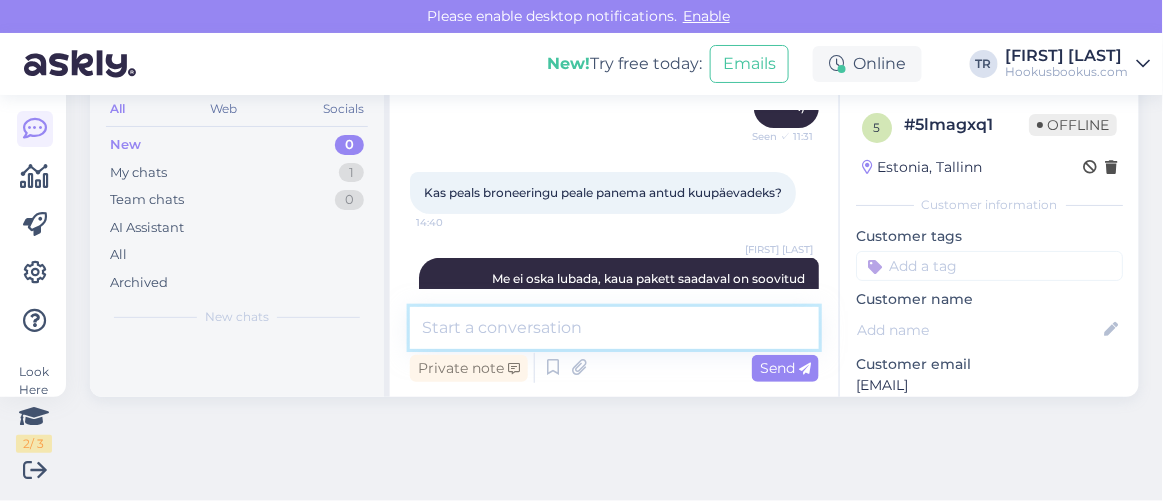 scroll, scrollTop: 2033, scrollLeft: 0, axis: vertical 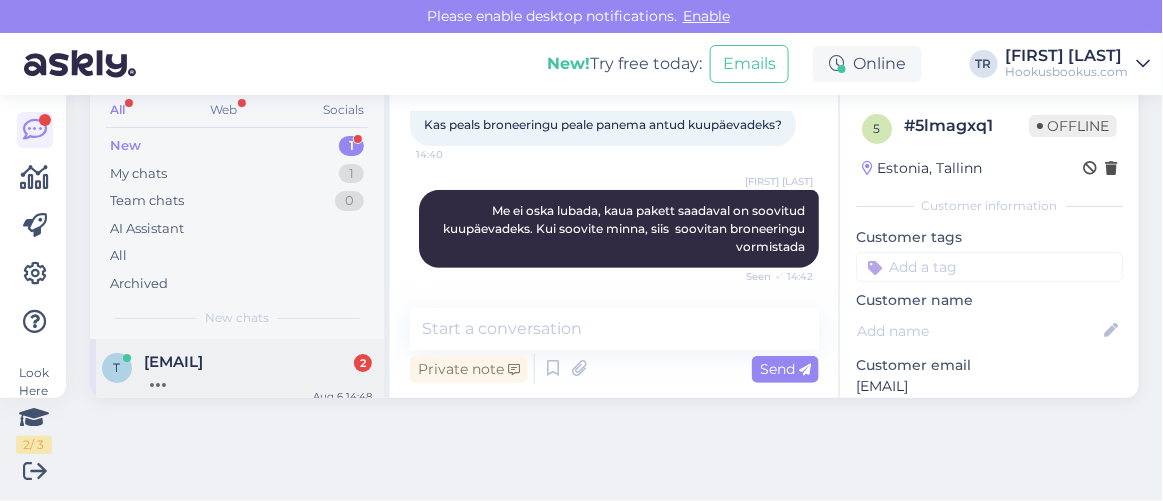click on "T Tonist19@gmail.com 2 Aug 6 14:48" at bounding box center [237, 375] 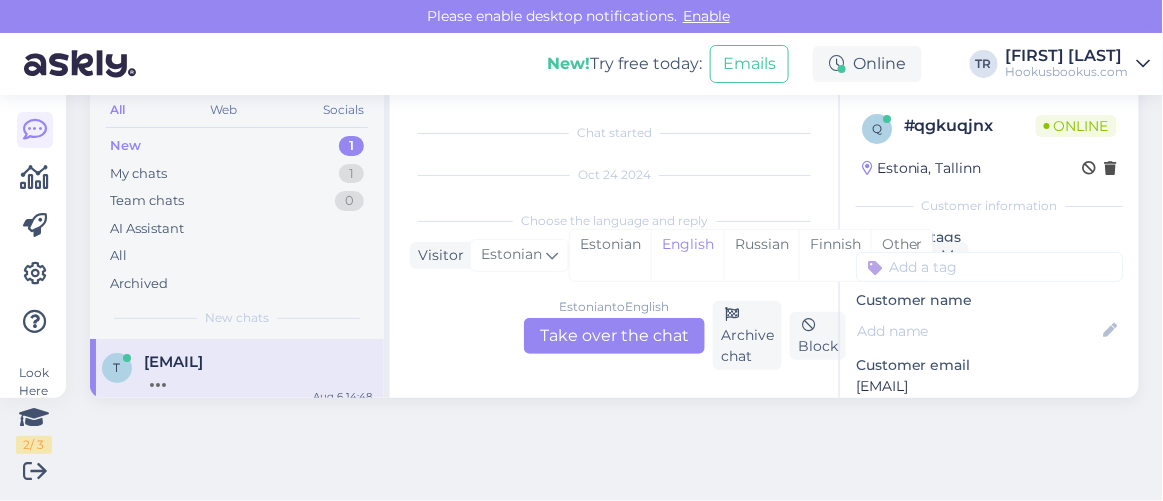 scroll, scrollTop: 2265, scrollLeft: 0, axis: vertical 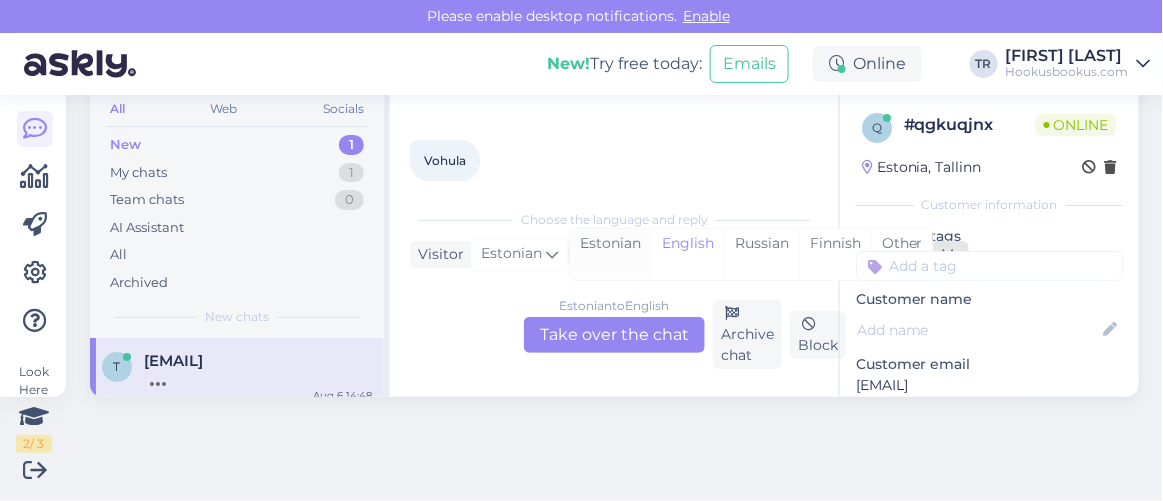 click on "Estonian" at bounding box center [610, 254] 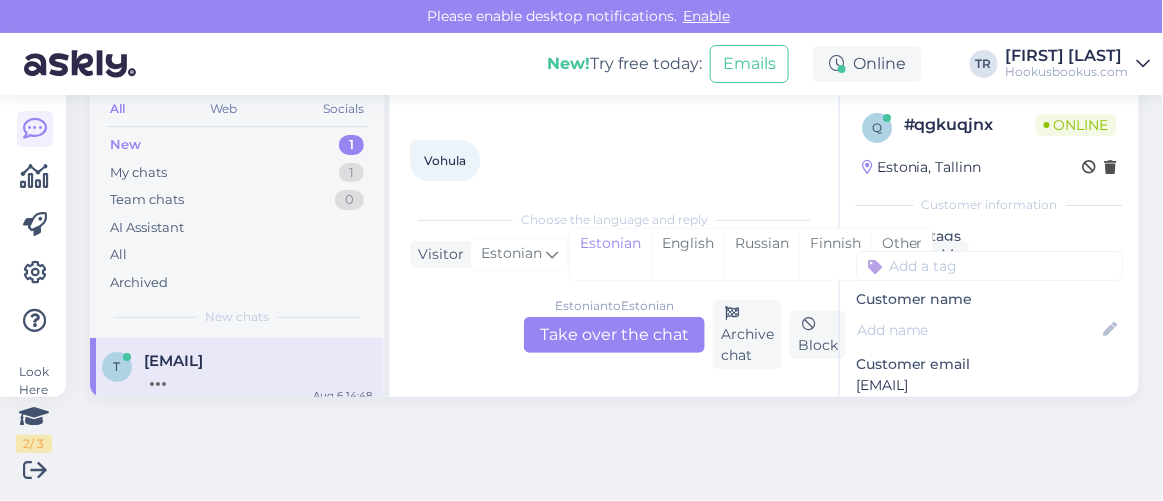 click on "Estonian  to  Estonian Take over the chat" at bounding box center [614, 335] 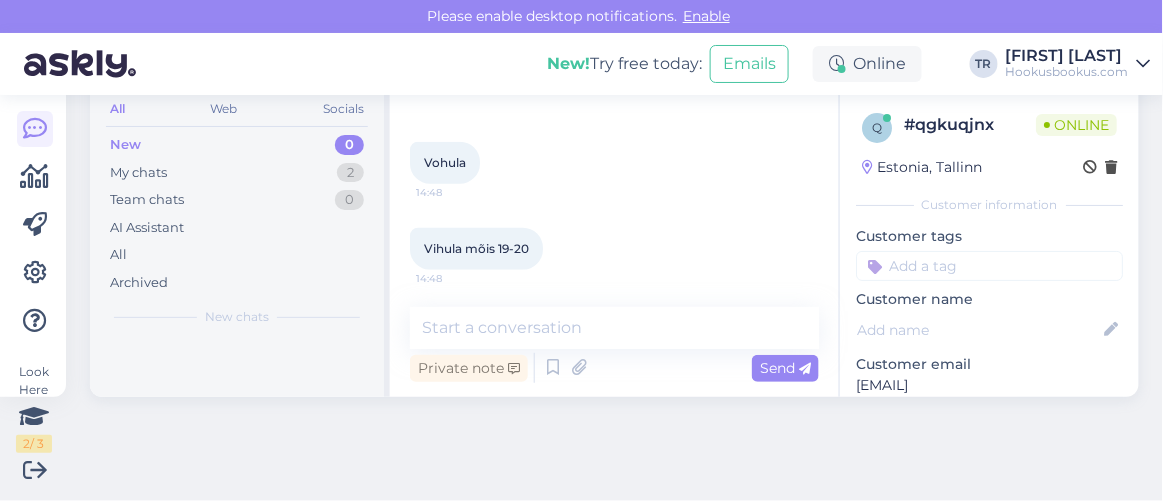 scroll, scrollTop: 2301, scrollLeft: 0, axis: vertical 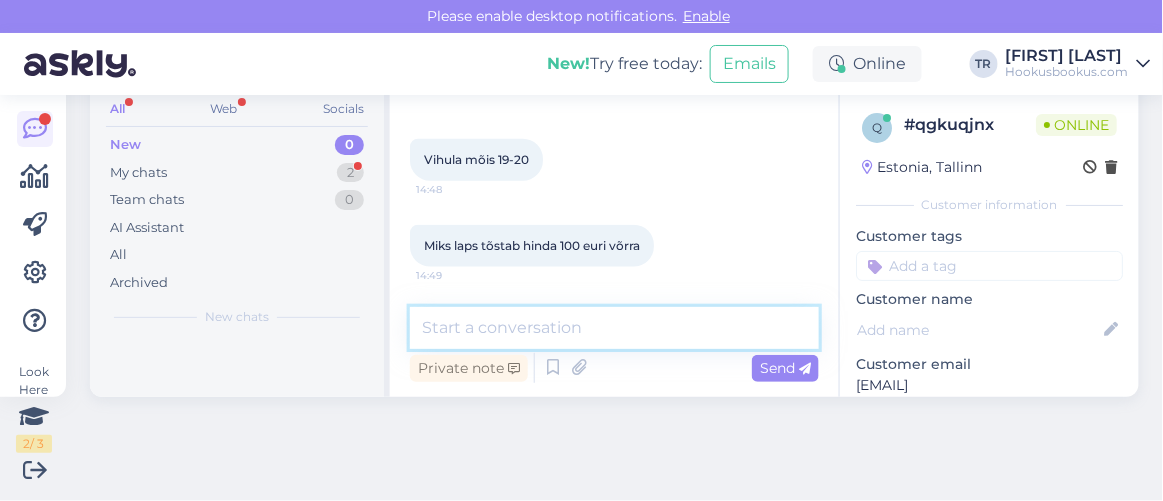 click at bounding box center [614, 328] 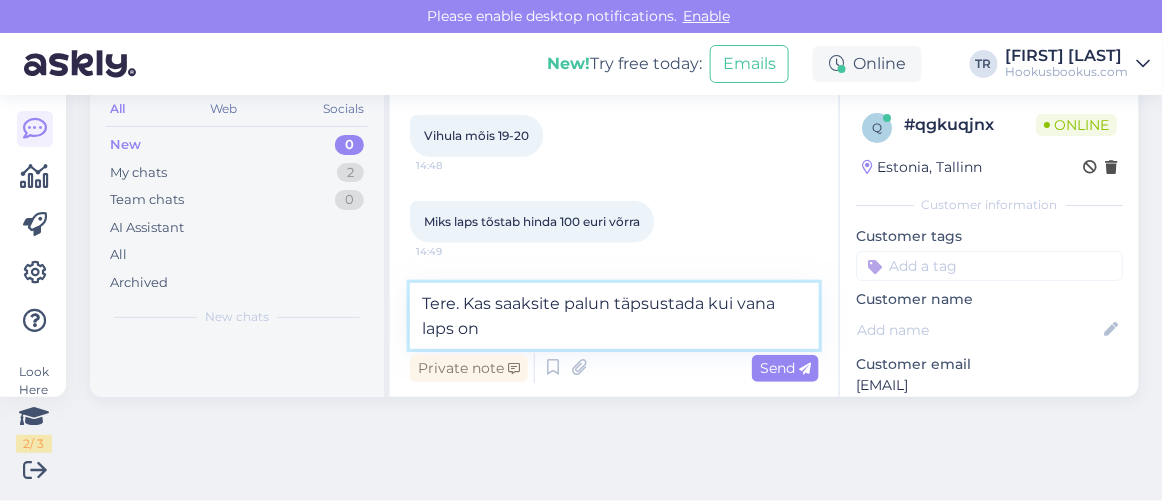 type on "Tere. Kas saaksite palun täpsustada kui vana laps on?" 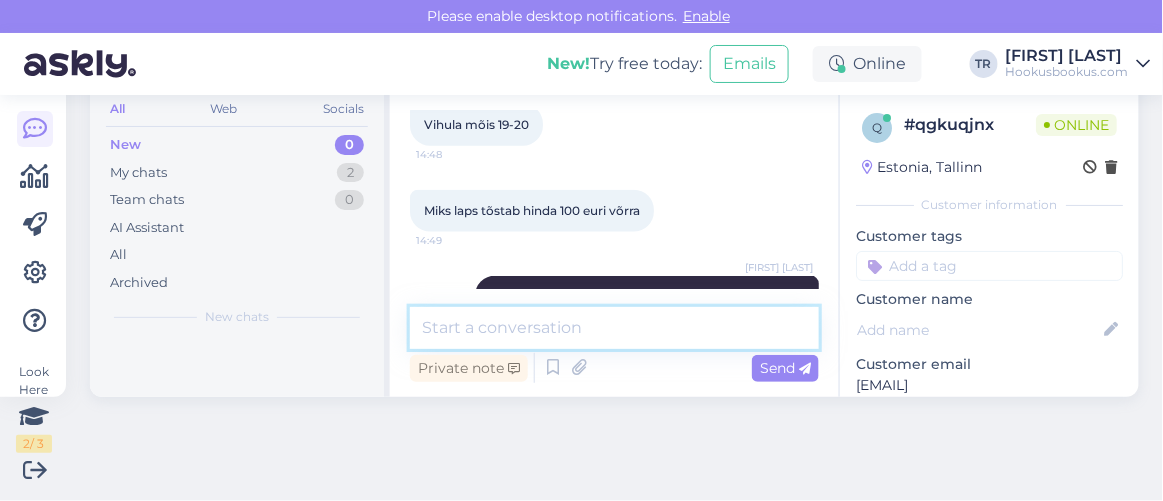 scroll, scrollTop: 2473, scrollLeft: 0, axis: vertical 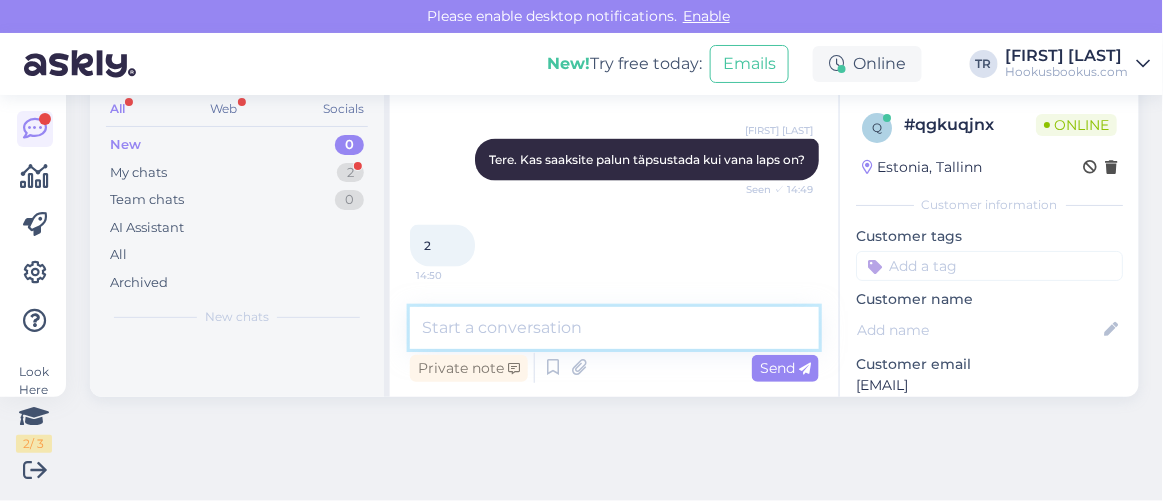click at bounding box center (614, 328) 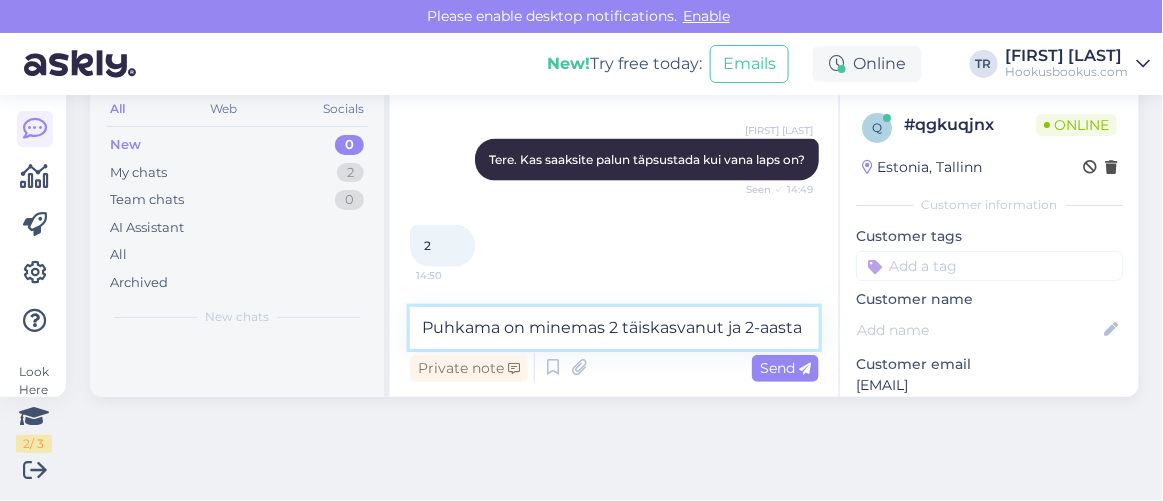scroll, scrollTop: 2580, scrollLeft: 0, axis: vertical 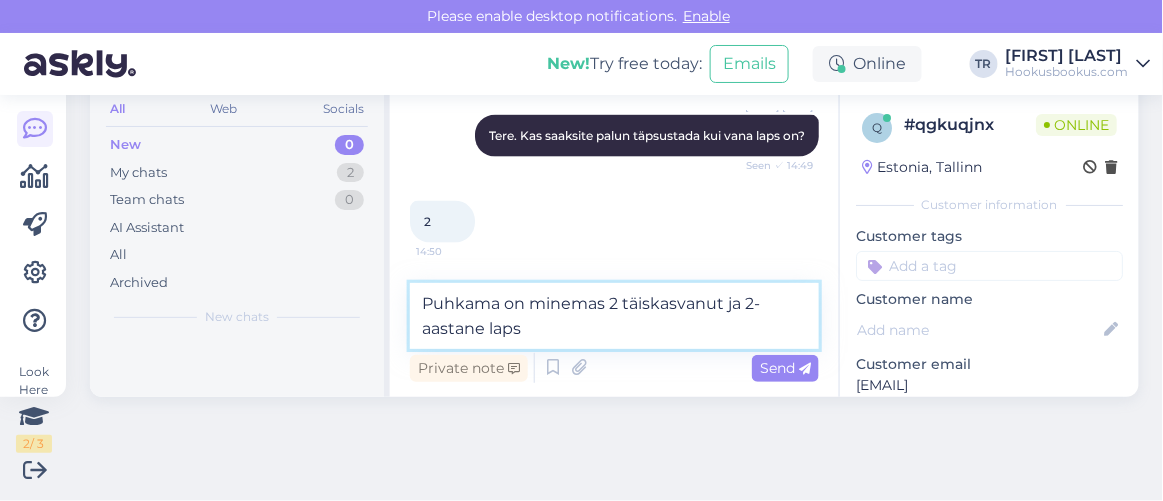 type on "Puhkama on minemas 2 täiskasvanut ja 2-aastane laps?" 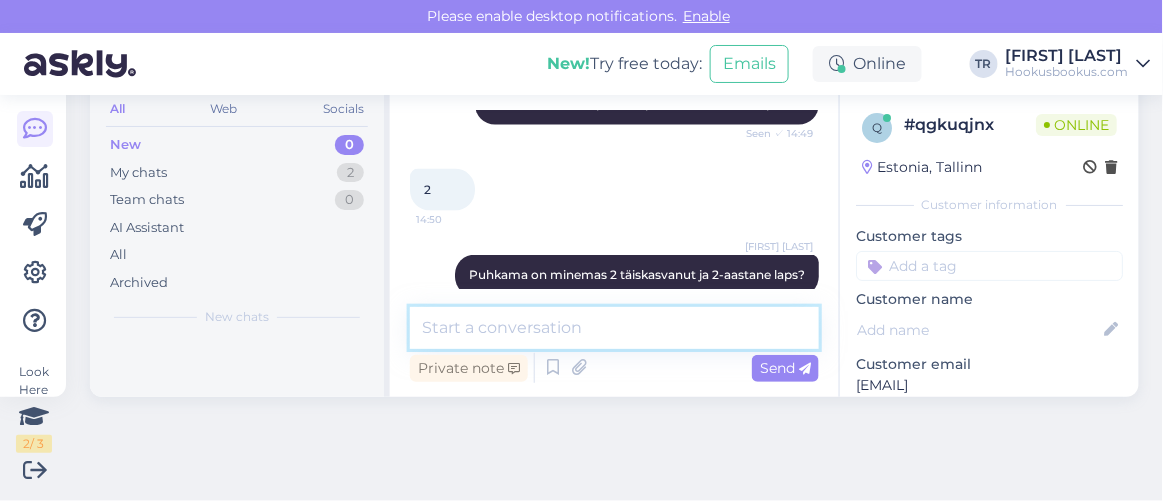 scroll, scrollTop: 2644, scrollLeft: 0, axis: vertical 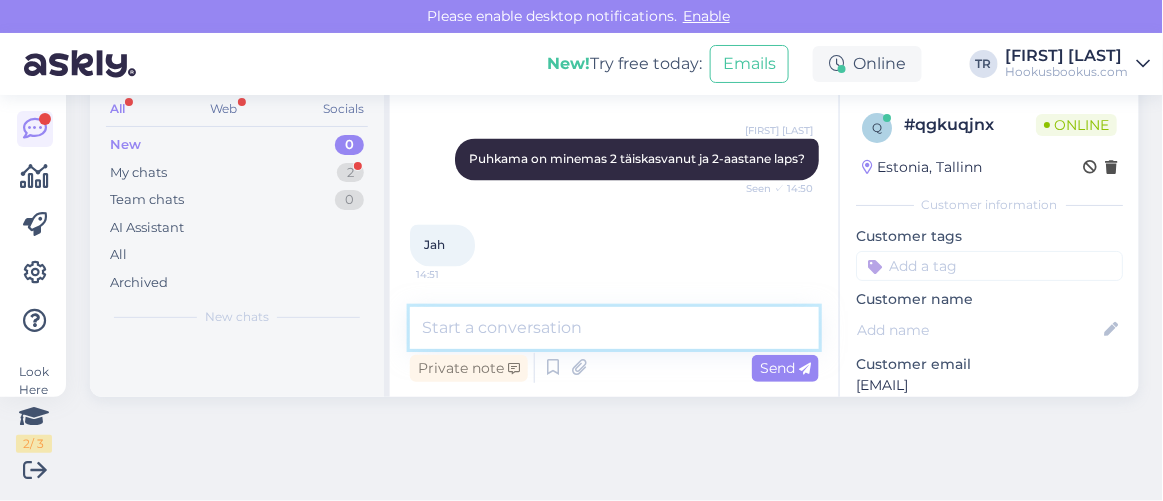 click at bounding box center (614, 328) 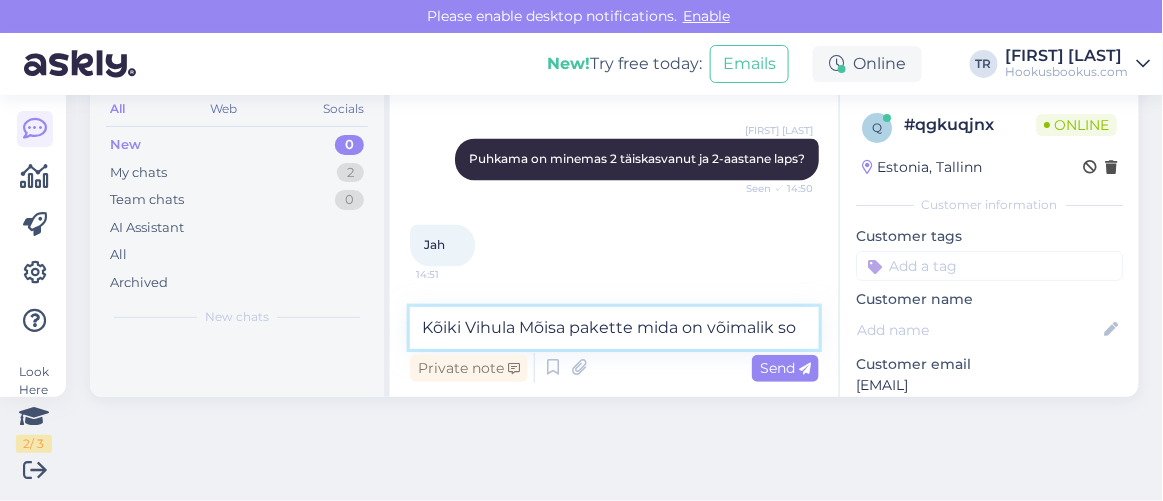 scroll, scrollTop: 2752, scrollLeft: 0, axis: vertical 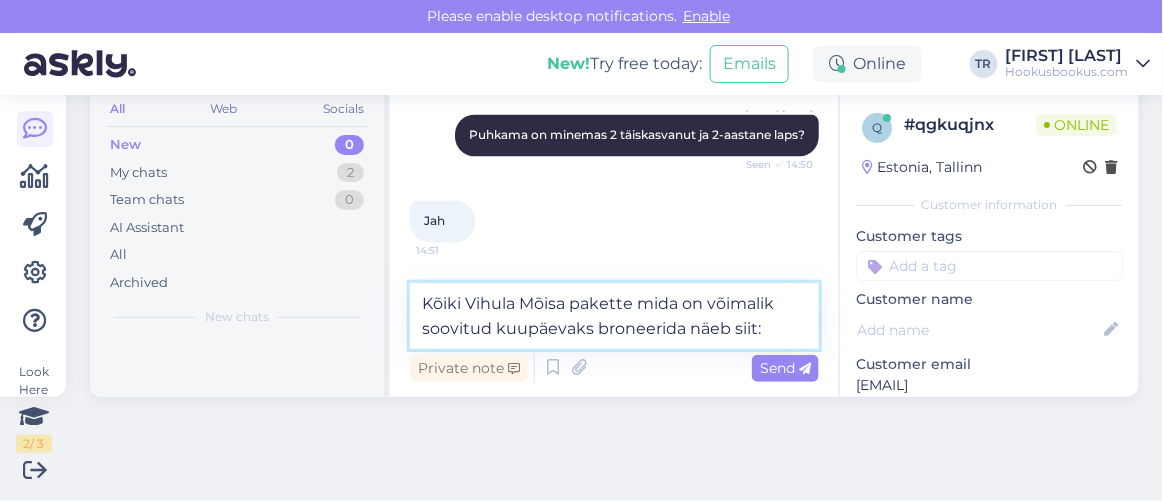 paste on "https://hookusbookus.com/et/hotellid-spaad/vihula-mois;dateArrival=2025-08-19;dateDeparture=2025-08-20;language=et_ee;participants=%5B%7B%22adultsCnt%22:2,%22childrenCnt%22:1,%22childAges%22:%5B%222%22%5D,%22names%22:%5B%5D,%22babyBedNotRequiredCnt%22:0,%22babyBedNotRequiredAges%22:%5B%5D,%22petsCount%22:0%7D%5D;sortField=popularity;sortDirection=DESC;useDates=true;priceFrom=0;priceTo=2000;address=Vihula%20M%C3%B5is,%20Eesti;placeType=HOTEL;placeSearchId=5597;placeId=ChIJl4pByRekk0YRGrxZehyoL7g;lat=59.546568;lng=26.182647;country=ee;countrySearchName=estonia;searchName=vihula-mois;distanceMinValue=0;distanceMaxValue=25;useDistance=true;selectedFilters=;packageId=1109;roomTypeId=24;getCheapestUrl=false;packageHotelId=21;canCancel=false" 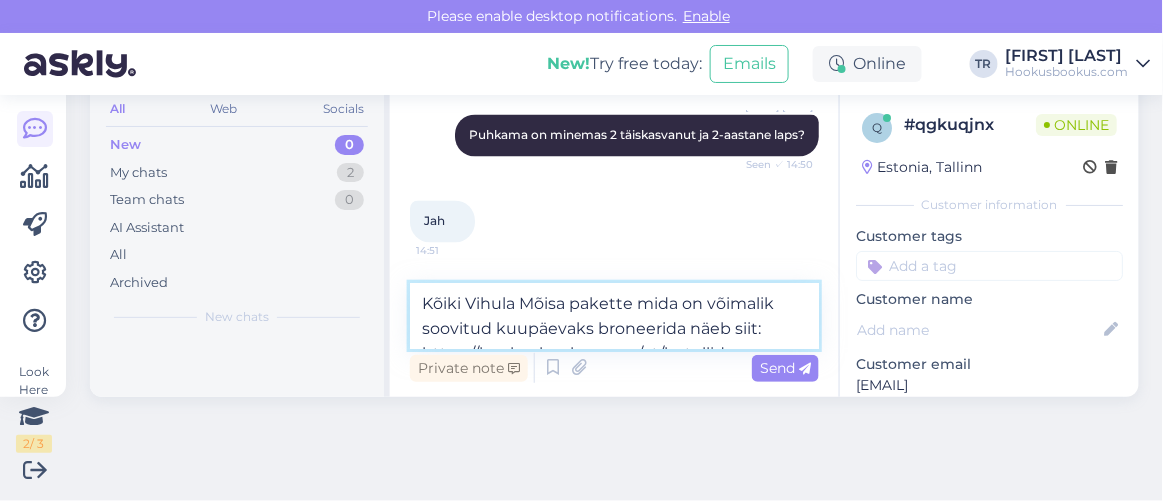 scroll, scrollTop: 375, scrollLeft: 0, axis: vertical 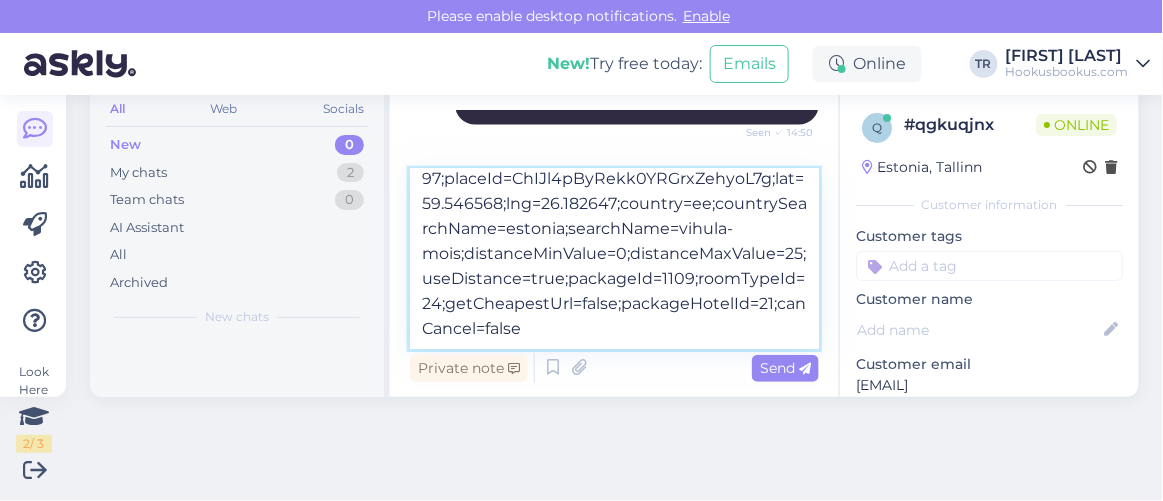 type on "Kõiki Vihula Mõisa pakette mida on võimalik soovitud kuupäevaks broneerida näeb siit: https://hookusbookus.com/et/hotellid-spaad/vihula-mois;dateArrival=2025-08-19;dateDeparture=2025-08-20;language=et_ee;participants=%5B%7B%22adultsCnt%22:2,%22childrenCnt%22:1,%22childAges%22:%5B%222%22%5D,%22names%22:%5B%5D,%22babyBedNotRequiredCnt%22:0,%22babyBedNotRequiredAges%22:%5B%5D,%22petsCount%22:0%7D%5D;sortField=popularity;sortDirection=DESC;useDates=true;priceFrom=0;priceTo=2000;address=Vihula%20M%C3%B5is,%20Eesti;placeType=HOTEL;placeSearchId=5597;placeId=ChIJl4pByRekk0YRGrxZehyoL7g;lat=59.546568;lng=26.182647;country=ee;countrySearchName=estonia;searchName=vihula-mois;distanceMinValue=0;distanceMaxValue=25;useDistance=true;selectedFilters=;packageId=1109;roomTypeId=24;getCheapestUrl=false;packageHotelId=21;canCancel=false" 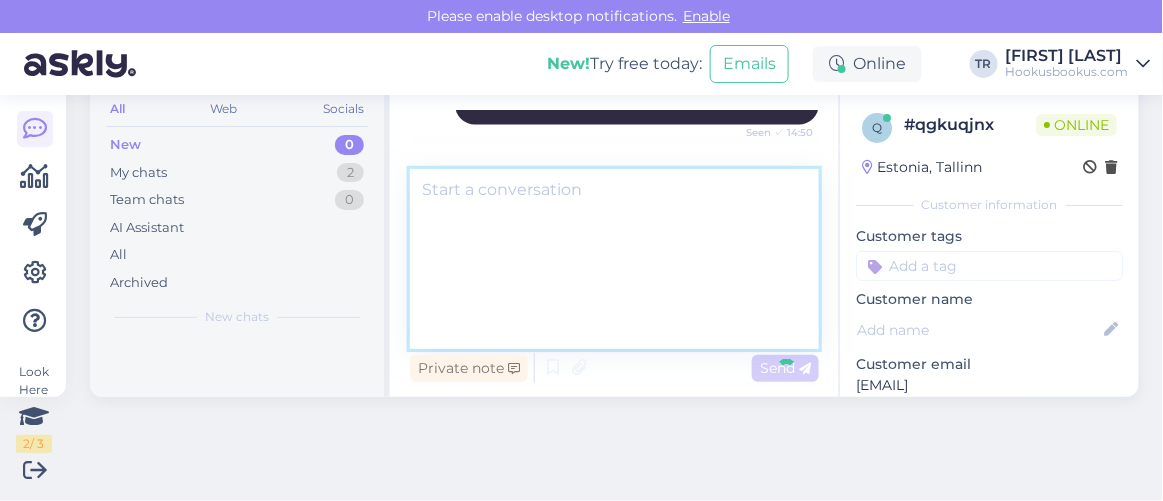 scroll, scrollTop: 0, scrollLeft: 0, axis: both 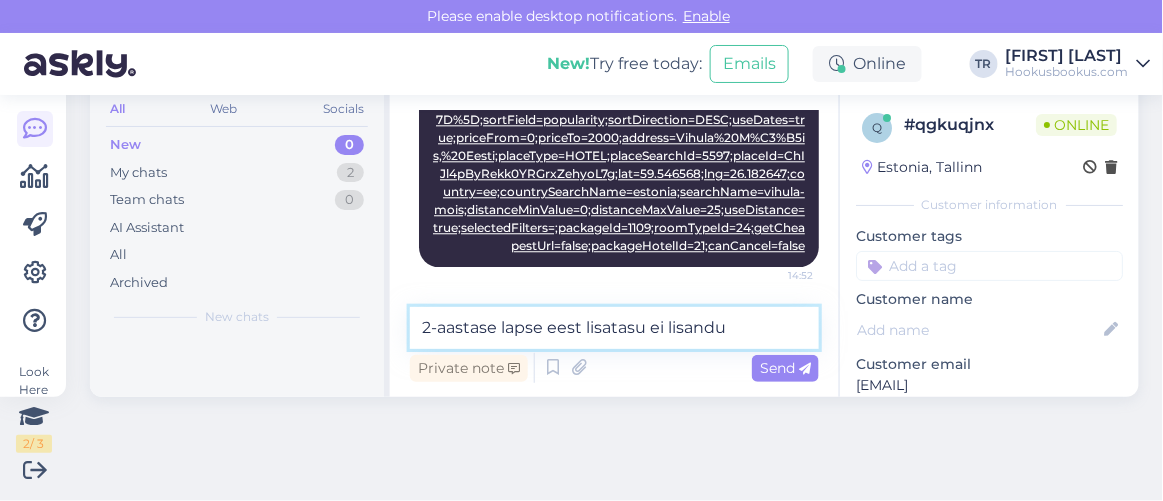 type on "2-aastase lapse eest lisatasu ei lisandu." 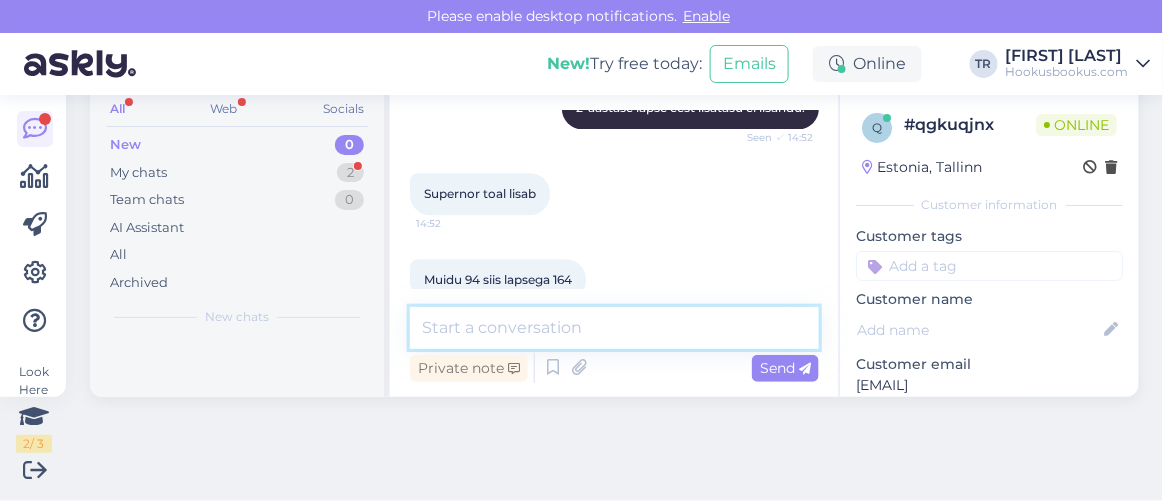scroll, scrollTop: 3363, scrollLeft: 0, axis: vertical 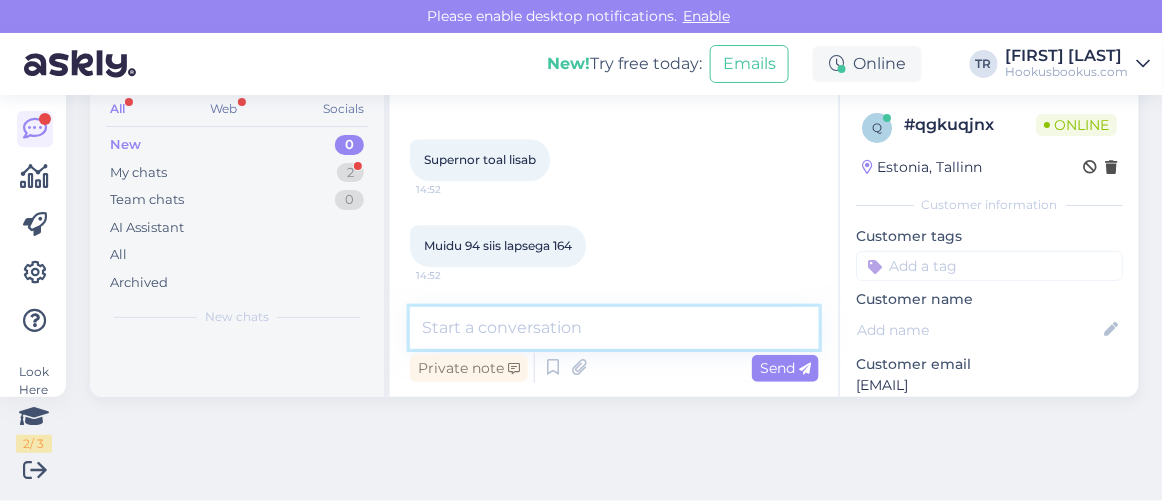 click at bounding box center [614, 328] 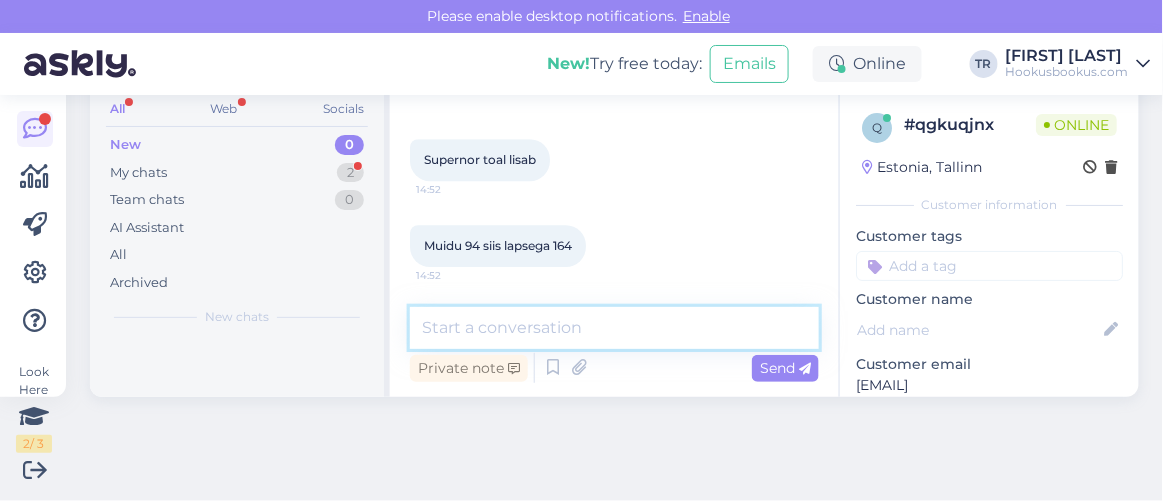 click at bounding box center (614, 328) 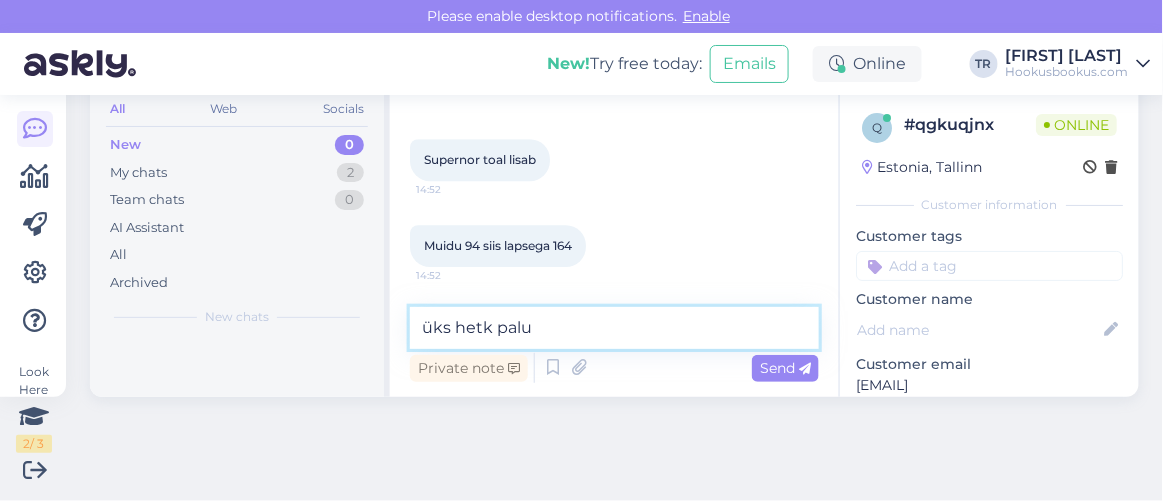 type on "üks hetk palun" 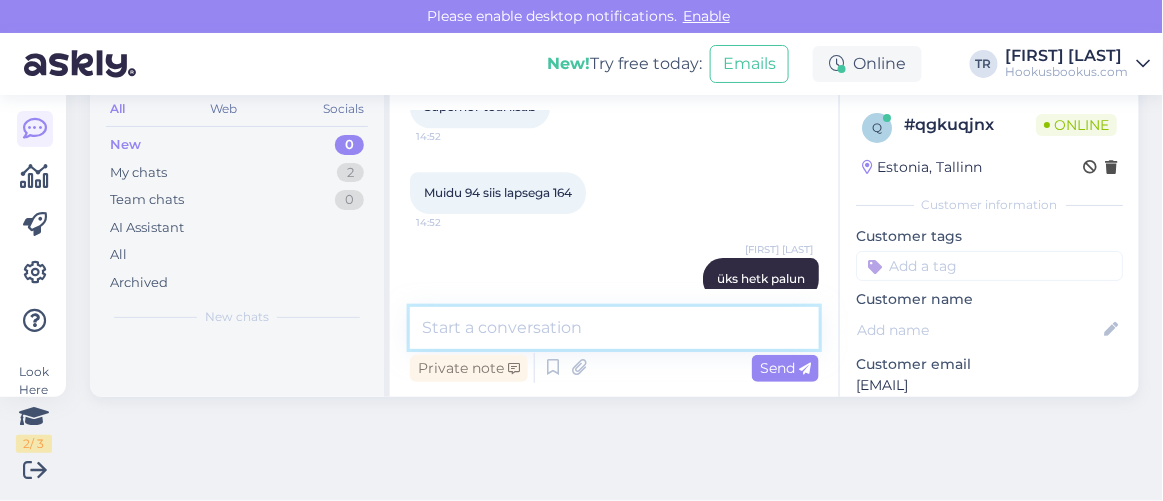 scroll, scrollTop: 3449, scrollLeft: 0, axis: vertical 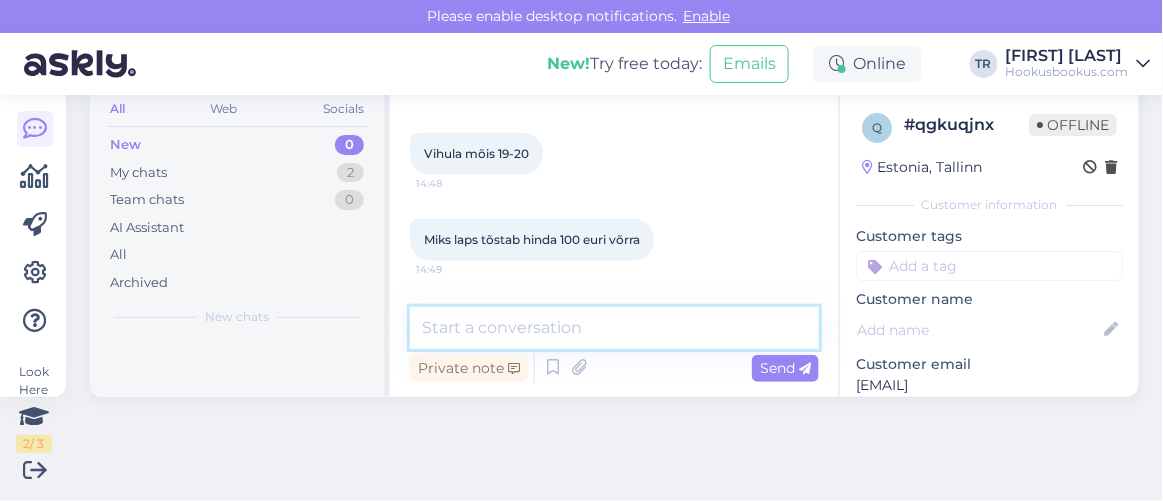 click at bounding box center (614, 328) 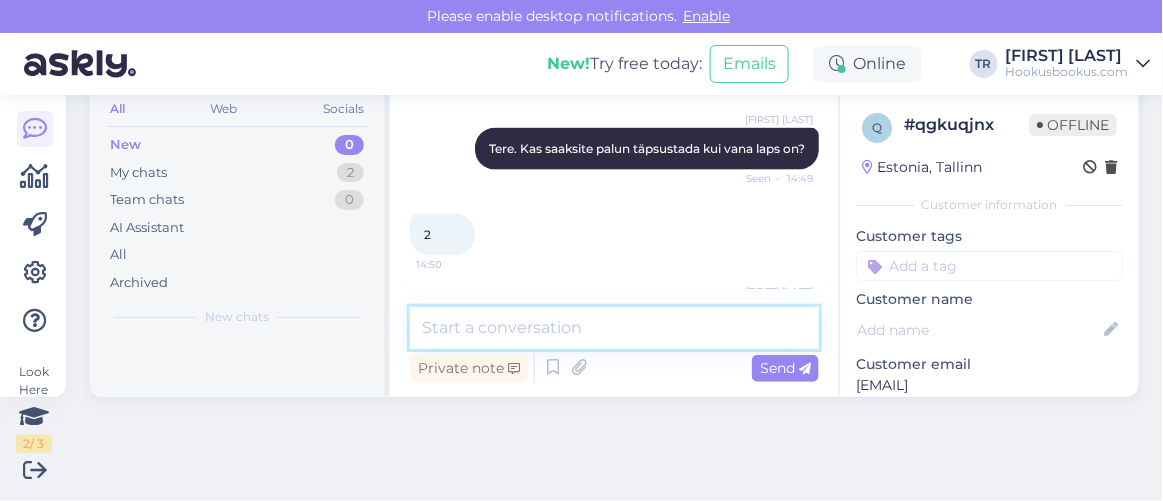 scroll, scrollTop: 2903, scrollLeft: 0, axis: vertical 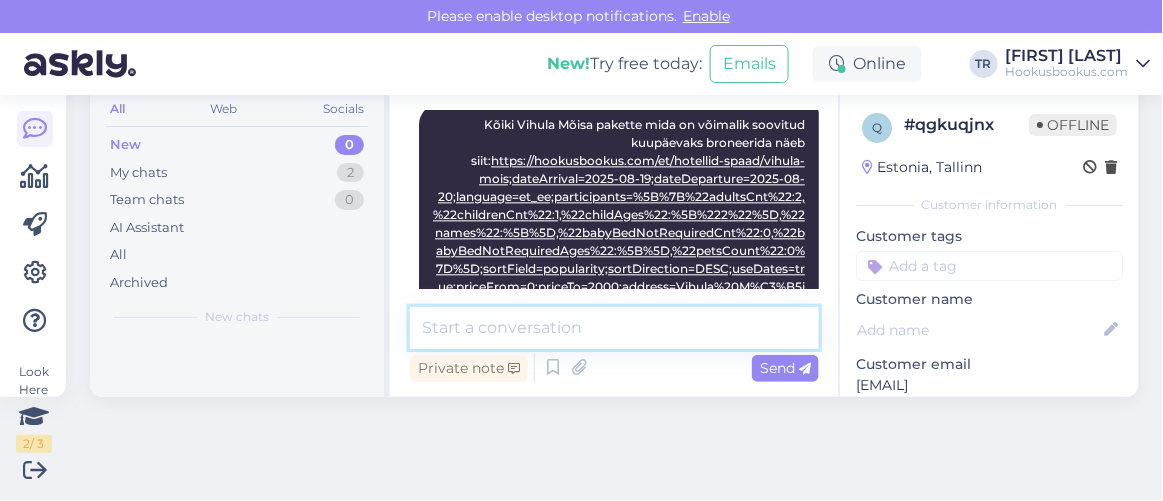 click at bounding box center (614, 328) 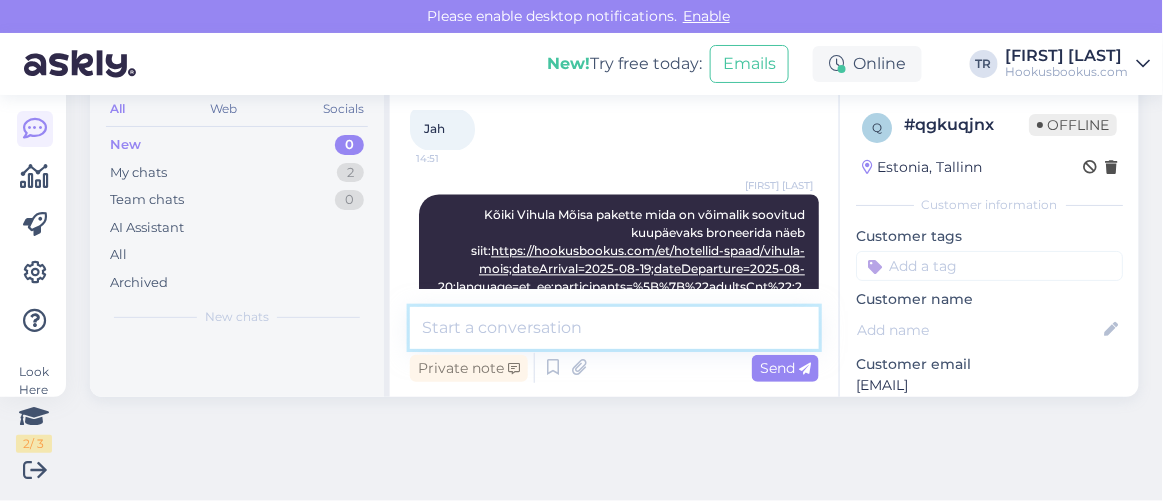 scroll, scrollTop: 2903, scrollLeft: 0, axis: vertical 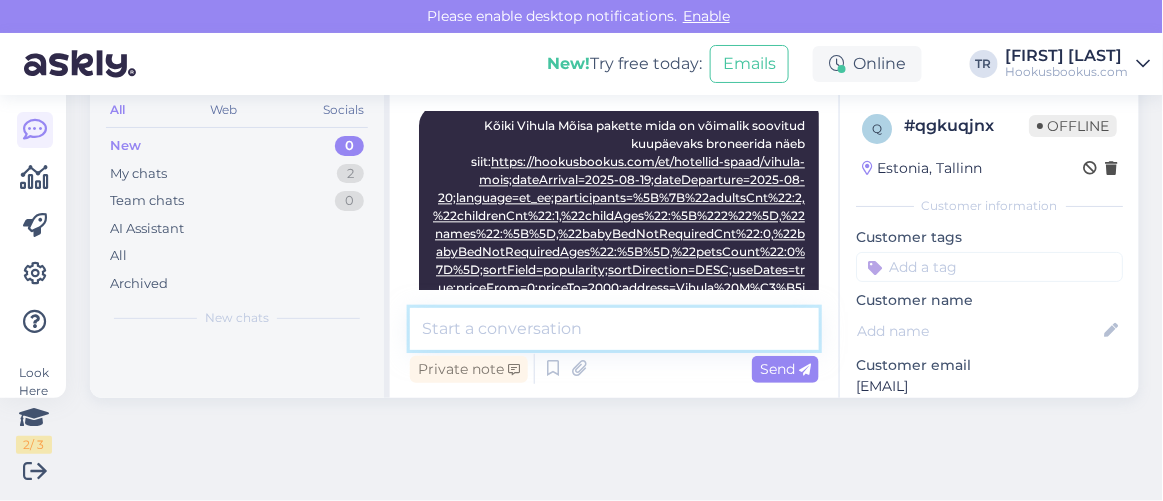 click at bounding box center [614, 329] 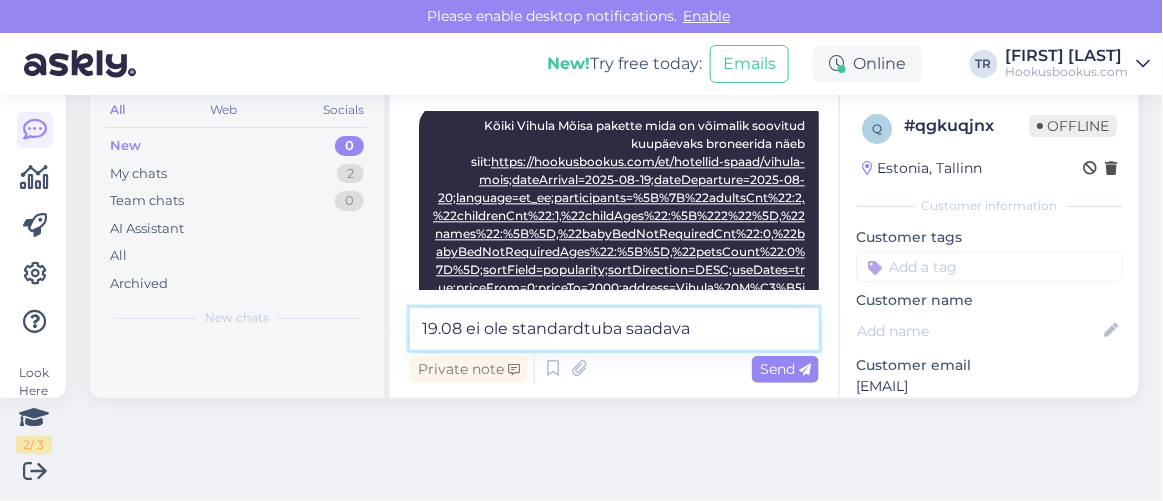 type on "19.08 ei ole standardtuba saadaval" 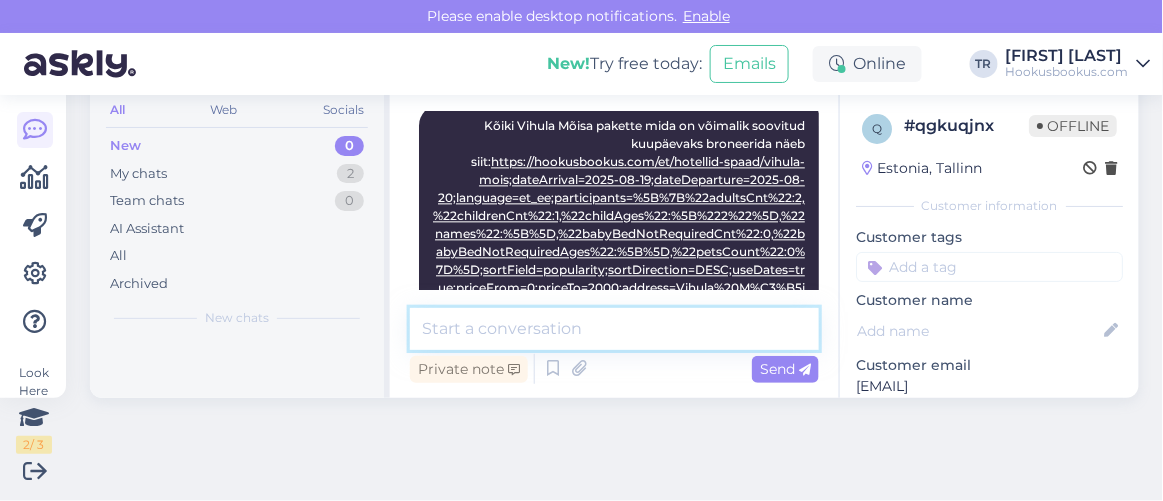 scroll, scrollTop: 3535, scrollLeft: 0, axis: vertical 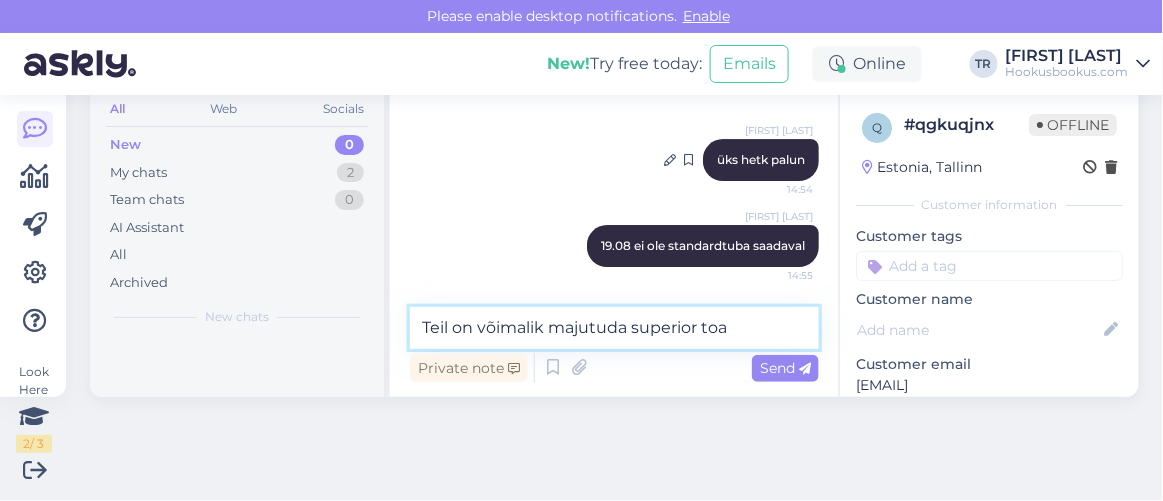 type on "Teil on võimalik majutuda superior toas" 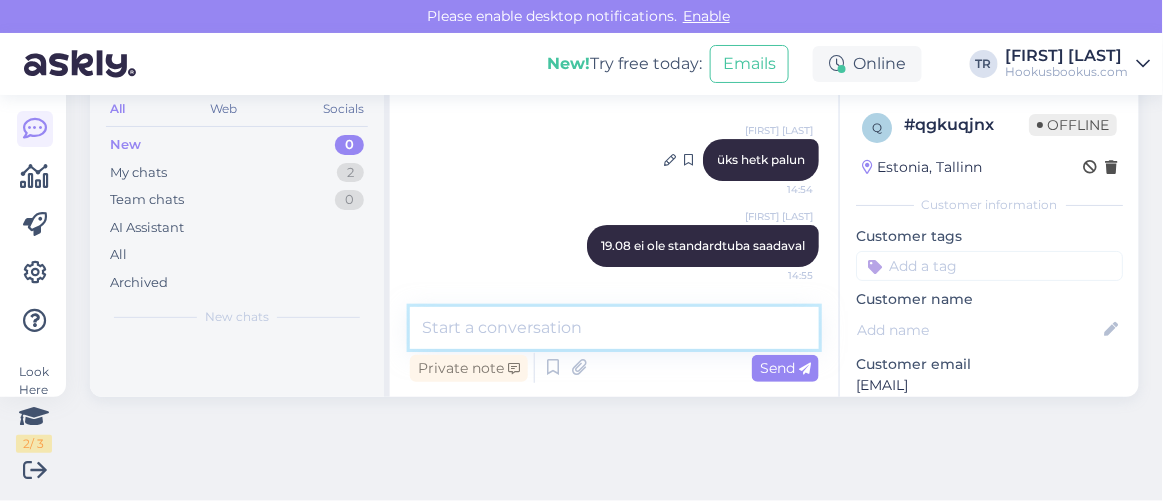 scroll, scrollTop: 3620, scrollLeft: 0, axis: vertical 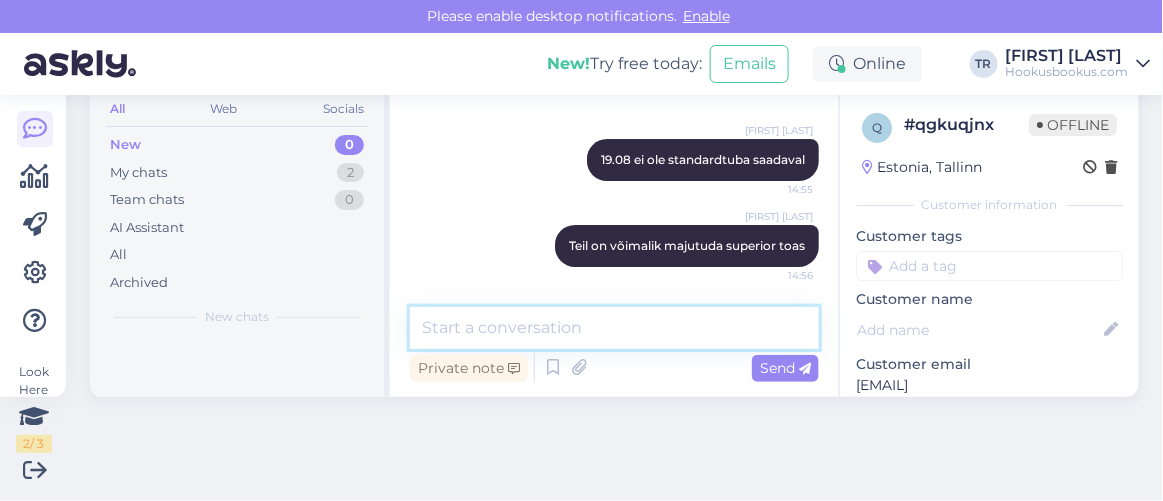 type 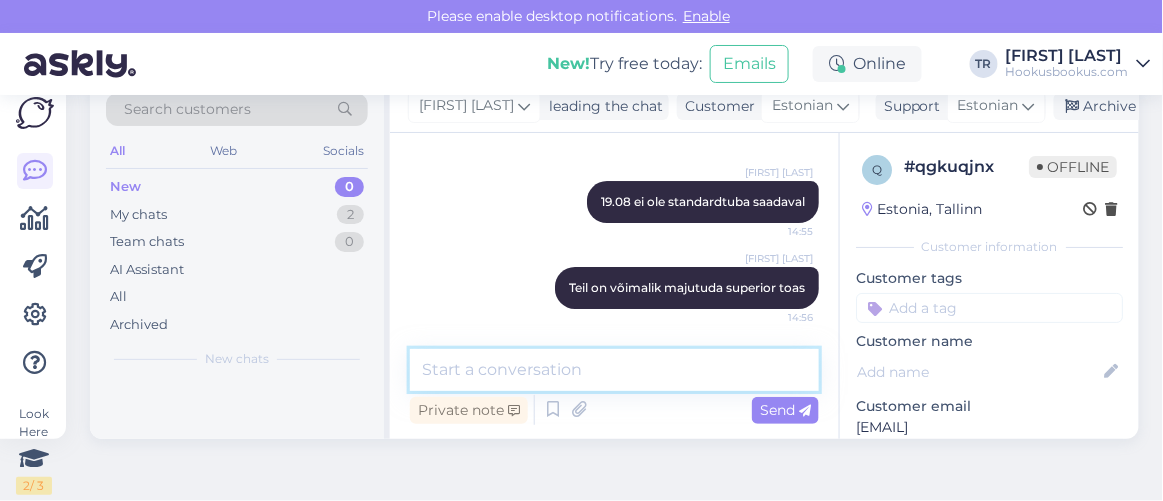 scroll, scrollTop: 0, scrollLeft: 0, axis: both 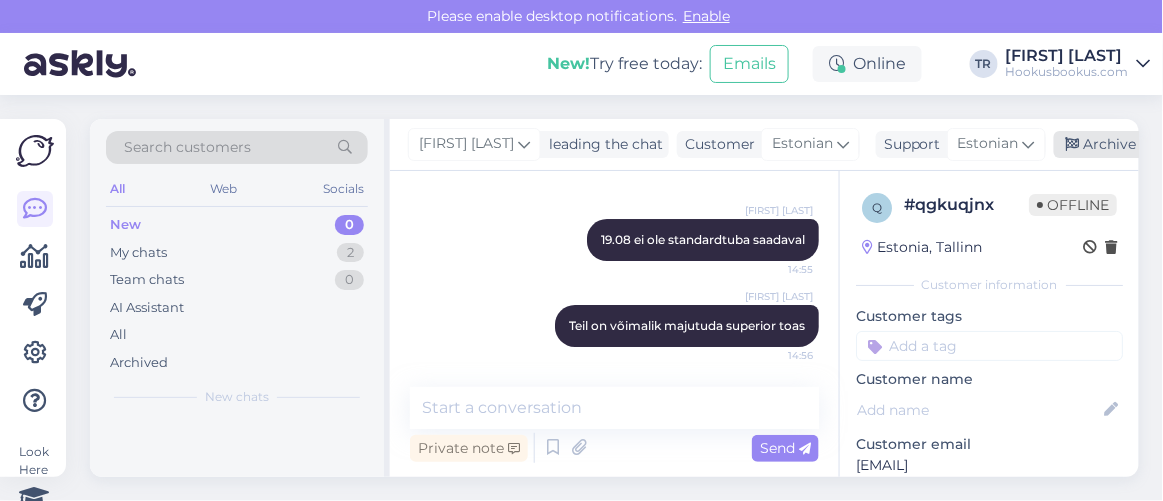 click at bounding box center (1073, 145) 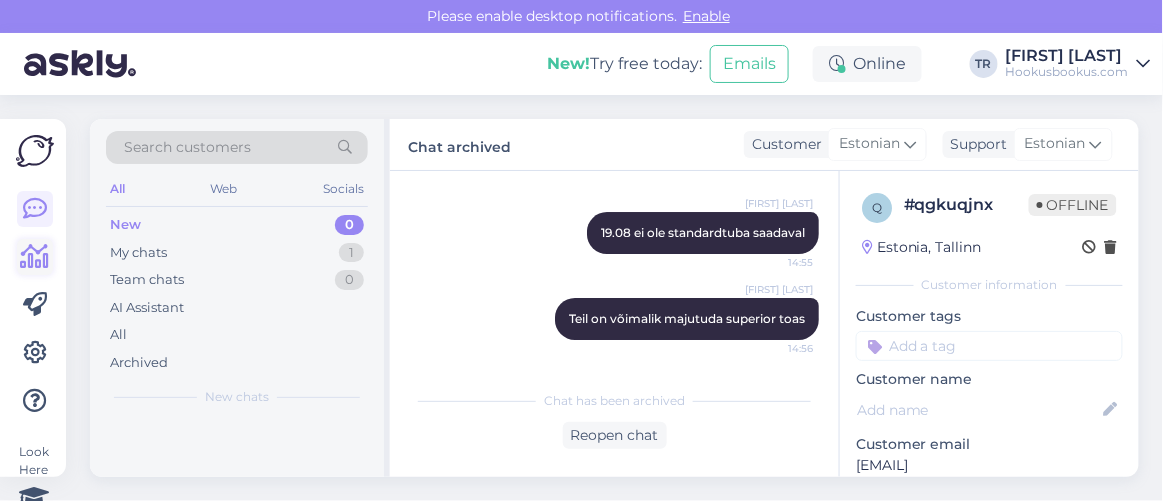 click at bounding box center [35, 257] 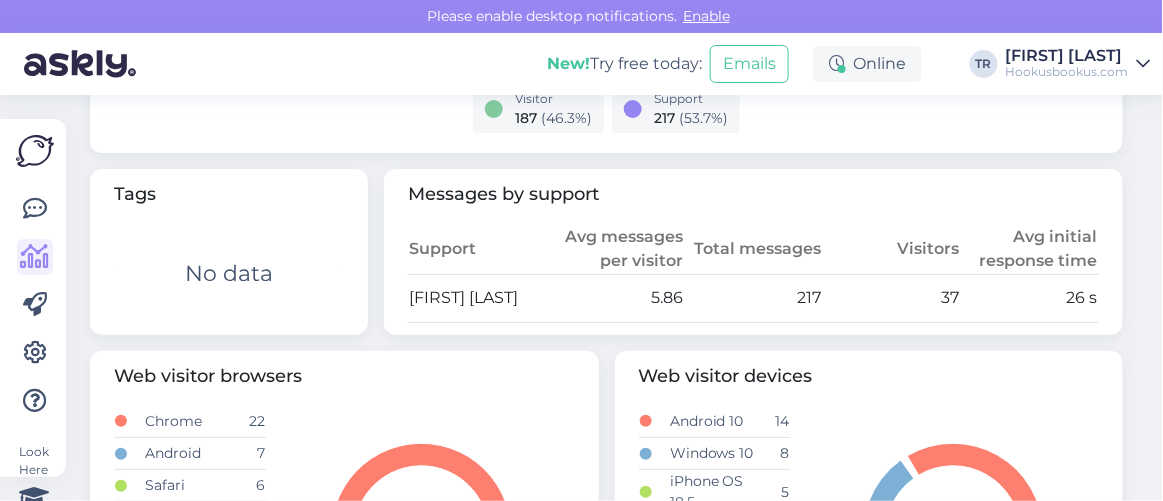 scroll, scrollTop: 727, scrollLeft: 0, axis: vertical 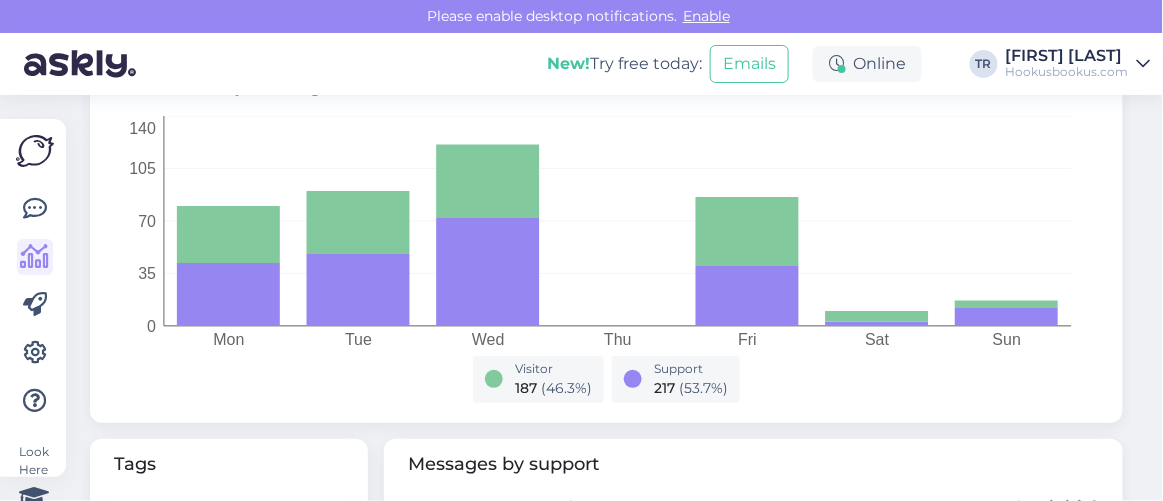 click at bounding box center [35, 209] 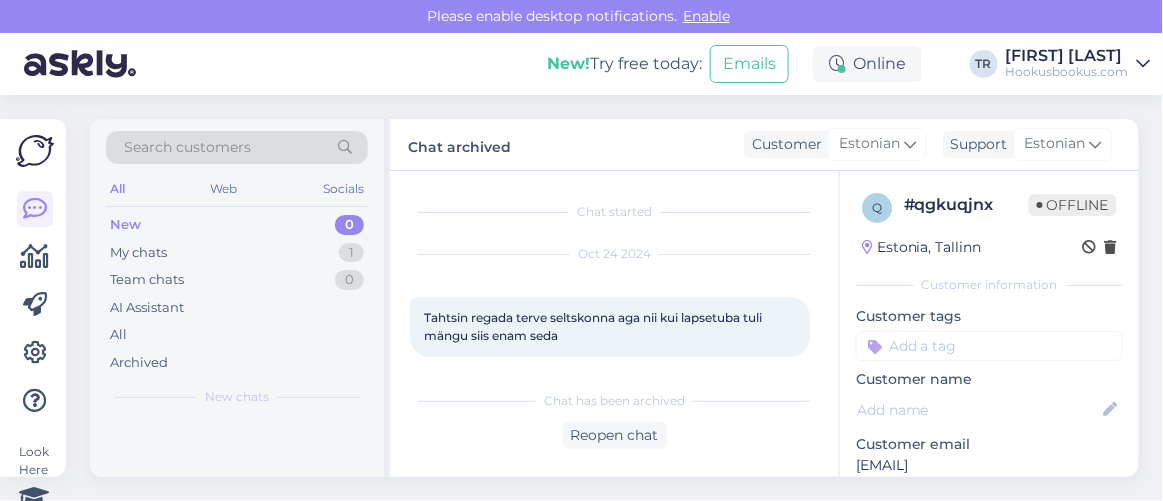 scroll, scrollTop: 80, scrollLeft: 0, axis: vertical 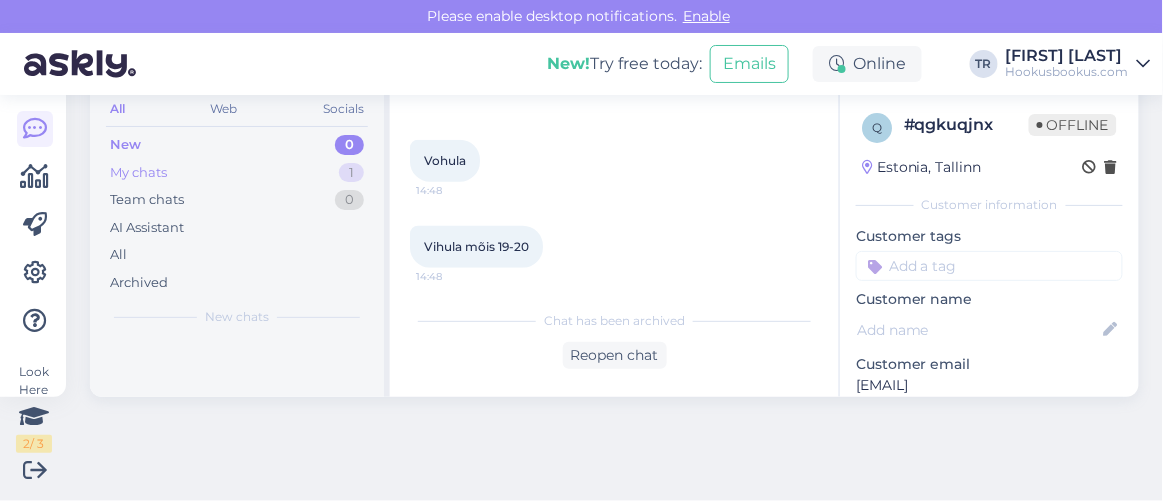 click on "My chats 1" at bounding box center (237, 173) 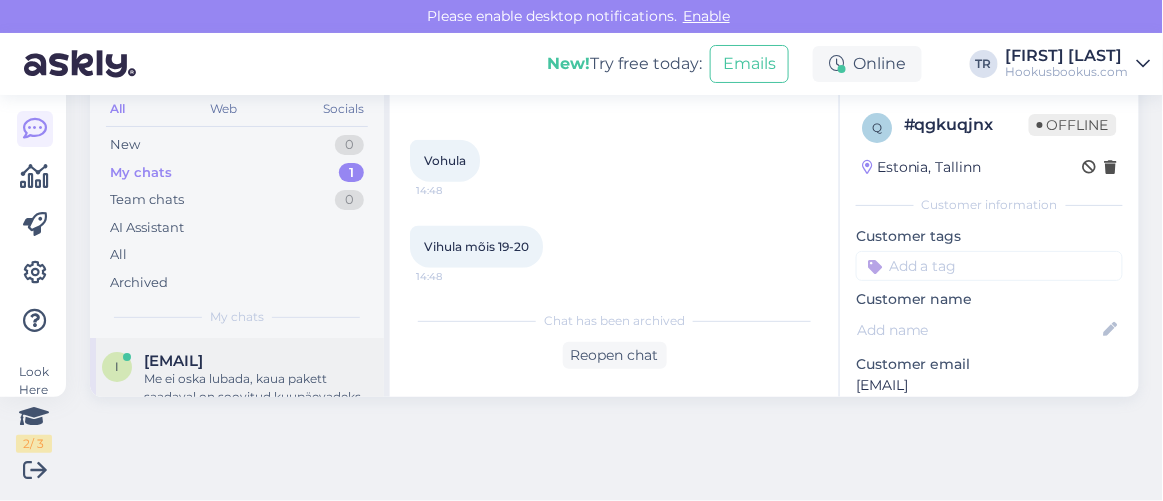 click on "Me ei oska lubada, kaua pakett saadaval on soovitud kuupäevadeks. Kui soovite minna, siis  soovitan broneeringu vormistada" at bounding box center [258, 388] 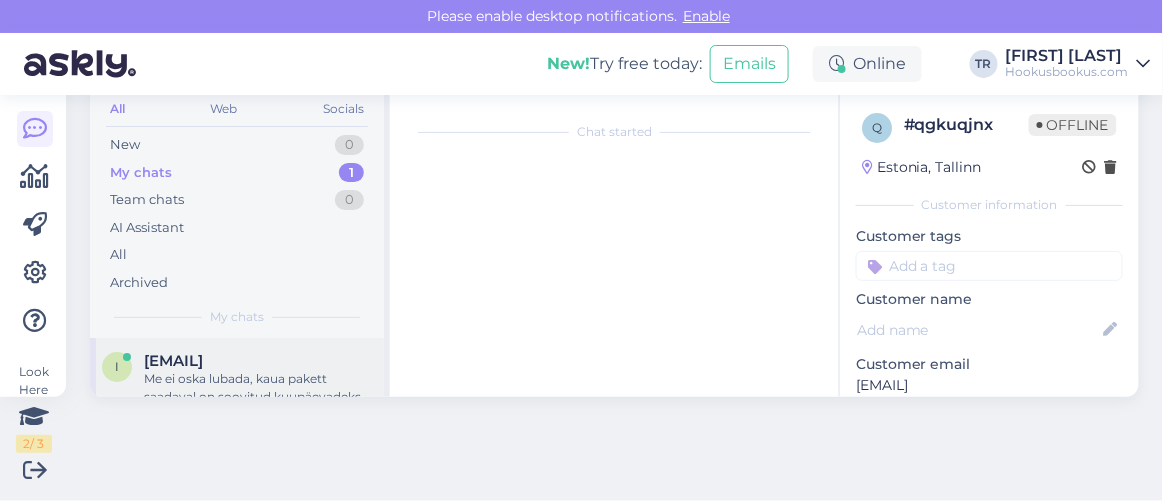 scroll, scrollTop: 2033, scrollLeft: 0, axis: vertical 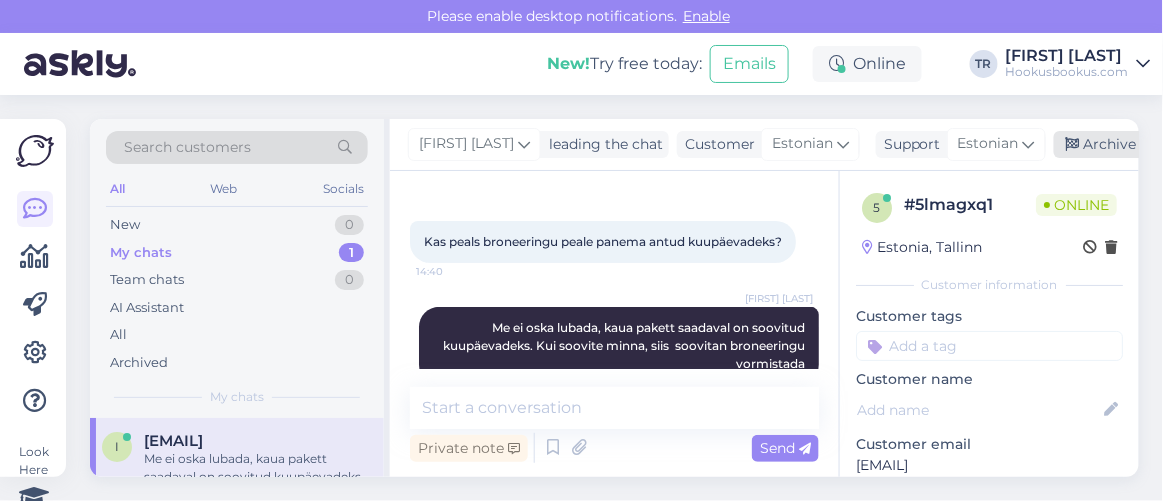 click at bounding box center [1073, 145] 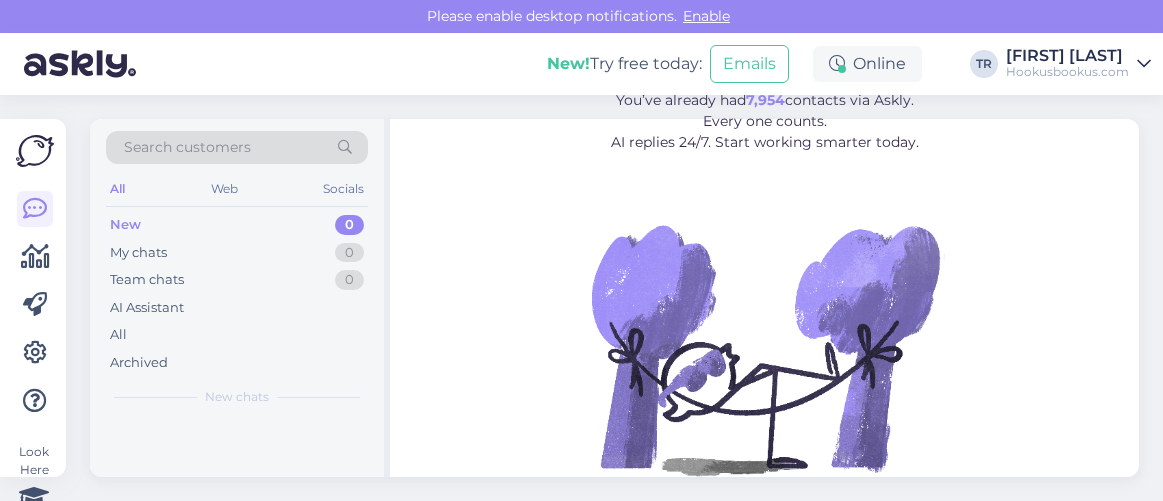 scroll, scrollTop: 0, scrollLeft: 0, axis: both 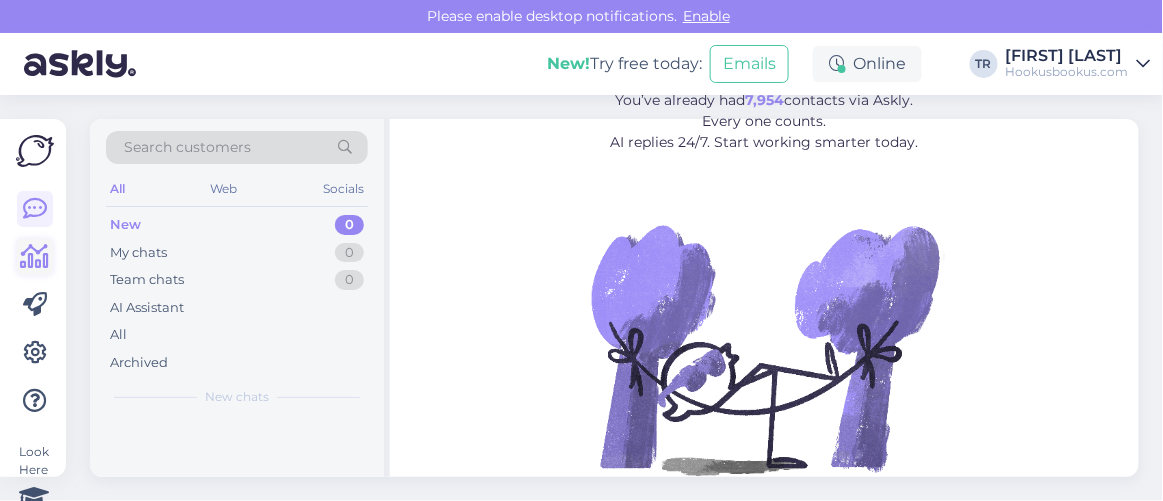 click at bounding box center [35, 257] 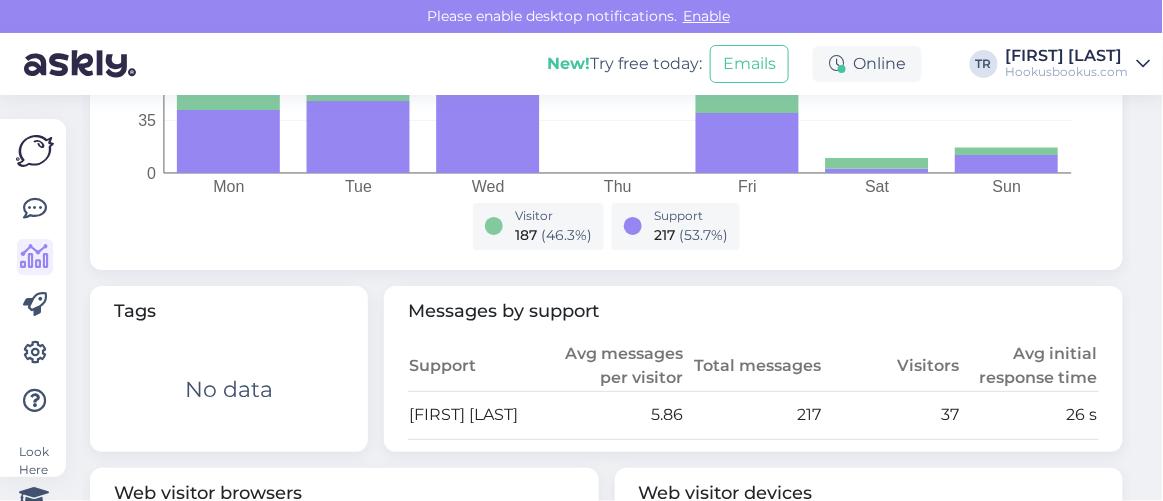 scroll, scrollTop: 909, scrollLeft: 0, axis: vertical 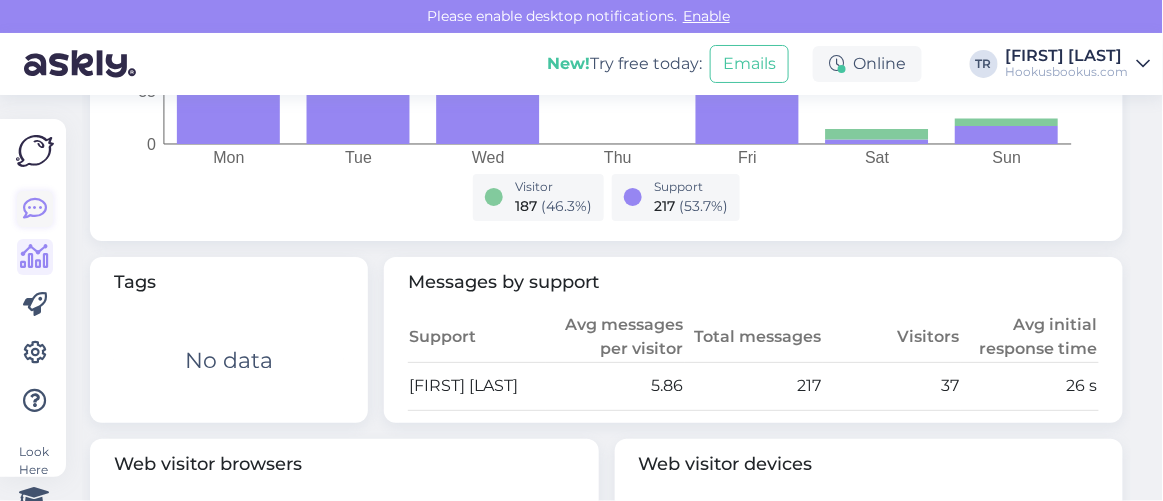 click at bounding box center (35, 209) 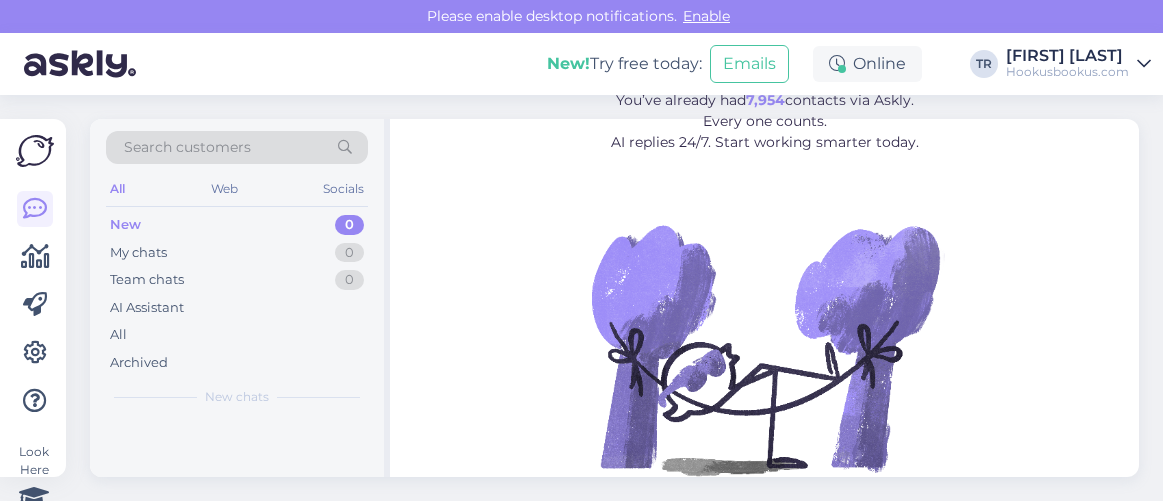 scroll, scrollTop: 0, scrollLeft: 0, axis: both 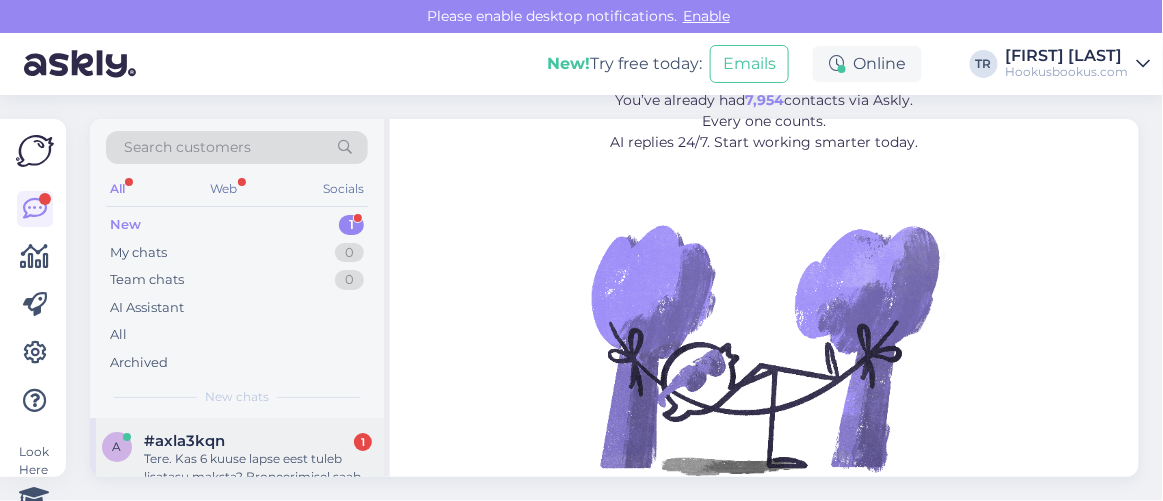 click on "Tere. Kas 6 kuuse lapse eest tuleb lisatasu maksta? Broneerimisel saab valida lapse vanuseks ainult alates 1 eluaasta." at bounding box center (258, 468) 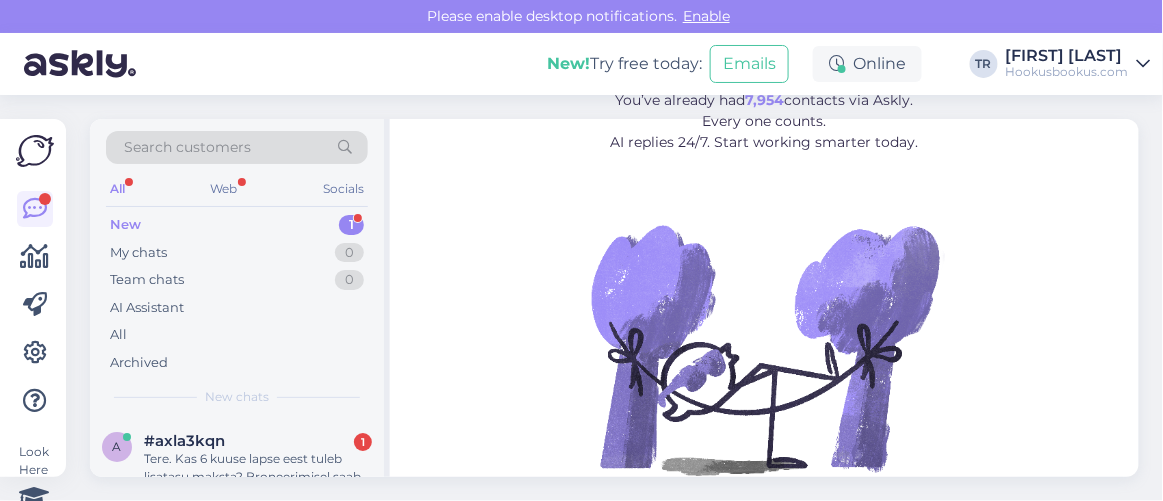 scroll, scrollTop: 80, scrollLeft: 0, axis: vertical 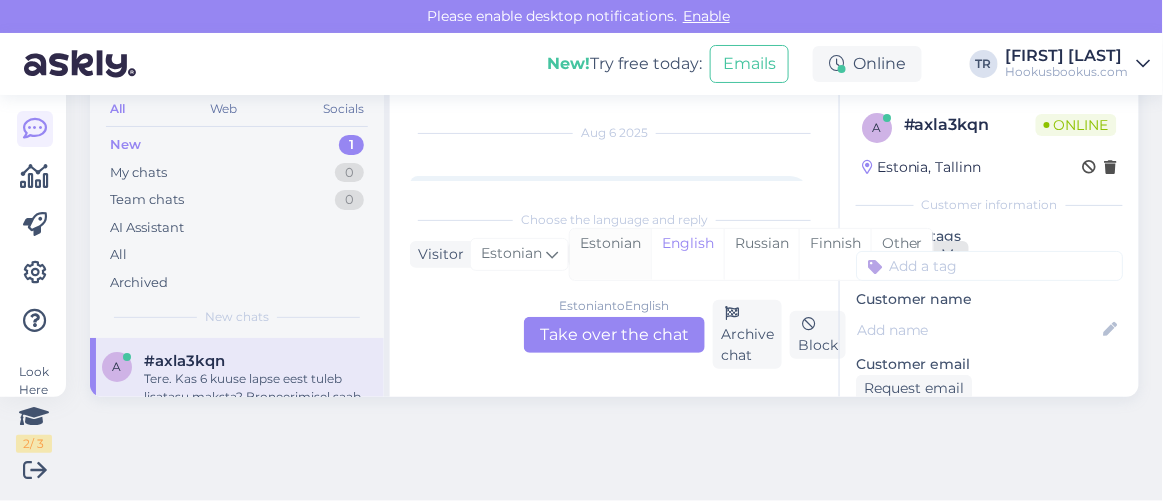 click on "Estonian" at bounding box center [610, 254] 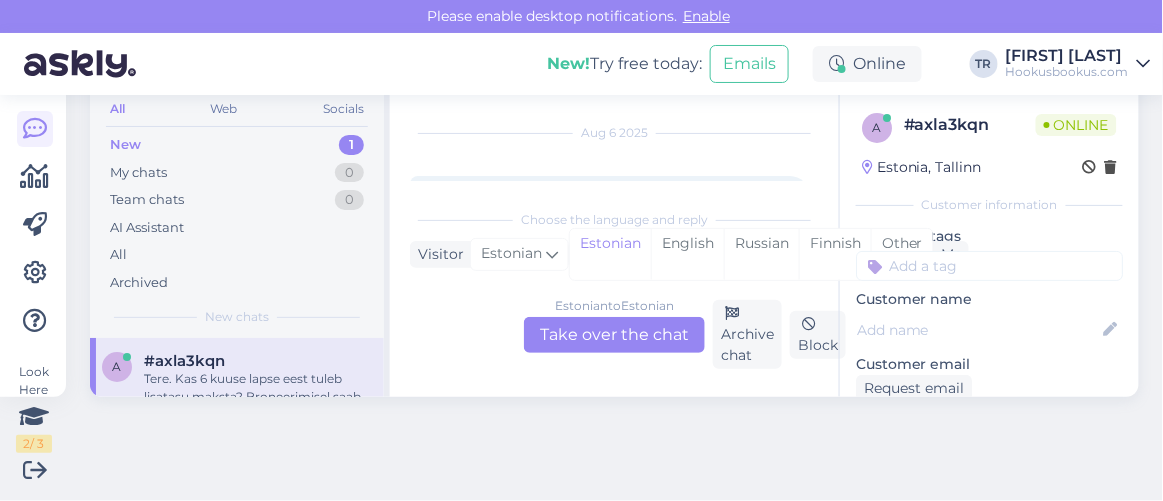 click on "Estonian  to  Estonian Take over the chat" at bounding box center (614, 335) 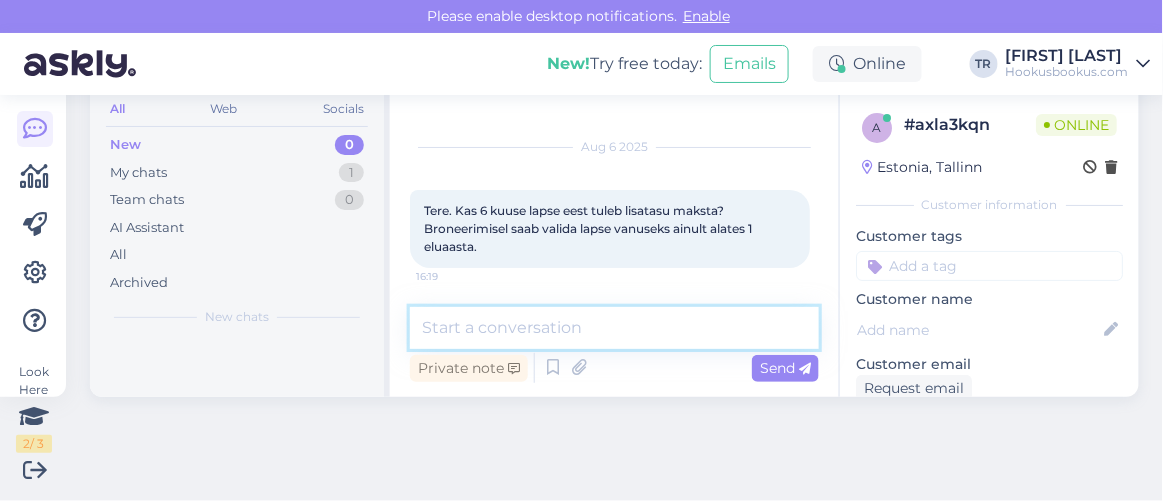 click at bounding box center [614, 328] 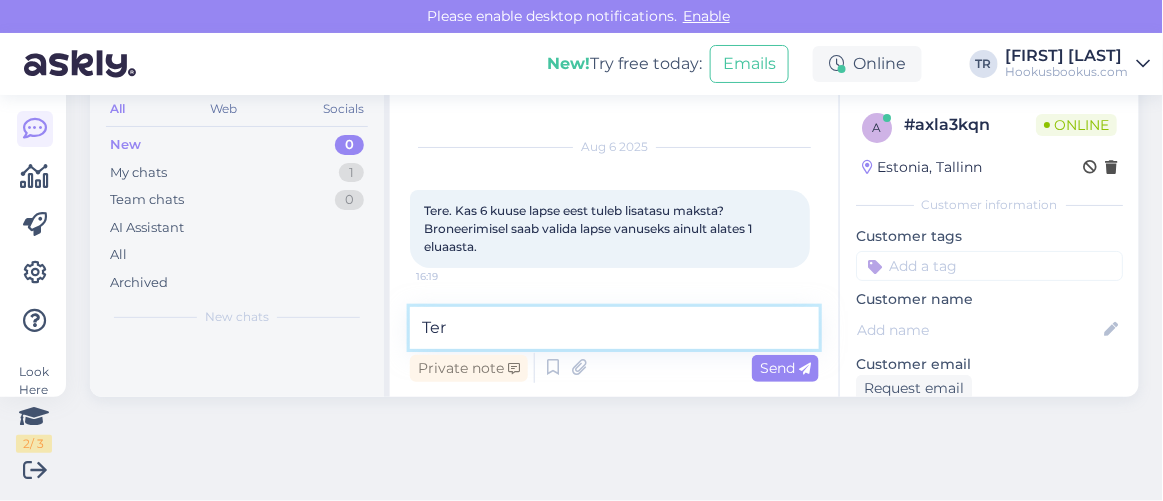 type on "Tere" 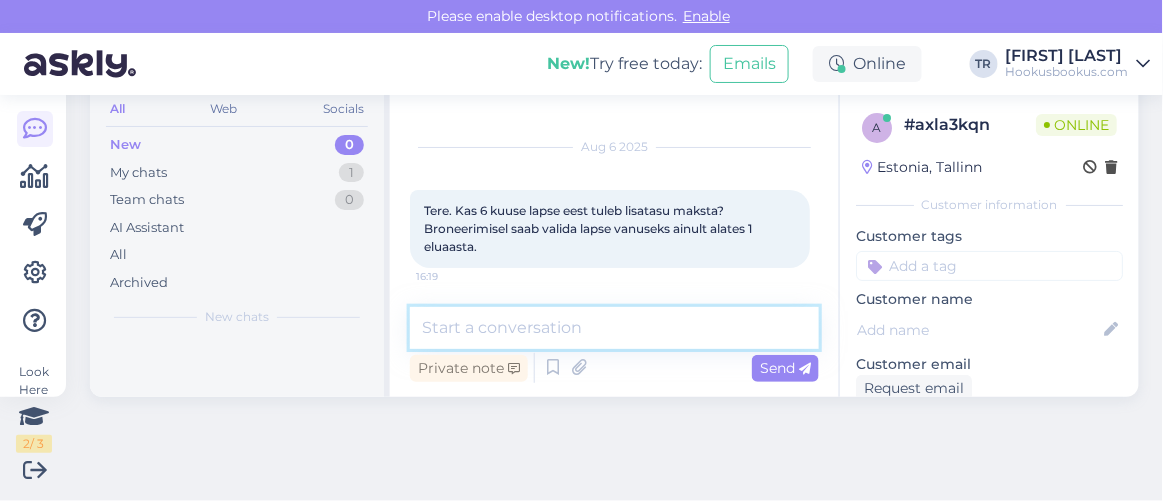 scroll, scrollTop: 113, scrollLeft: 0, axis: vertical 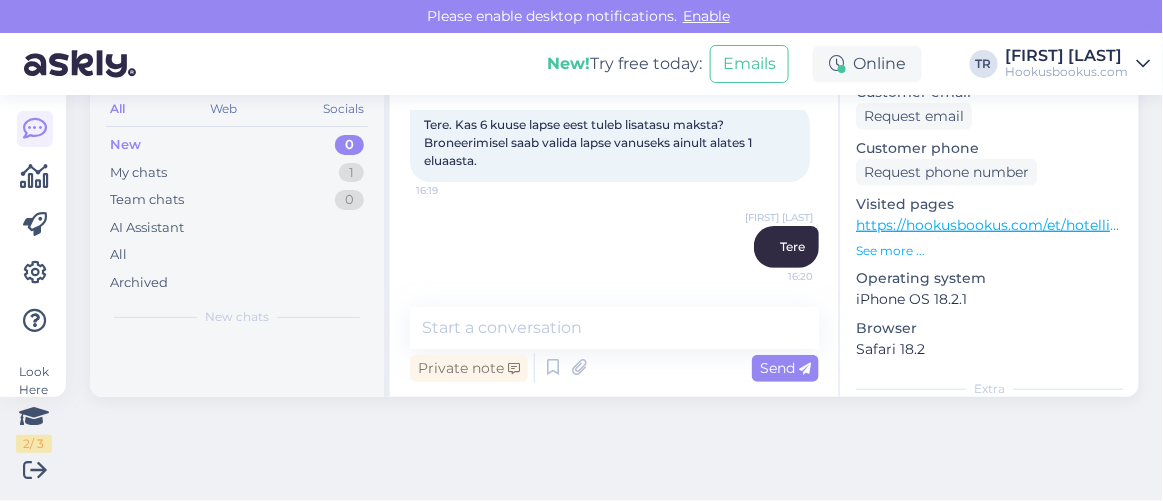 click on "https://hookusbookus.com/et/hotellid-spaad/vihula-mois/saunamaailm-vanas-moisas;dateArrival=2025-08-10;dateDeparture=2025-08-11;language=et_ee;participants=%5B%7B%22adultsCnt%22:2,%22childrenCnt%22:0,%22childAges%22:%5B%5D,%22names%22:%5B%5D,%22babyBedNotRequiredCnt%22:0,%22petsCount%22:0%7D%5D;useDates=false;priceFrom=0;priceTo=2000;distanceMinValue=0;distanceMaxValue=25;selectedFilters=;packageId=306;roomTypeId=22;getCheapestUrl=false;packageHotelId=21;canCancel=false;fromNewsLetter=true" at bounding box center (2757, 225) 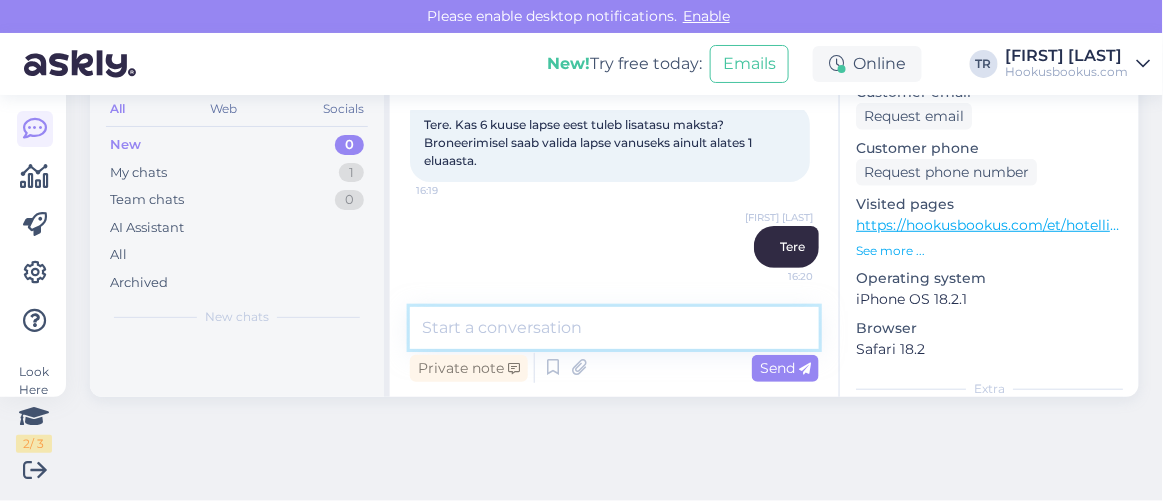 click at bounding box center [614, 328] 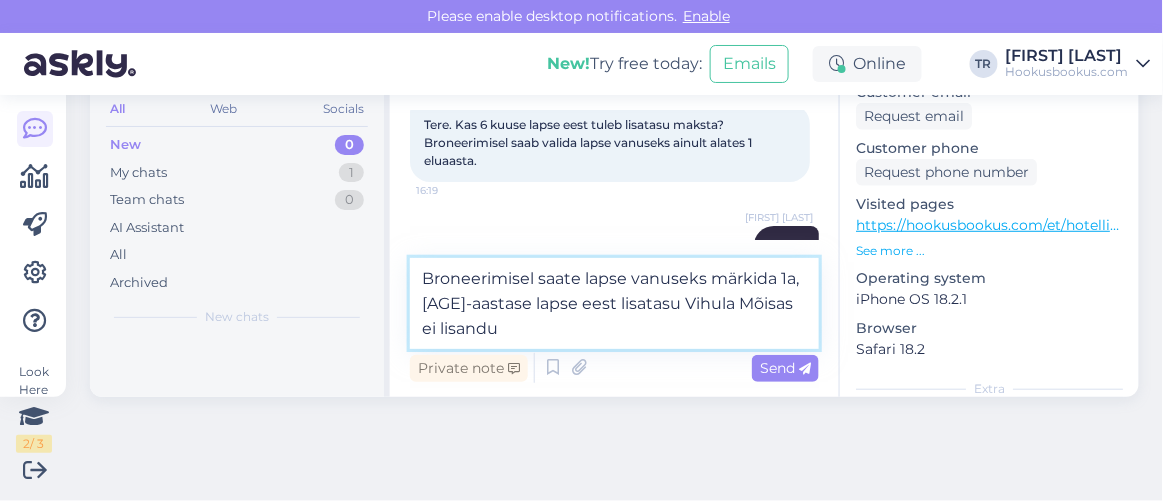 type on "Broneerimisel saate lapse vanuseks märkida 1a, 1-aastase lapse eest lisatasu Vihula Mõisas ei lisandu'" 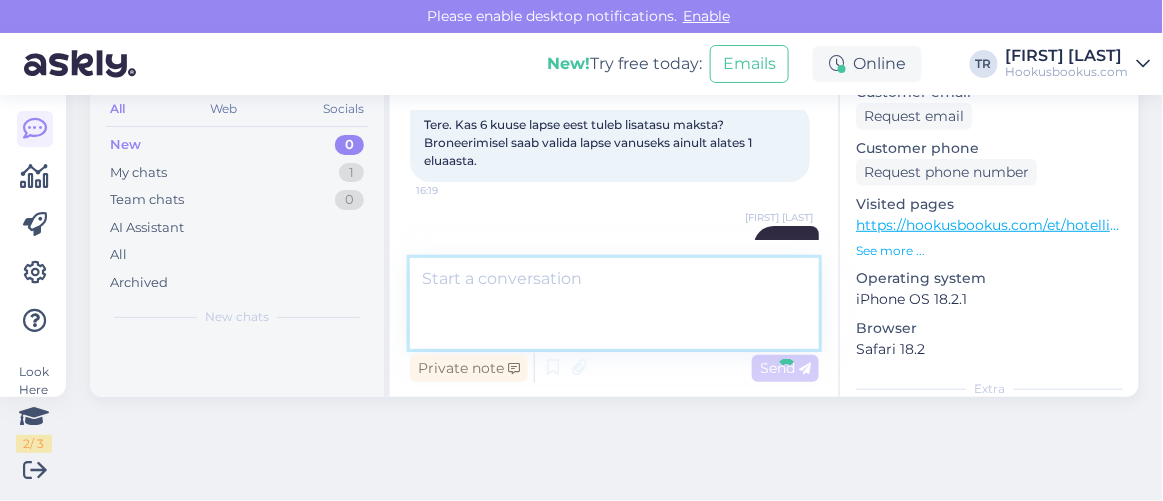 scroll, scrollTop: 217, scrollLeft: 0, axis: vertical 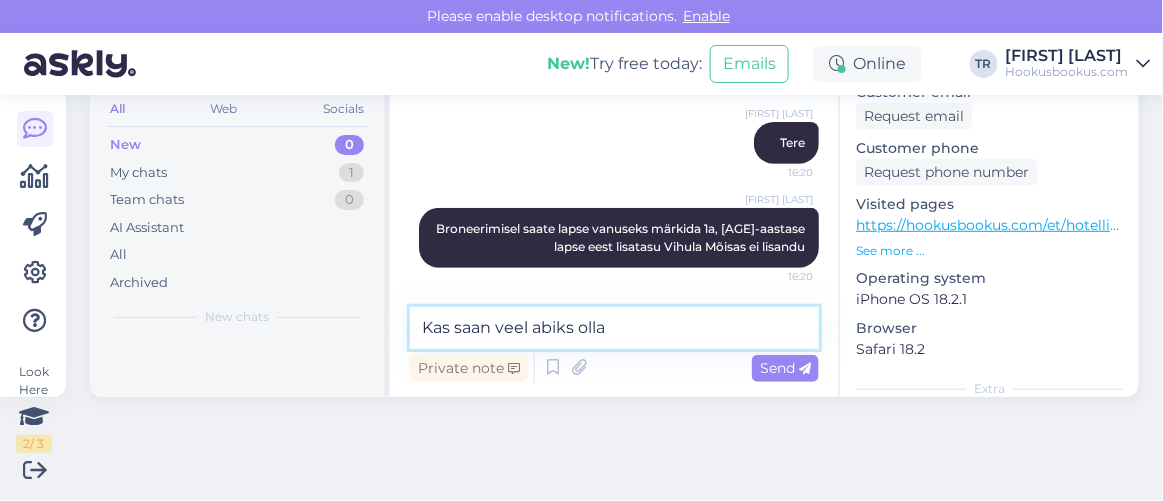 type on "Kas saan veel abiks olla?" 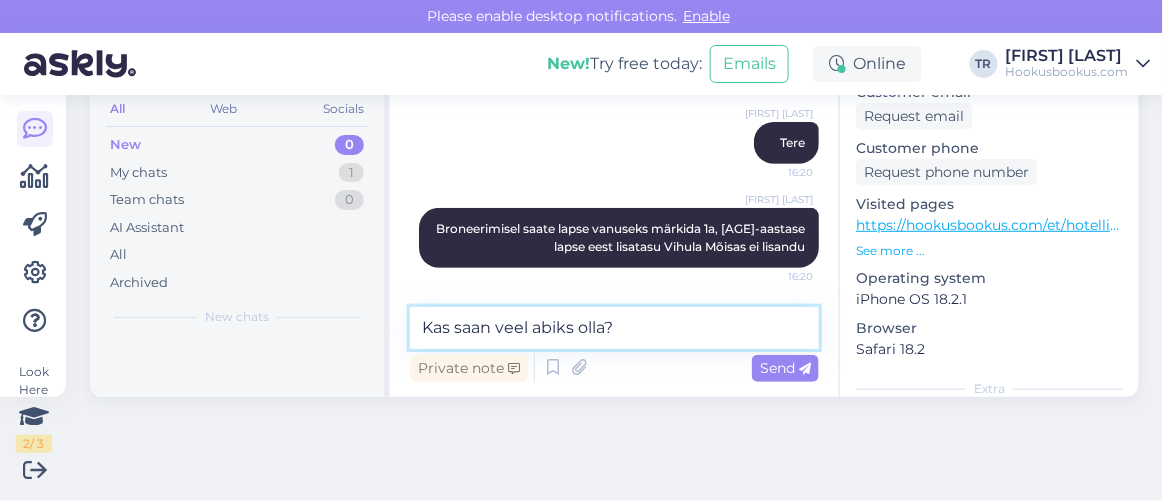type 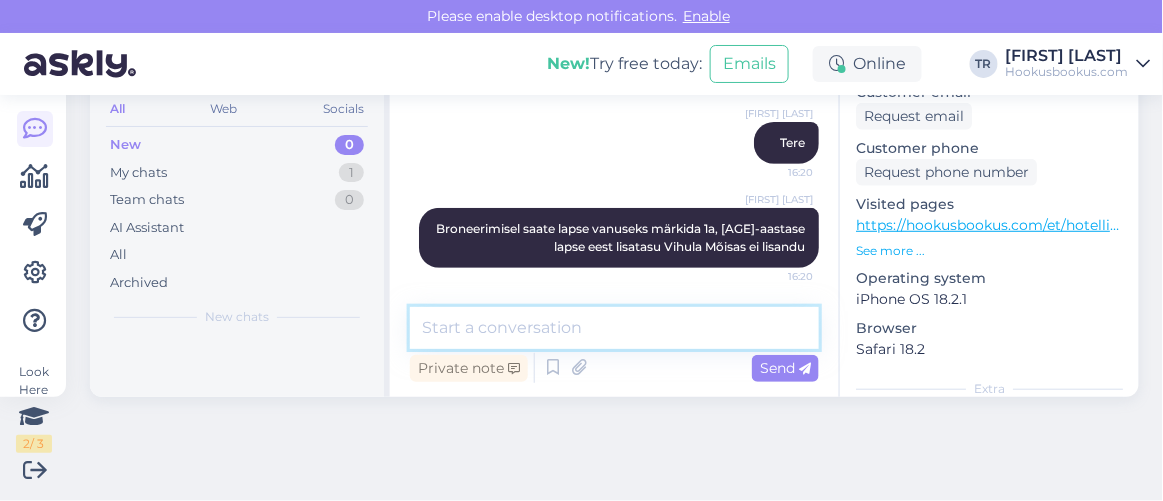scroll, scrollTop: 303, scrollLeft: 0, axis: vertical 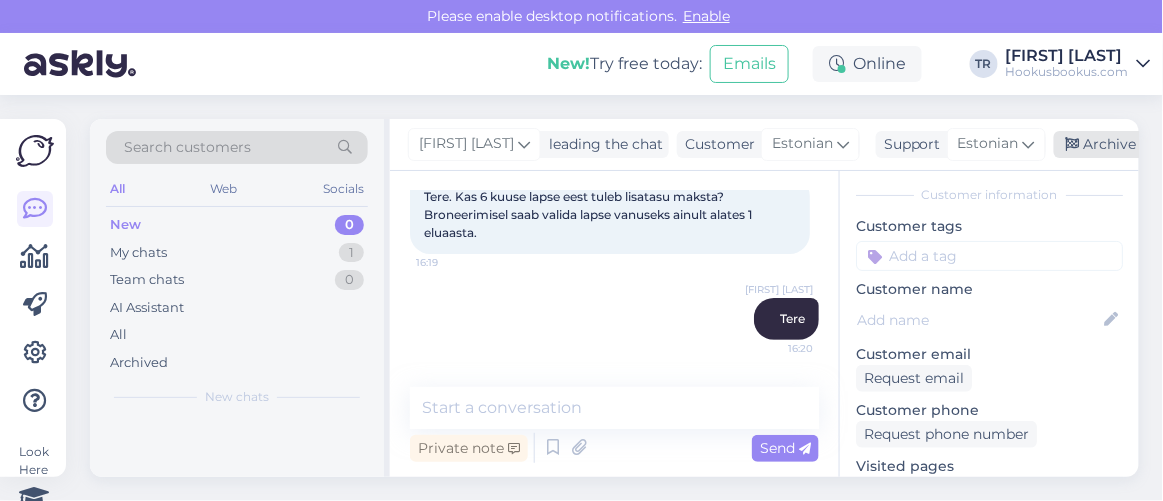click at bounding box center [1073, 145] 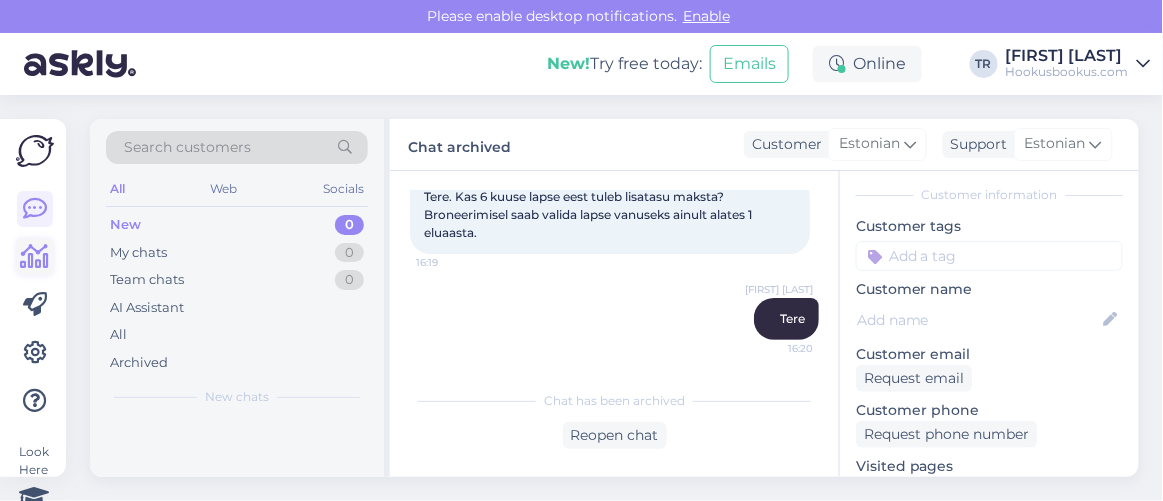 click at bounding box center (35, 257) 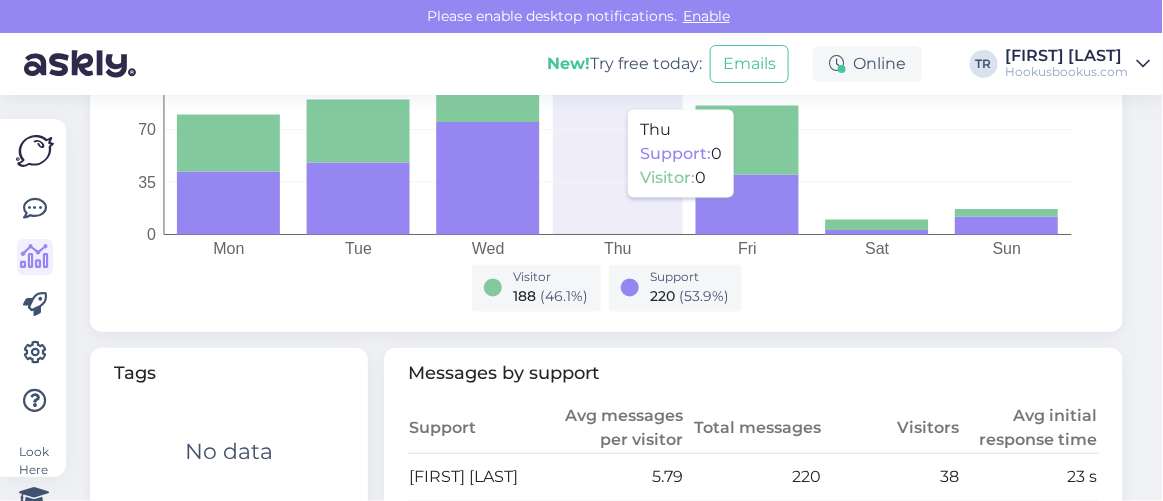 scroll, scrollTop: 909, scrollLeft: 0, axis: vertical 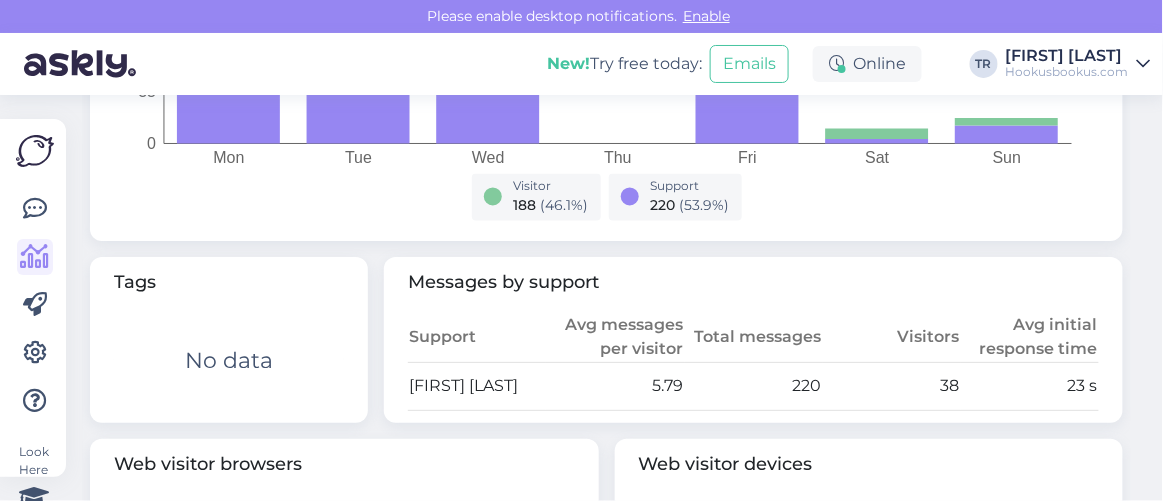 click on "Look Here 2  / 3 Get more Your checklist to get more value from Askly. Close     Connect FB and IG messages     Add your languages     Add your working hours To reply from your smartphone download Askly Chat app for iOS and Android devices." at bounding box center (33, 298) 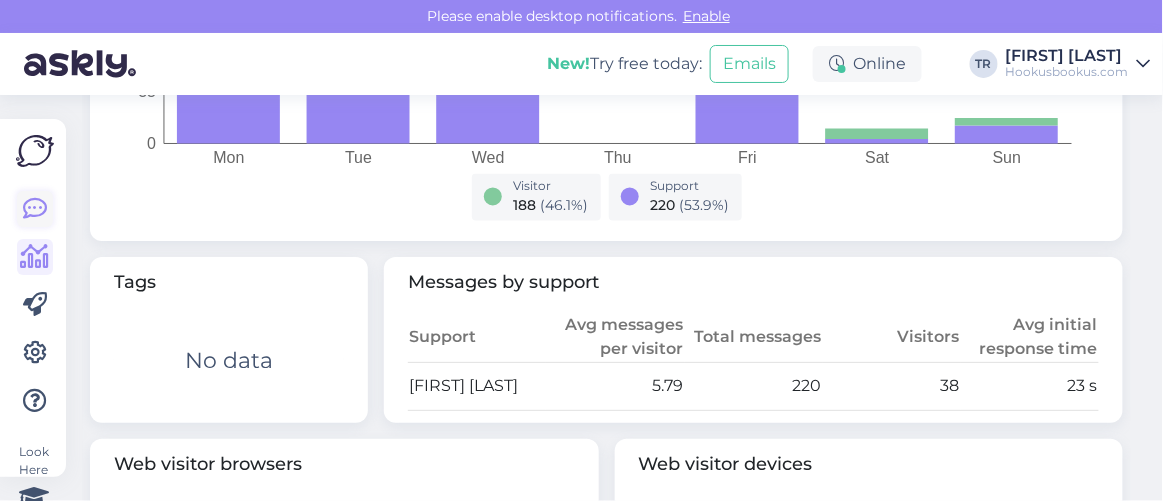 click at bounding box center [35, 209] 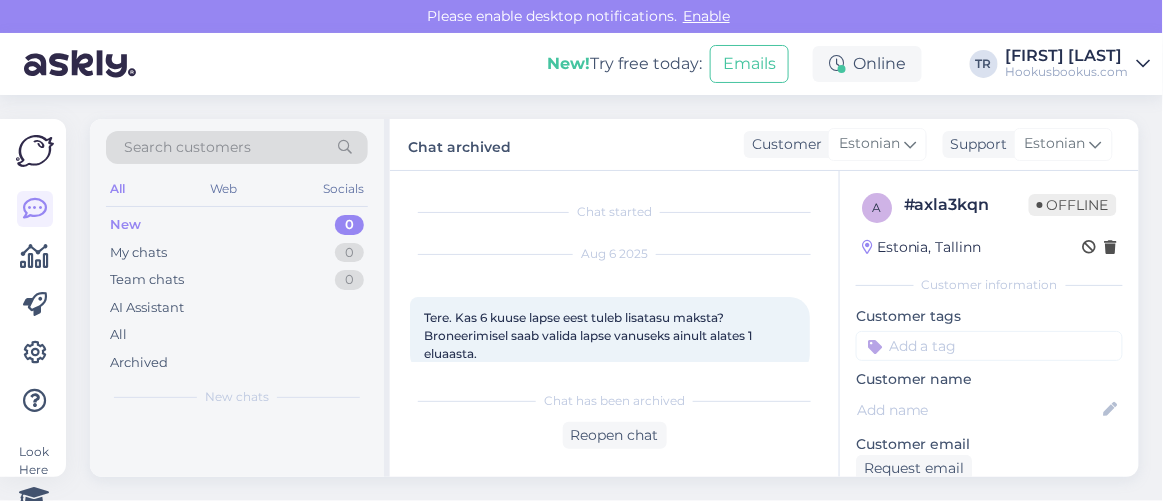 scroll, scrollTop: 80, scrollLeft: 0, axis: vertical 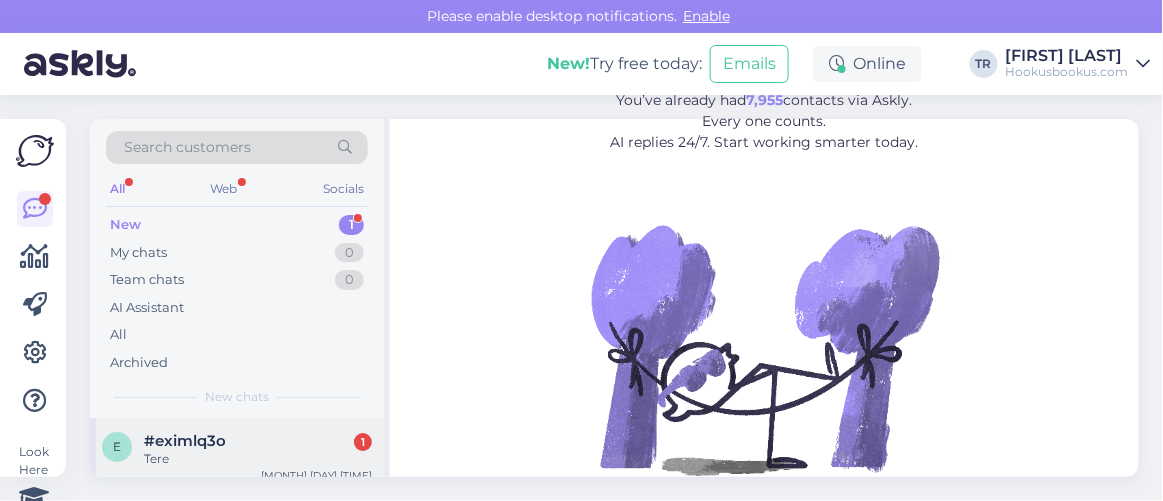 click on "#eximlq3o" at bounding box center (185, 441) 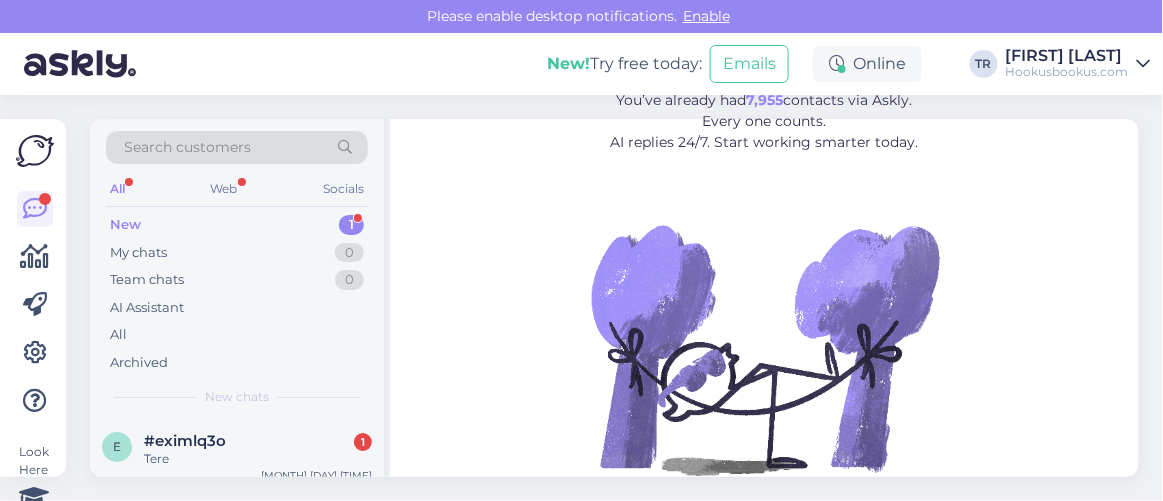 scroll, scrollTop: 80, scrollLeft: 0, axis: vertical 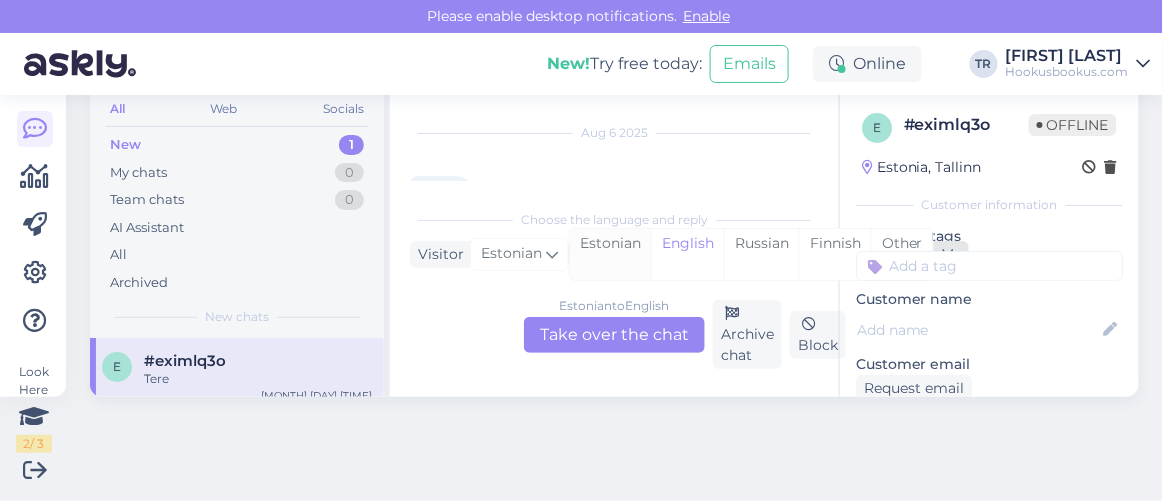 click on "Estonian" at bounding box center [610, 254] 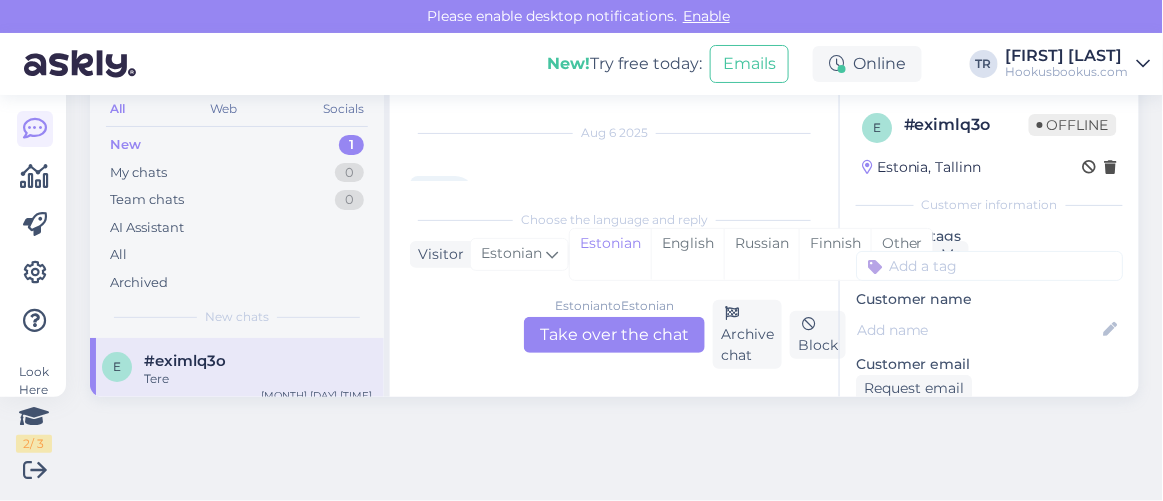 click on "Estonian  to  Estonian Take over the chat" at bounding box center [614, 335] 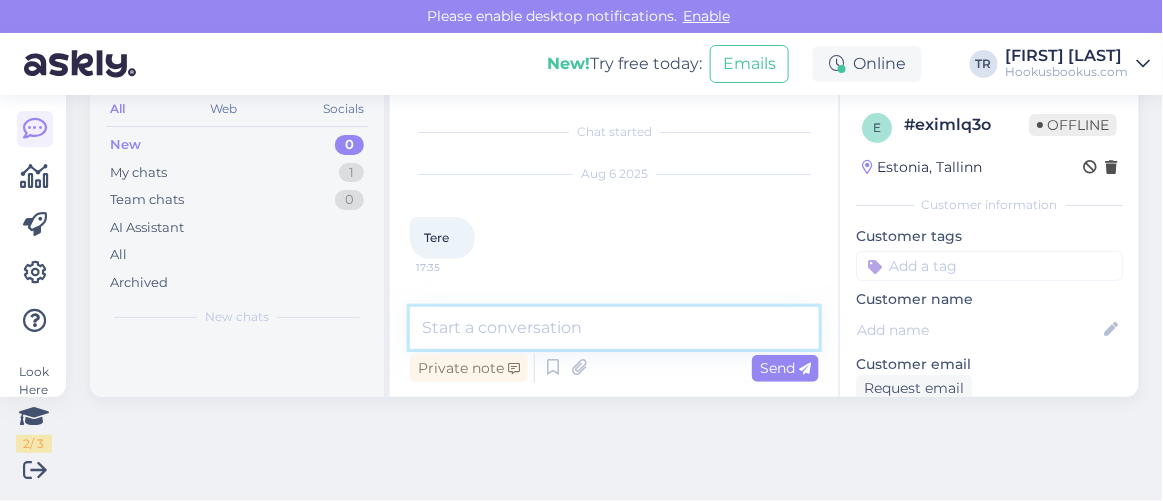 click at bounding box center [614, 328] 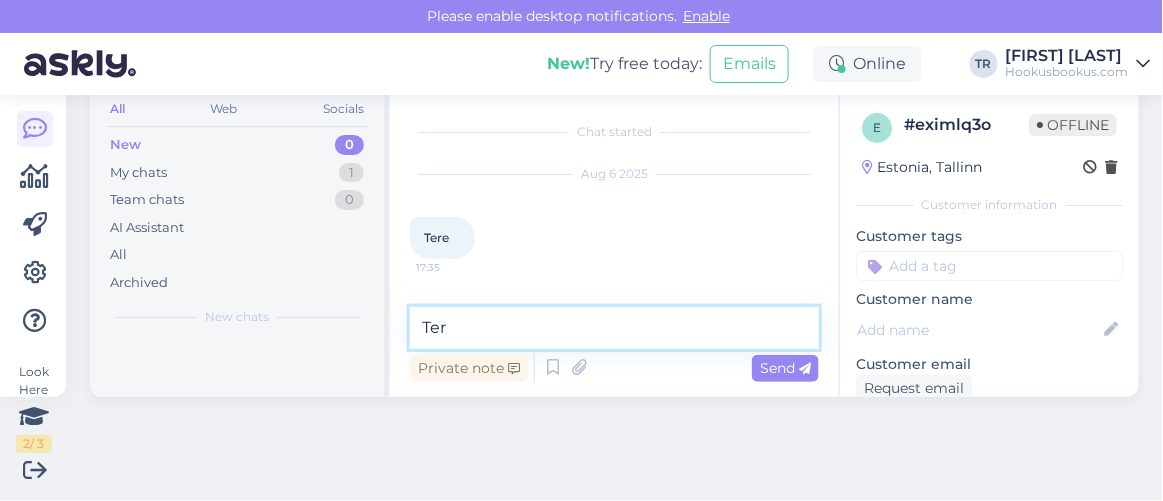 type on "Tere" 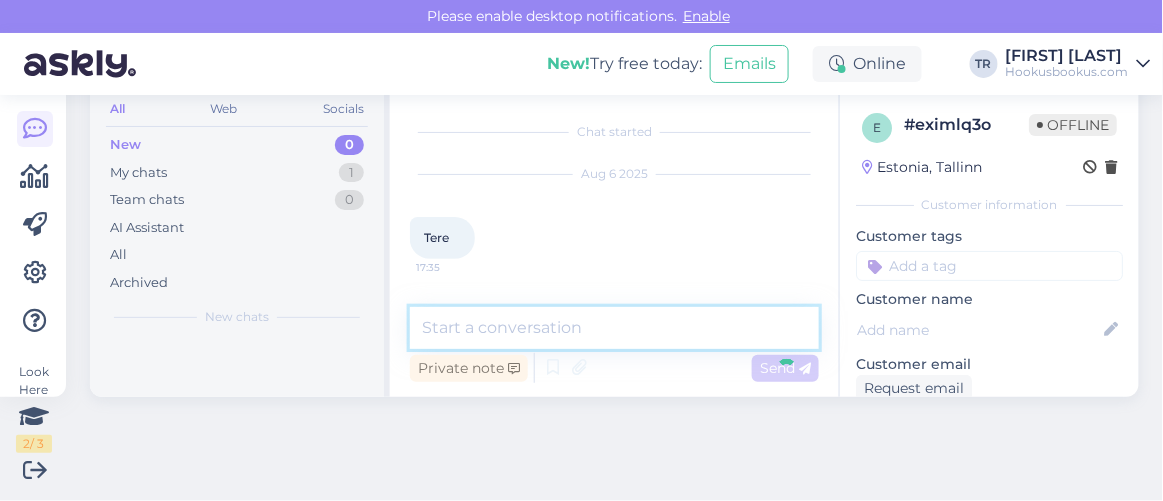 scroll, scrollTop: 77, scrollLeft: 0, axis: vertical 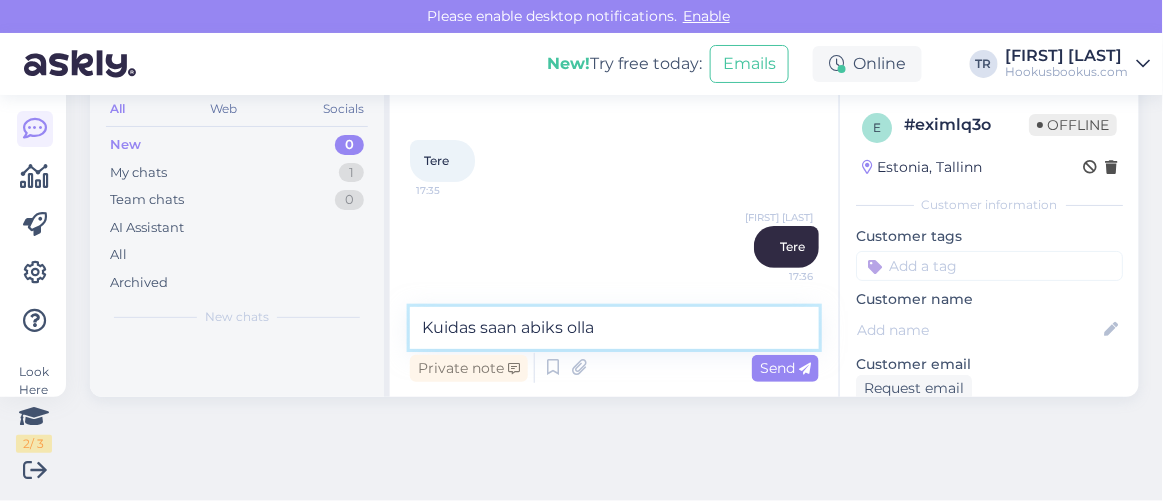 type on "Kuidas saan abiks olla?" 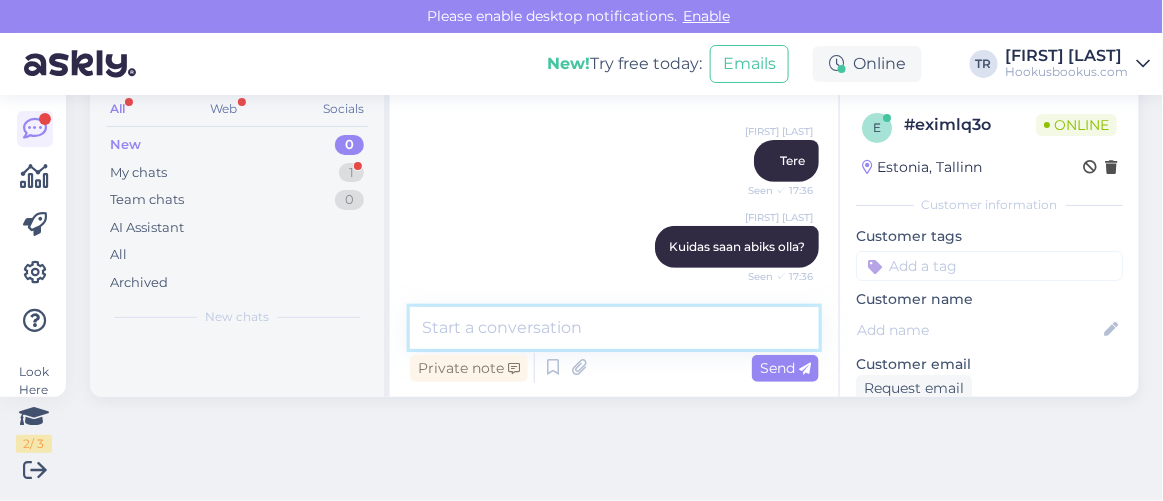 scroll, scrollTop: 267, scrollLeft: 0, axis: vertical 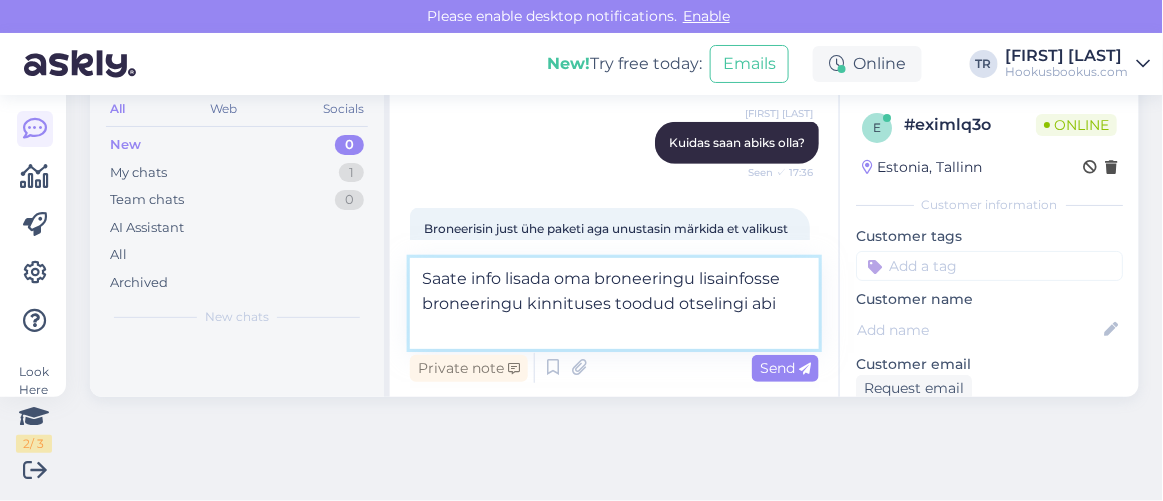 type on "Saate info lisada oma broneeringu lisainfosse broneeringu kinnituses toodud otselingi abil" 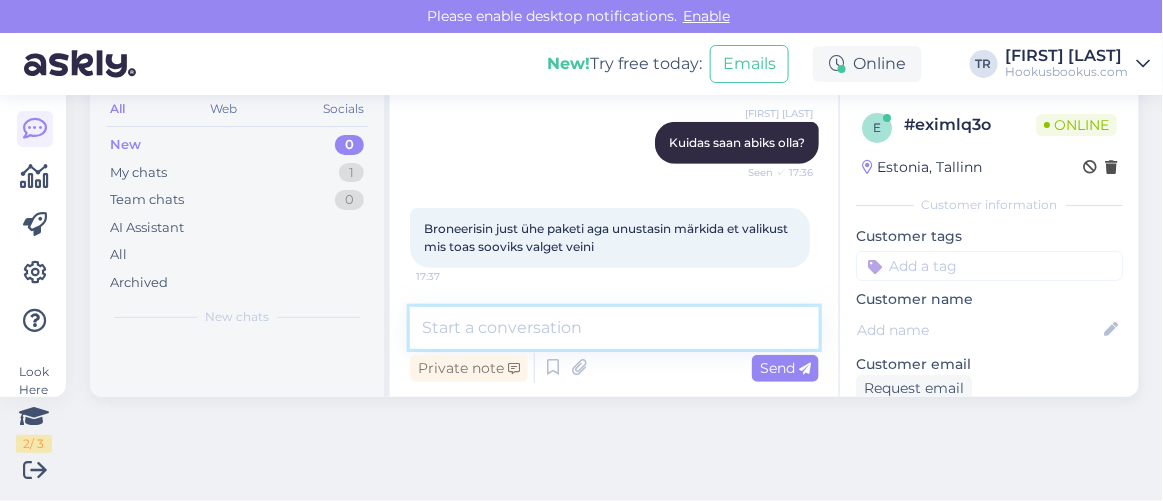 scroll, scrollTop: 371, scrollLeft: 0, axis: vertical 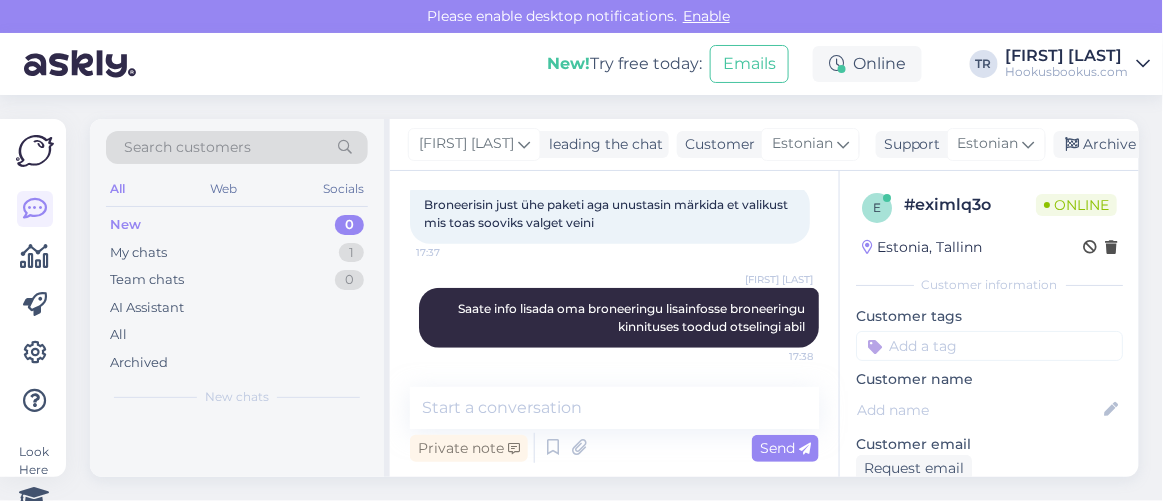 click on "Private note Send" at bounding box center [614, 448] 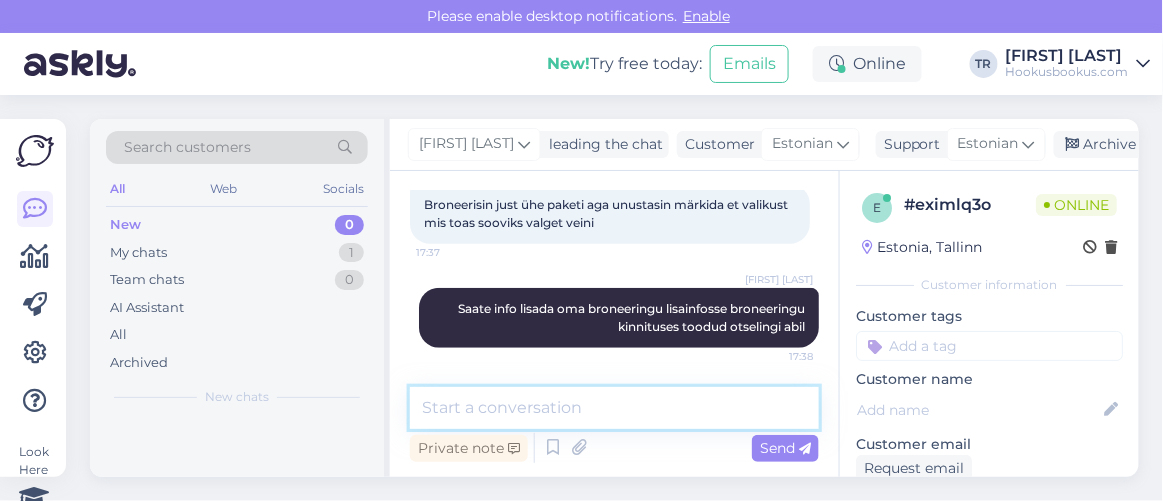 click at bounding box center (614, 408) 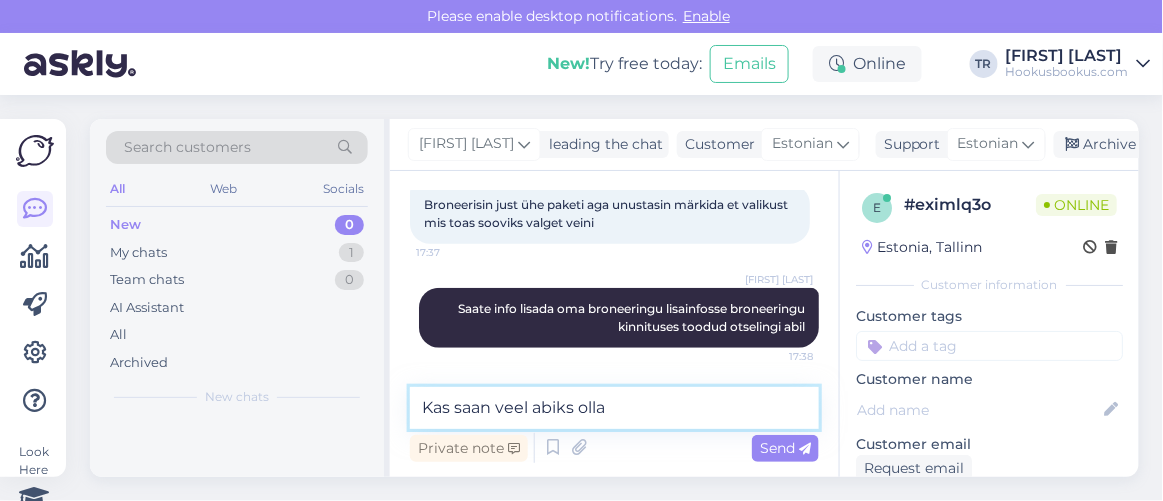 type on "Kas saan veel abiks olla?" 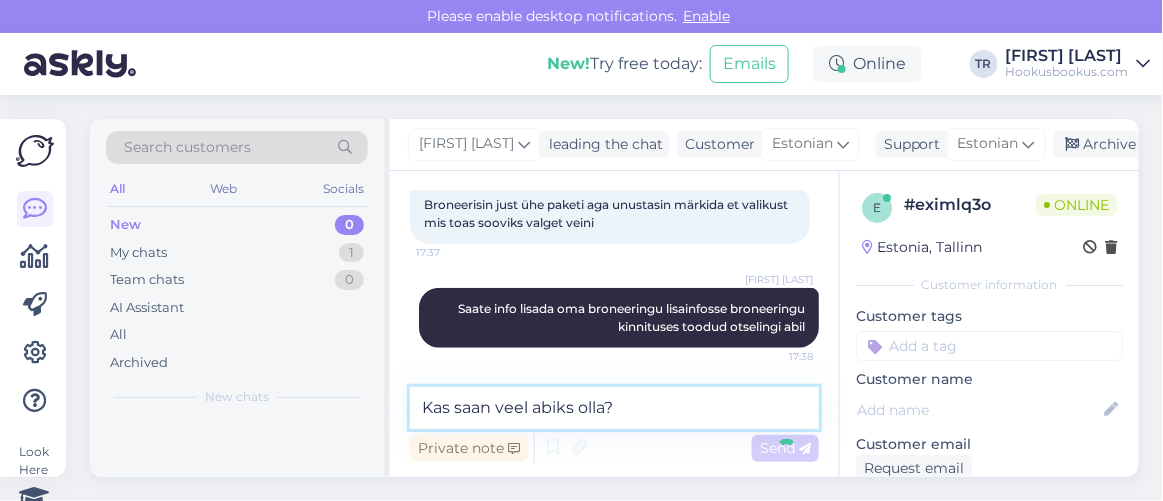 type 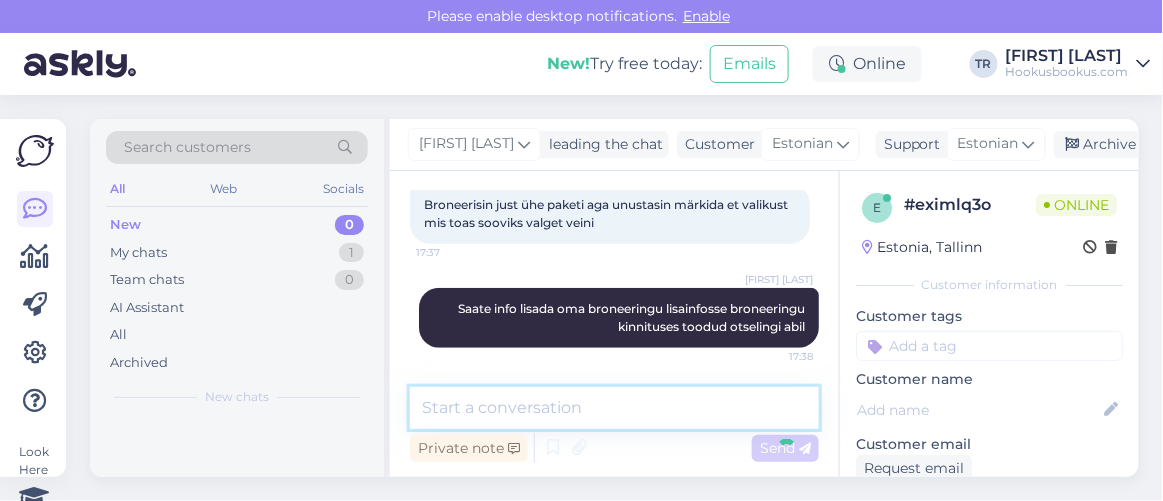 scroll, scrollTop: 457, scrollLeft: 0, axis: vertical 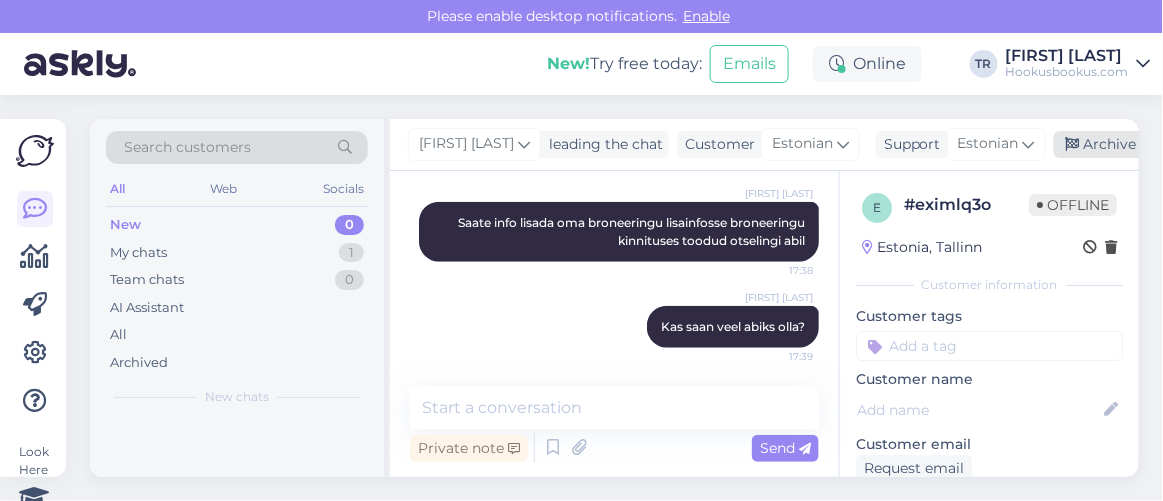 click on "Archive chat" at bounding box center (1117, 144) 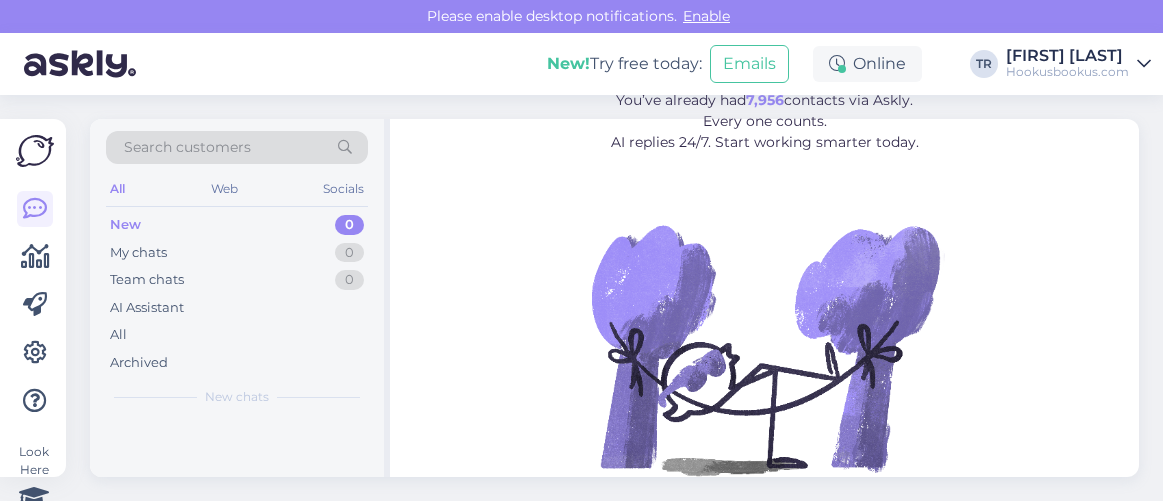 scroll, scrollTop: 0, scrollLeft: 0, axis: both 